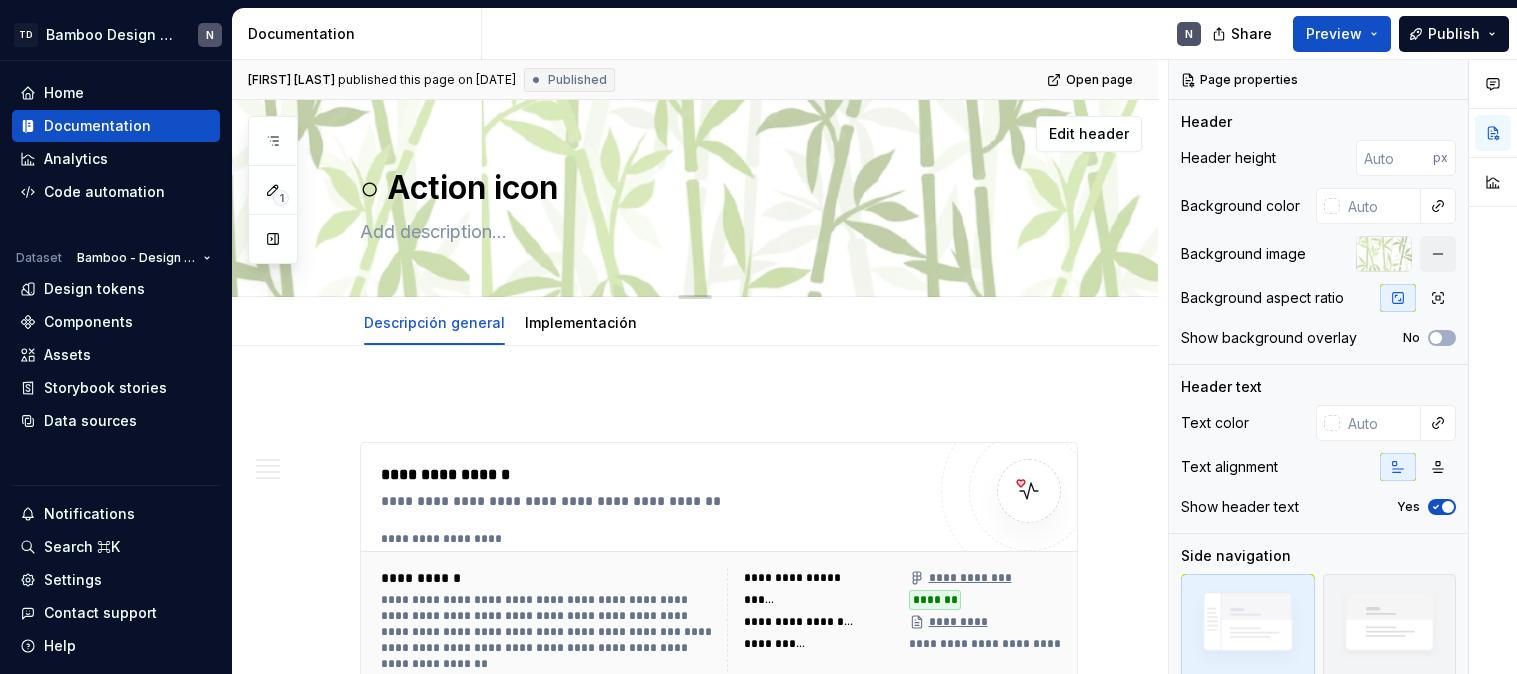 scroll, scrollTop: 0, scrollLeft: 0, axis: both 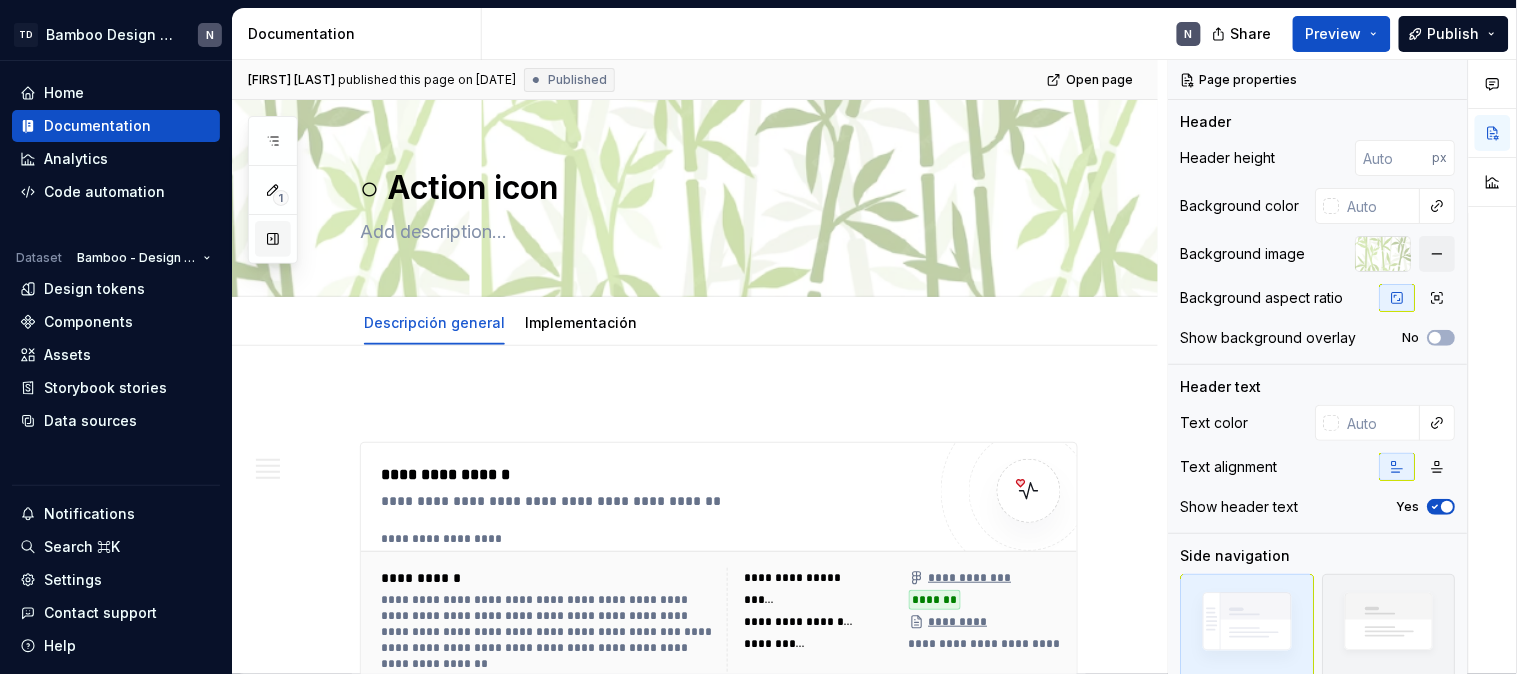 click at bounding box center (273, 239) 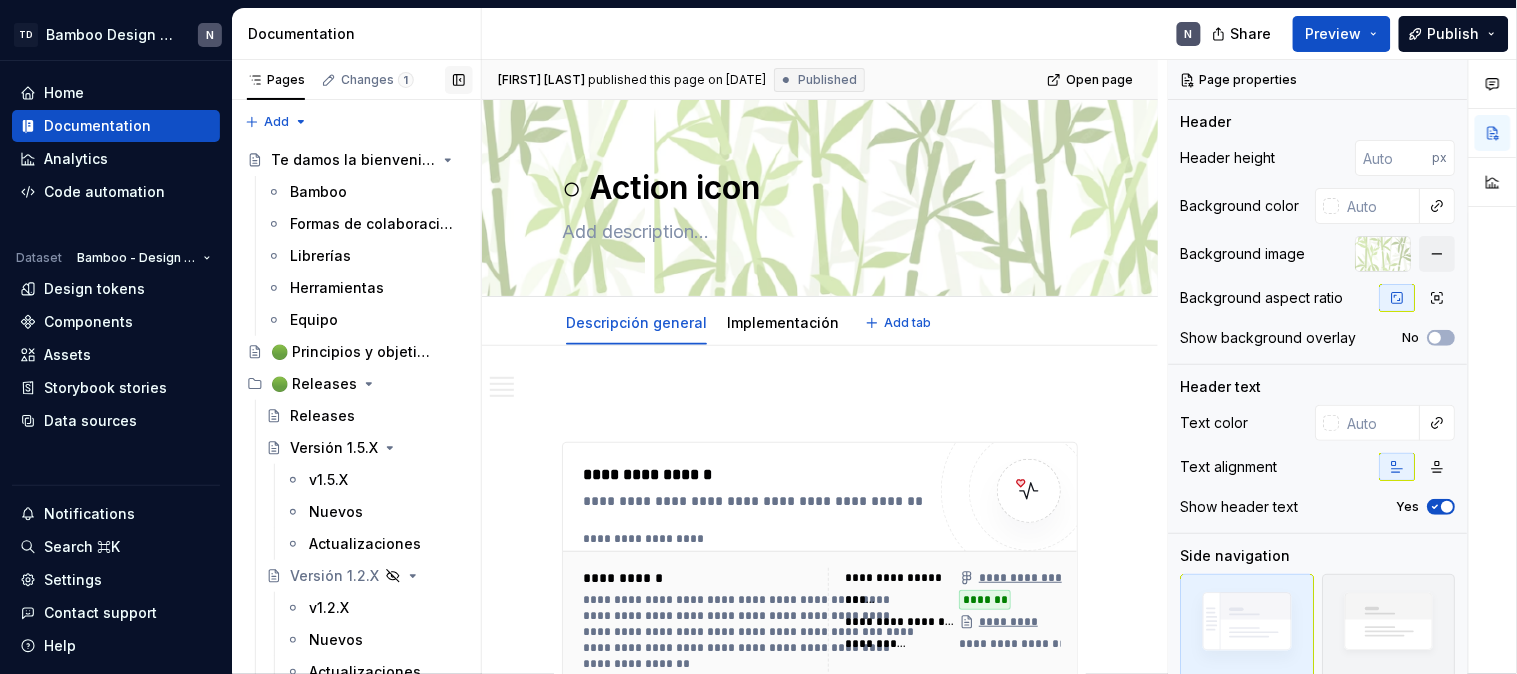 scroll, scrollTop: 0, scrollLeft: 0, axis: both 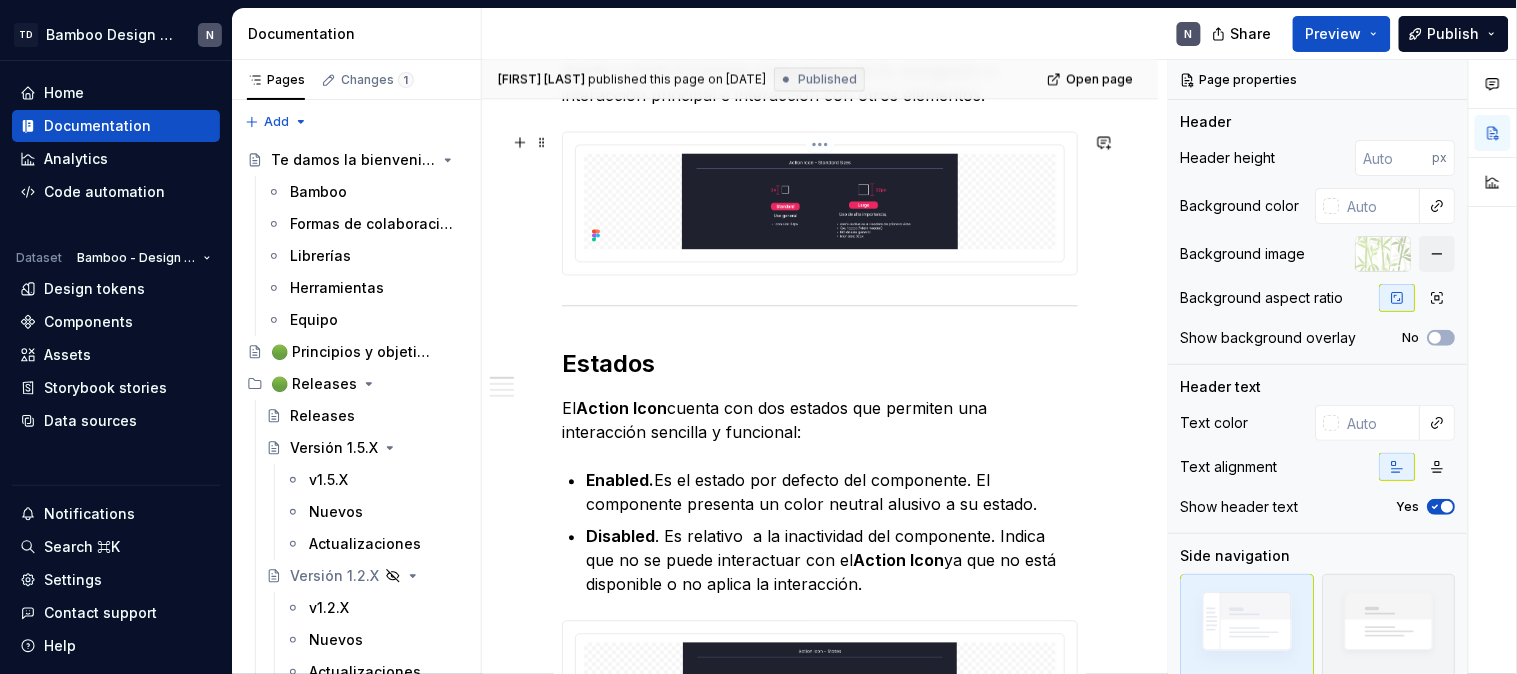 click at bounding box center [820, 202] 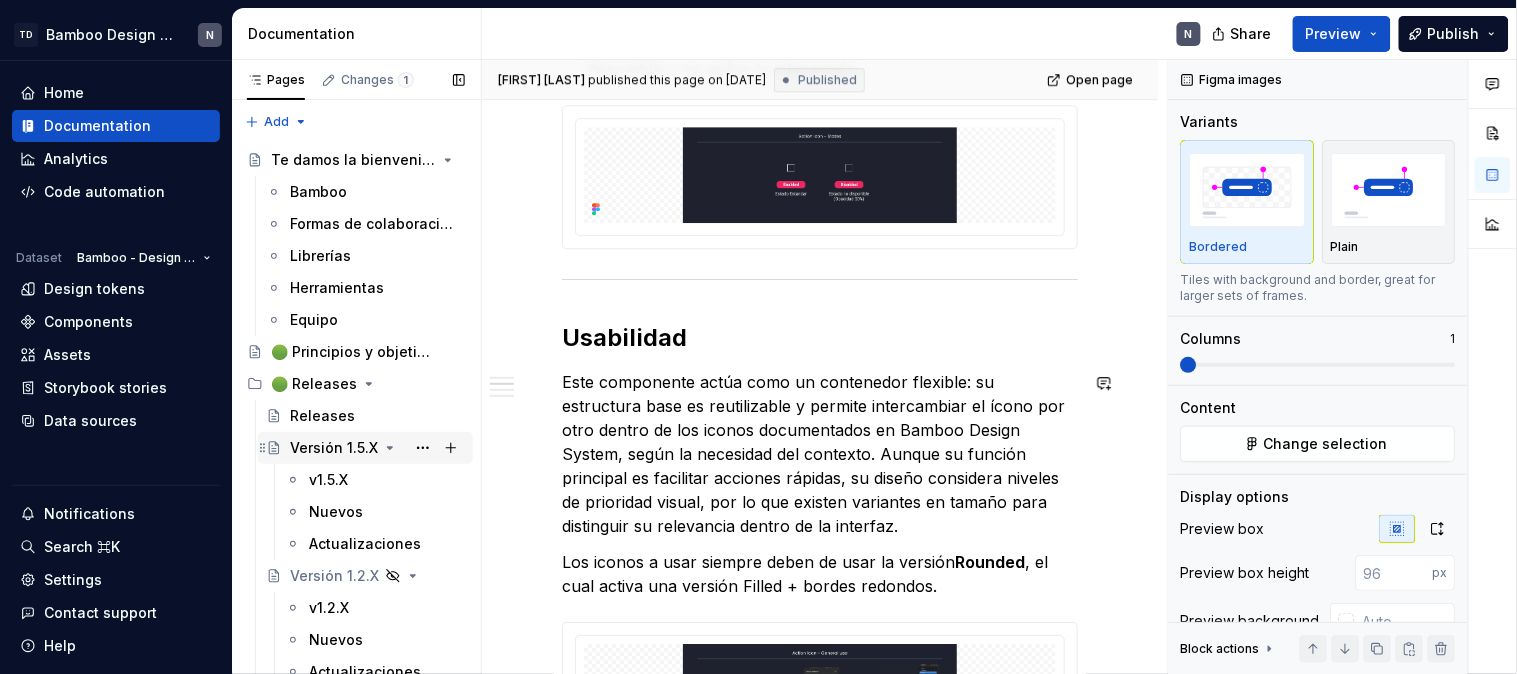 scroll, scrollTop: 1555, scrollLeft: 0, axis: vertical 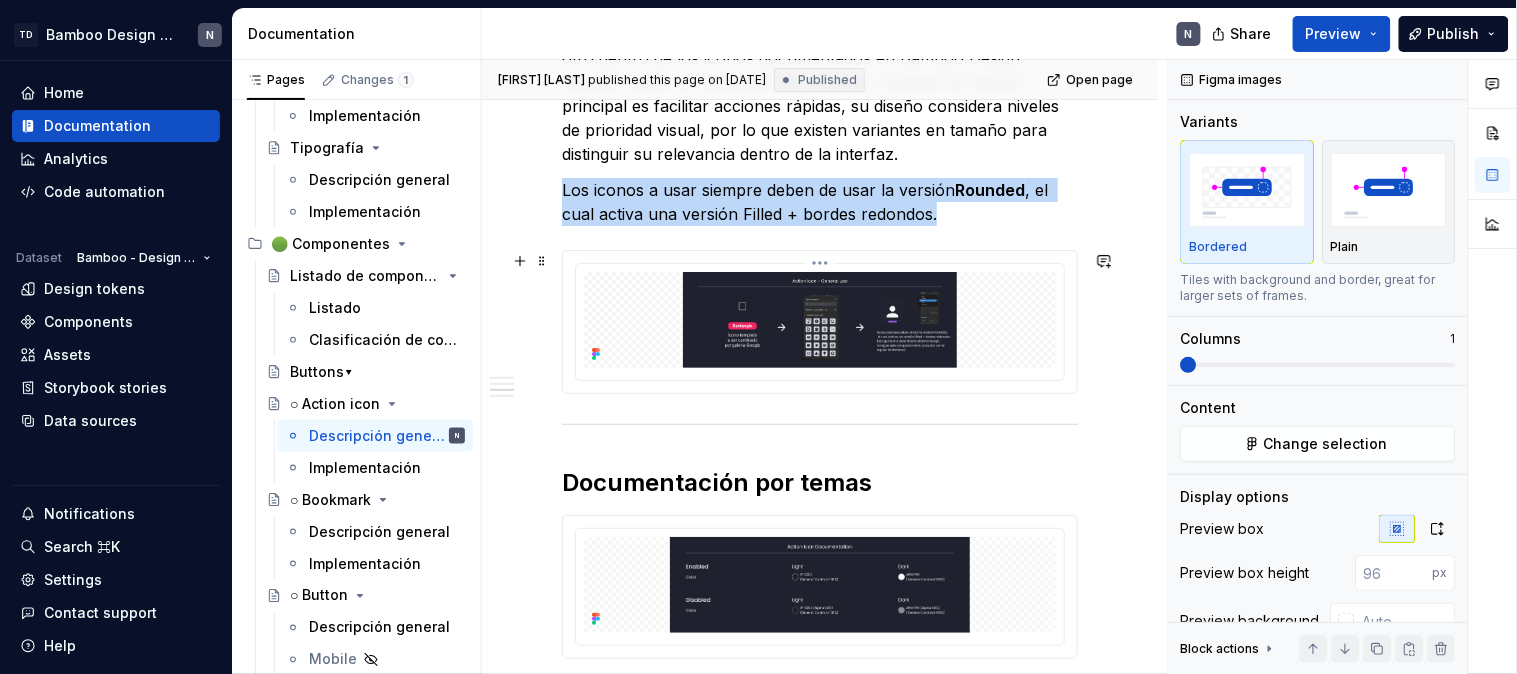click at bounding box center [820, 320] 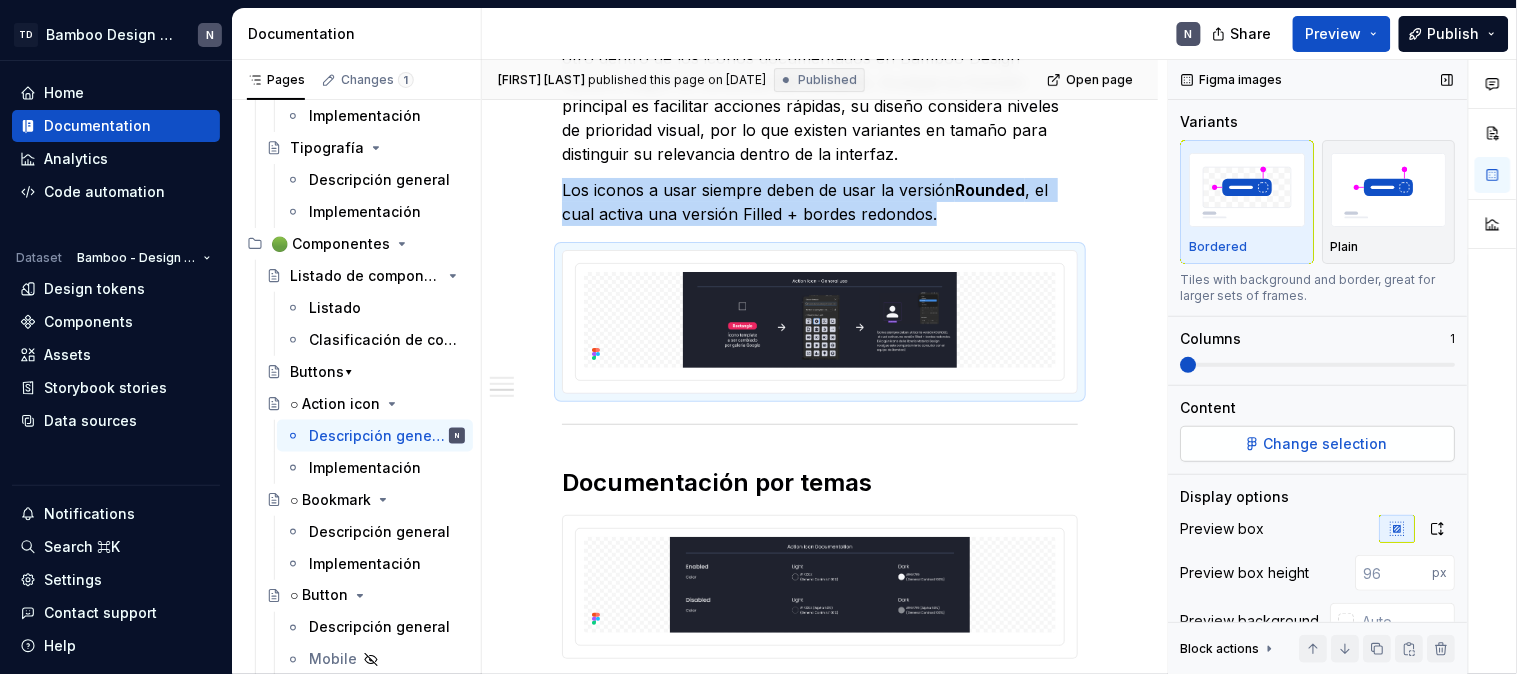 click on "Change selection" at bounding box center [1318, 444] 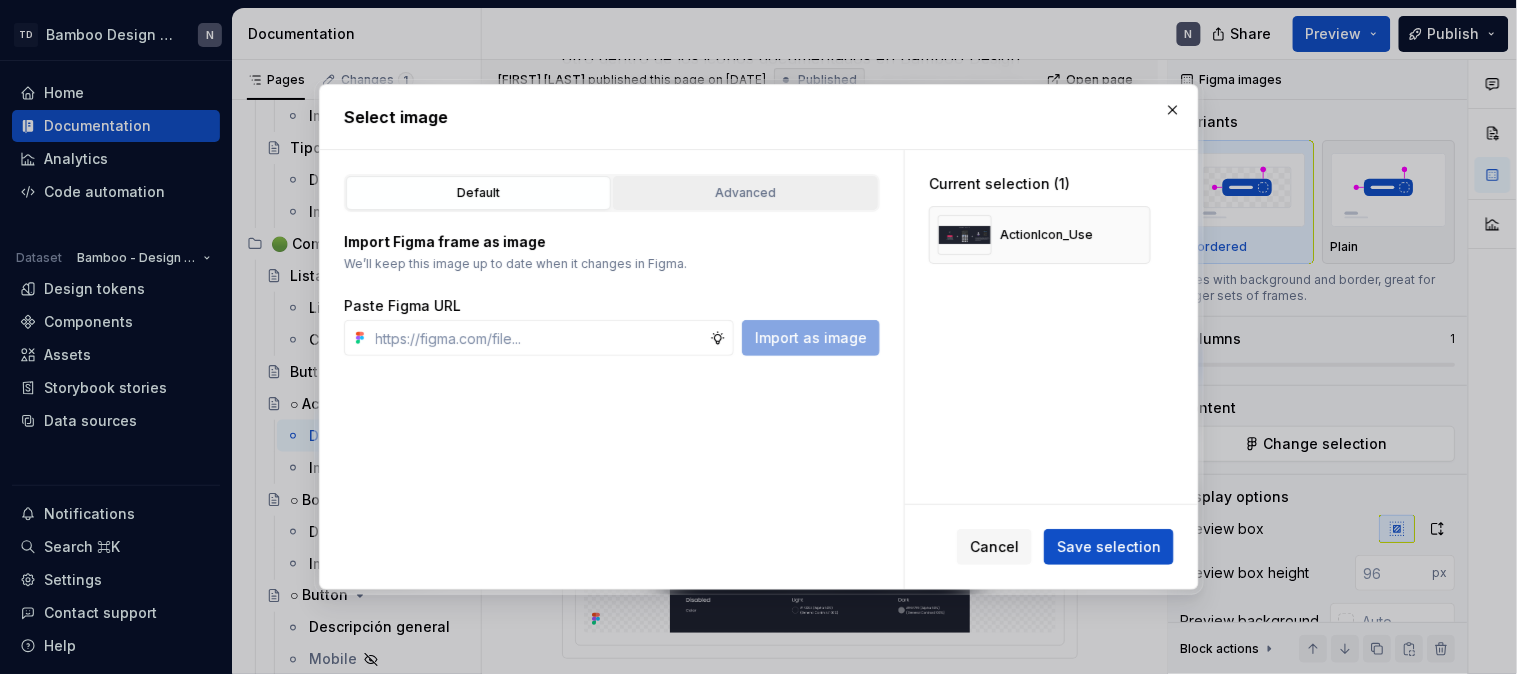 click on "Advanced" at bounding box center [745, 193] 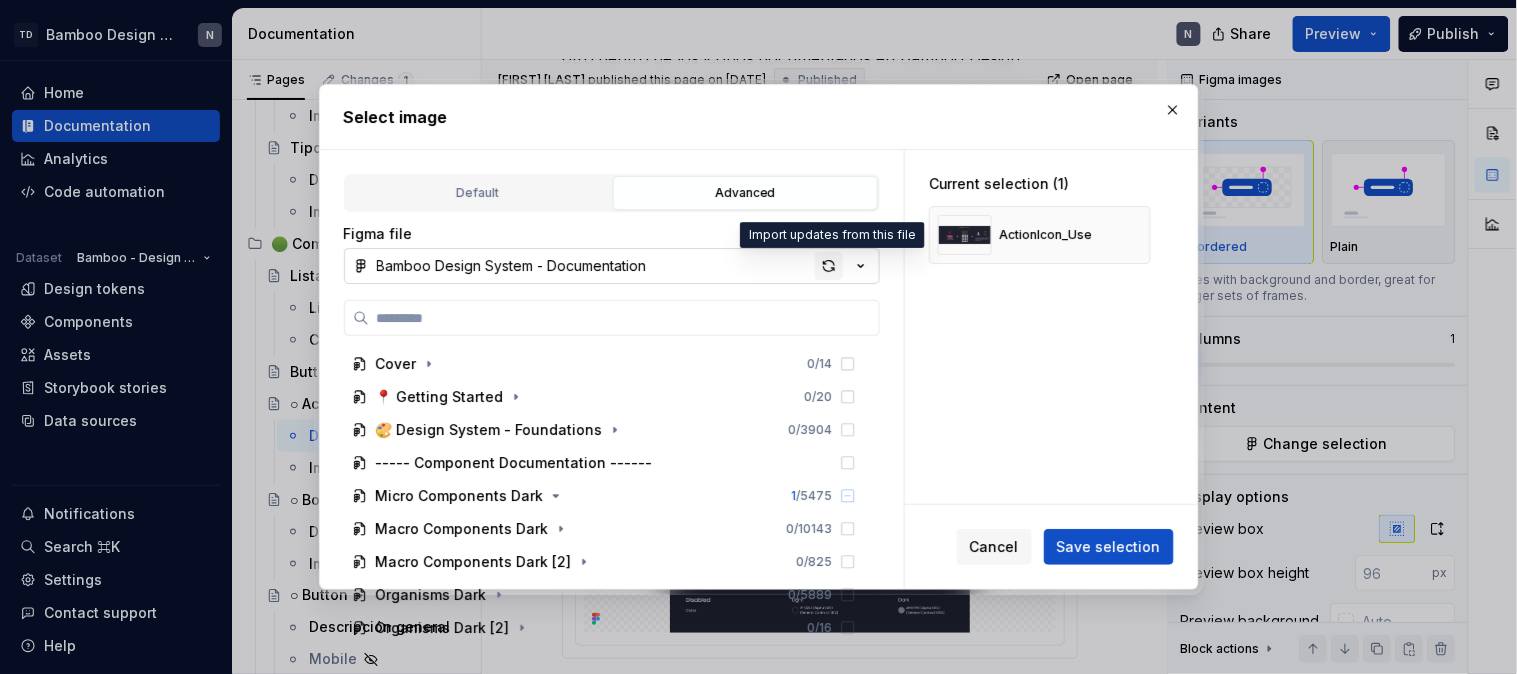 click at bounding box center [829, 266] 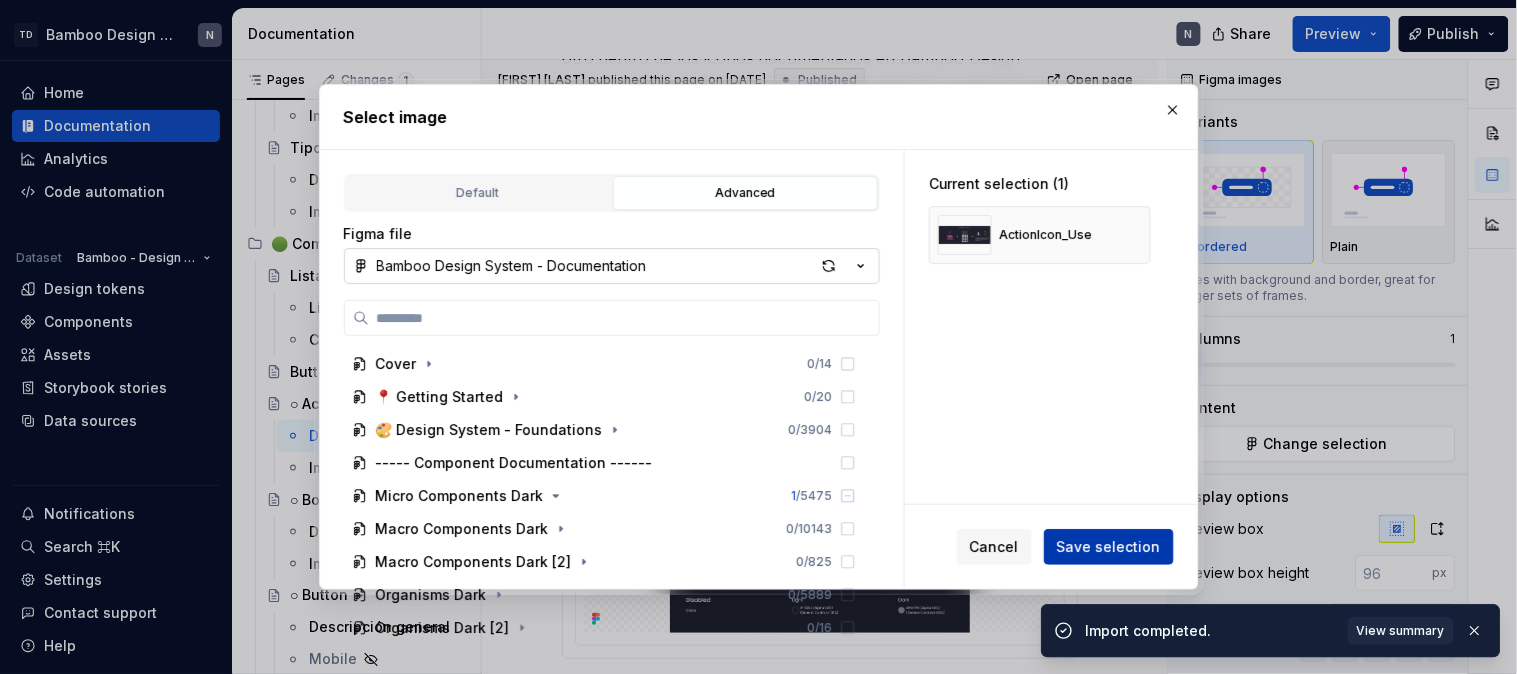 click on "Save selection" at bounding box center [1109, 547] 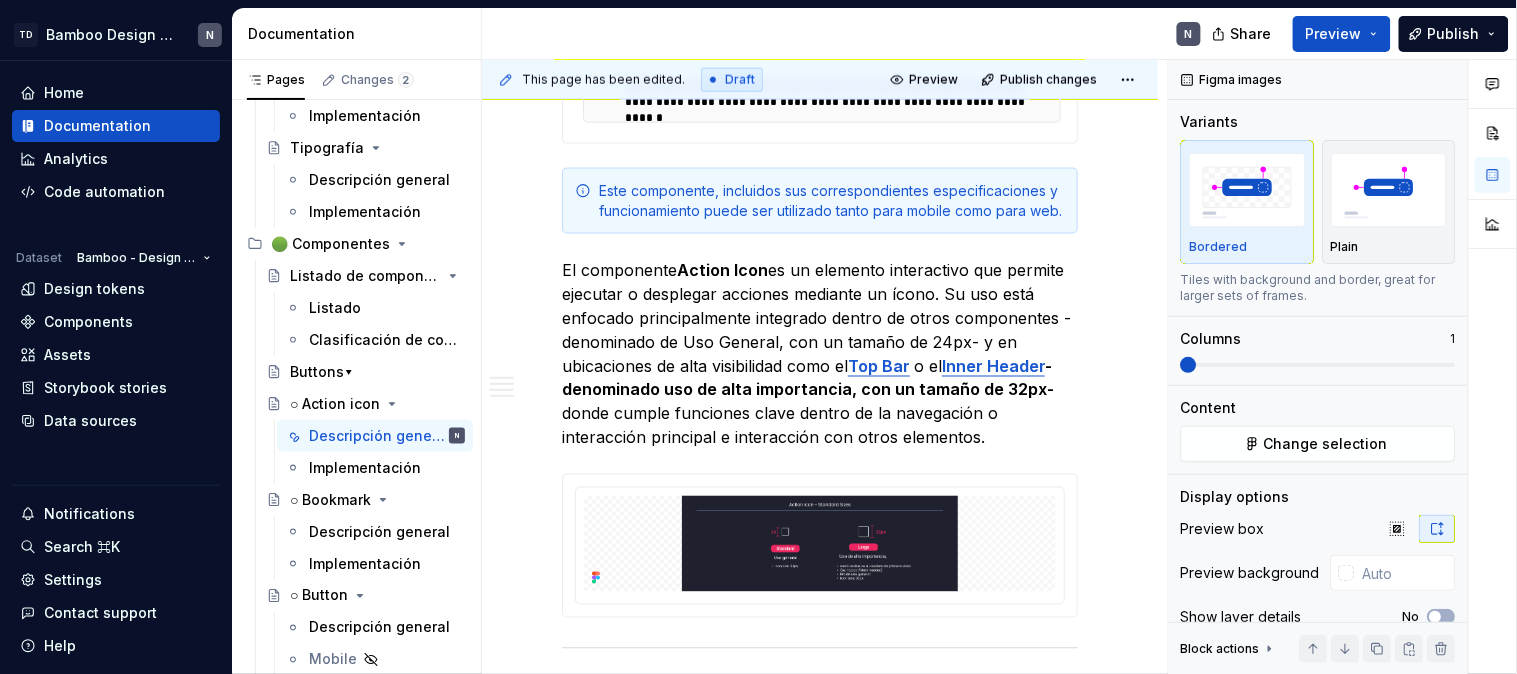 scroll, scrollTop: 666, scrollLeft: 0, axis: vertical 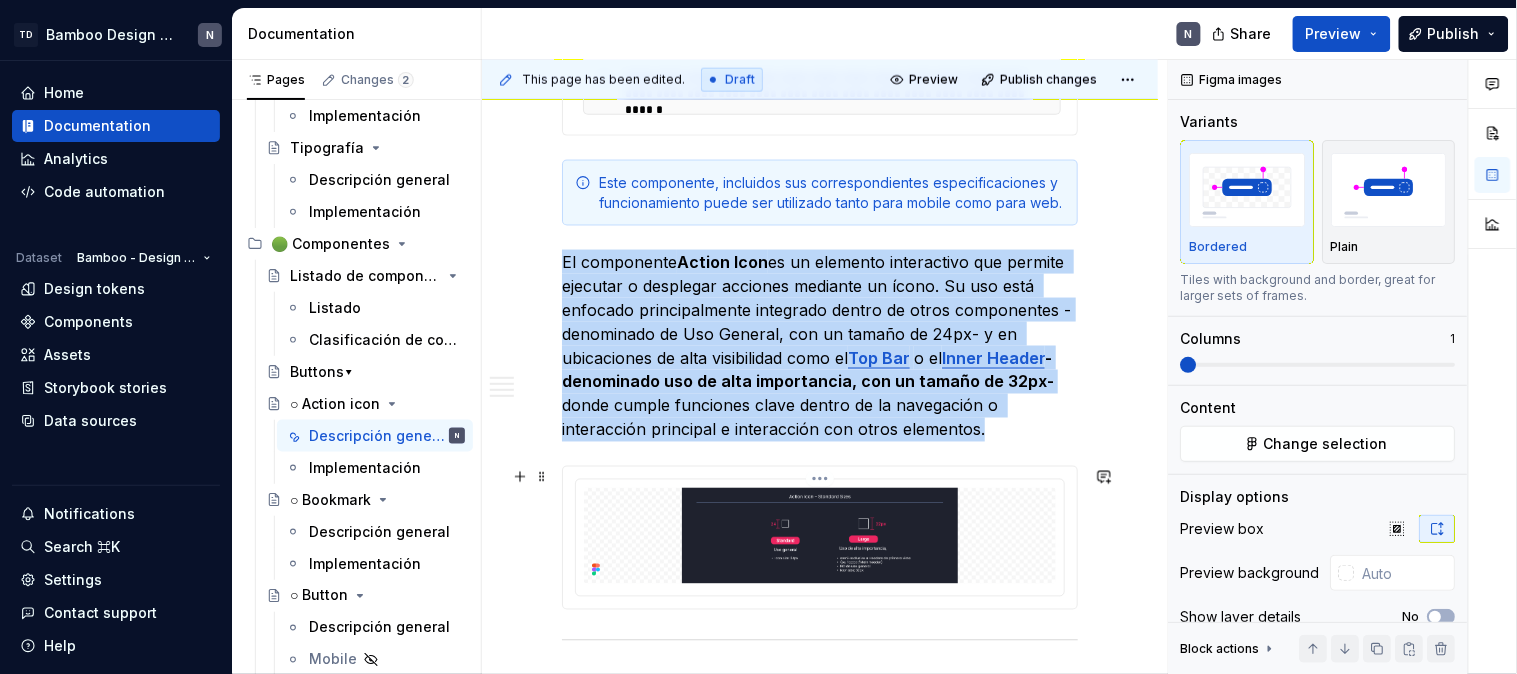 click at bounding box center (820, 536) 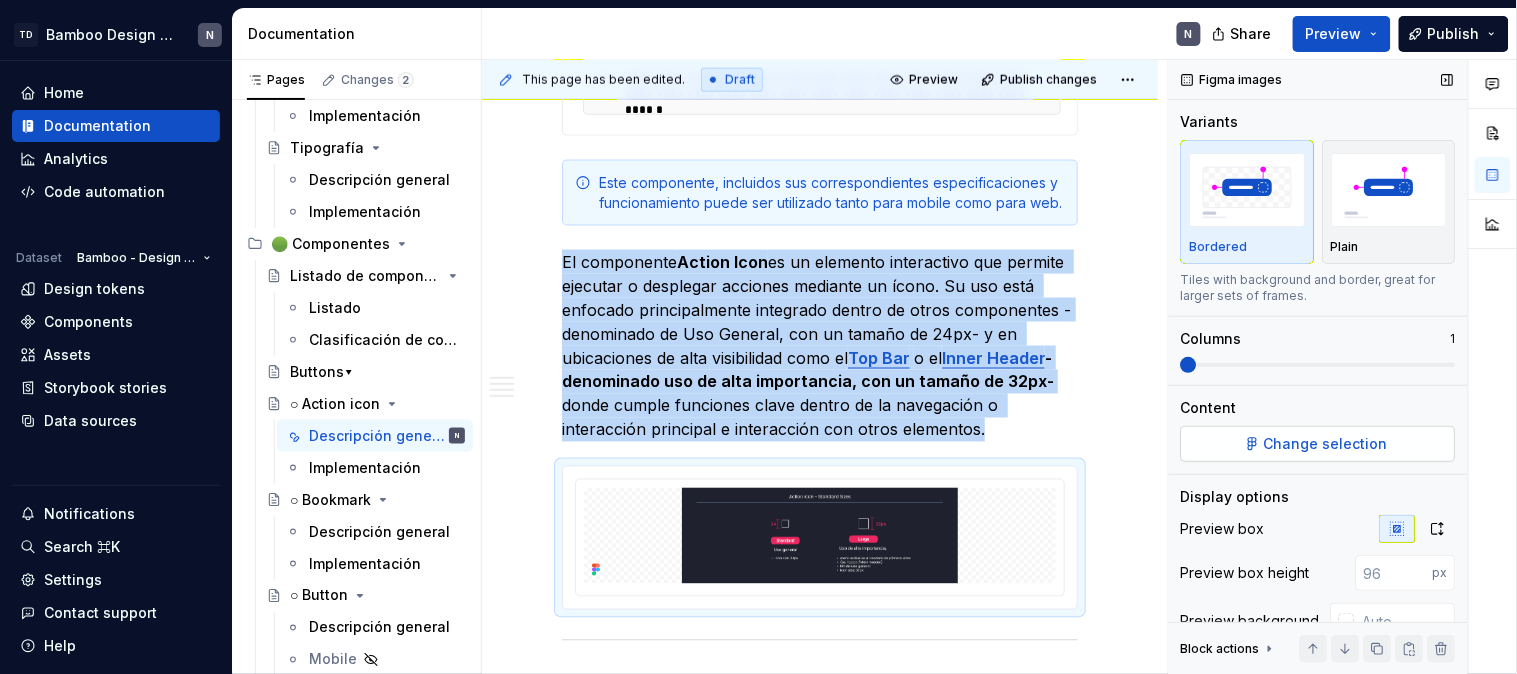click on "Change selection" at bounding box center (1318, 444) 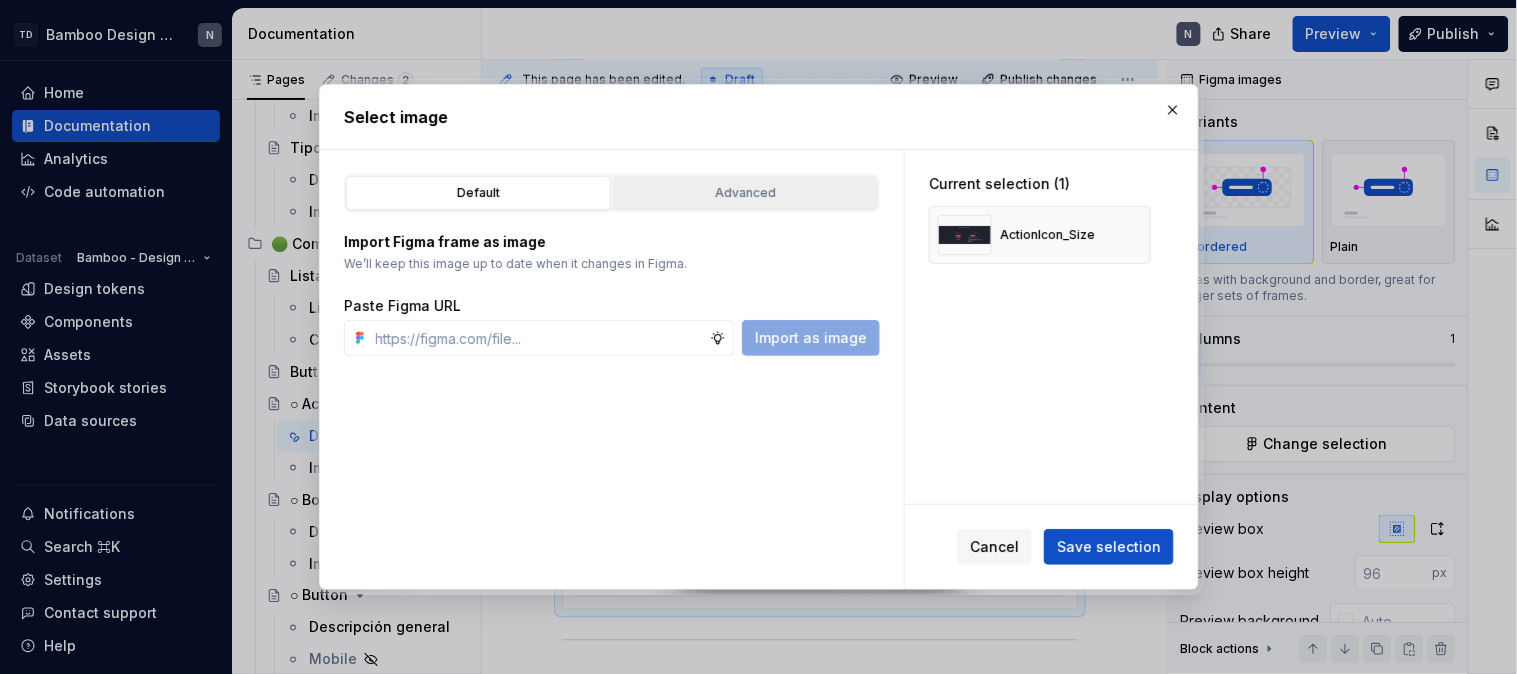 click on "Advanced" at bounding box center [745, 193] 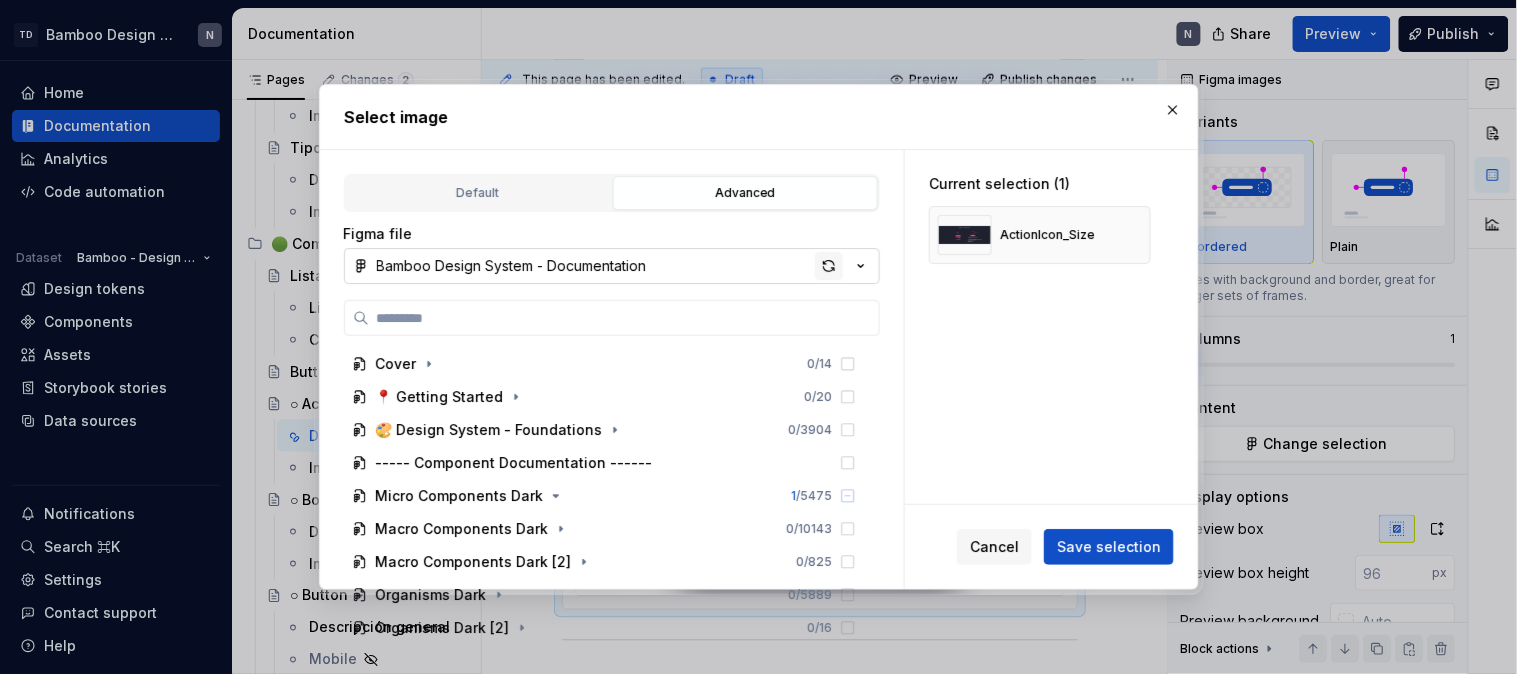 click at bounding box center [829, 266] 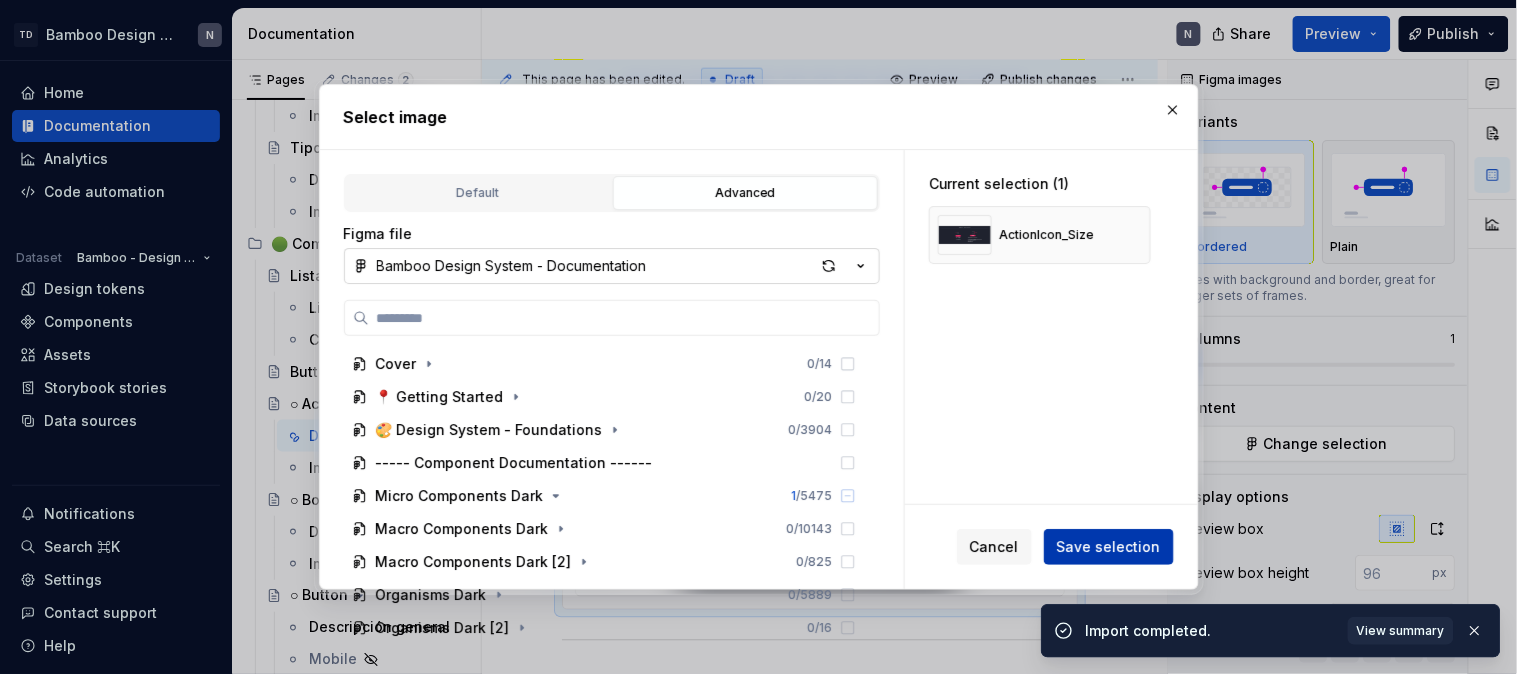 click on "Save selection" at bounding box center [1109, 547] 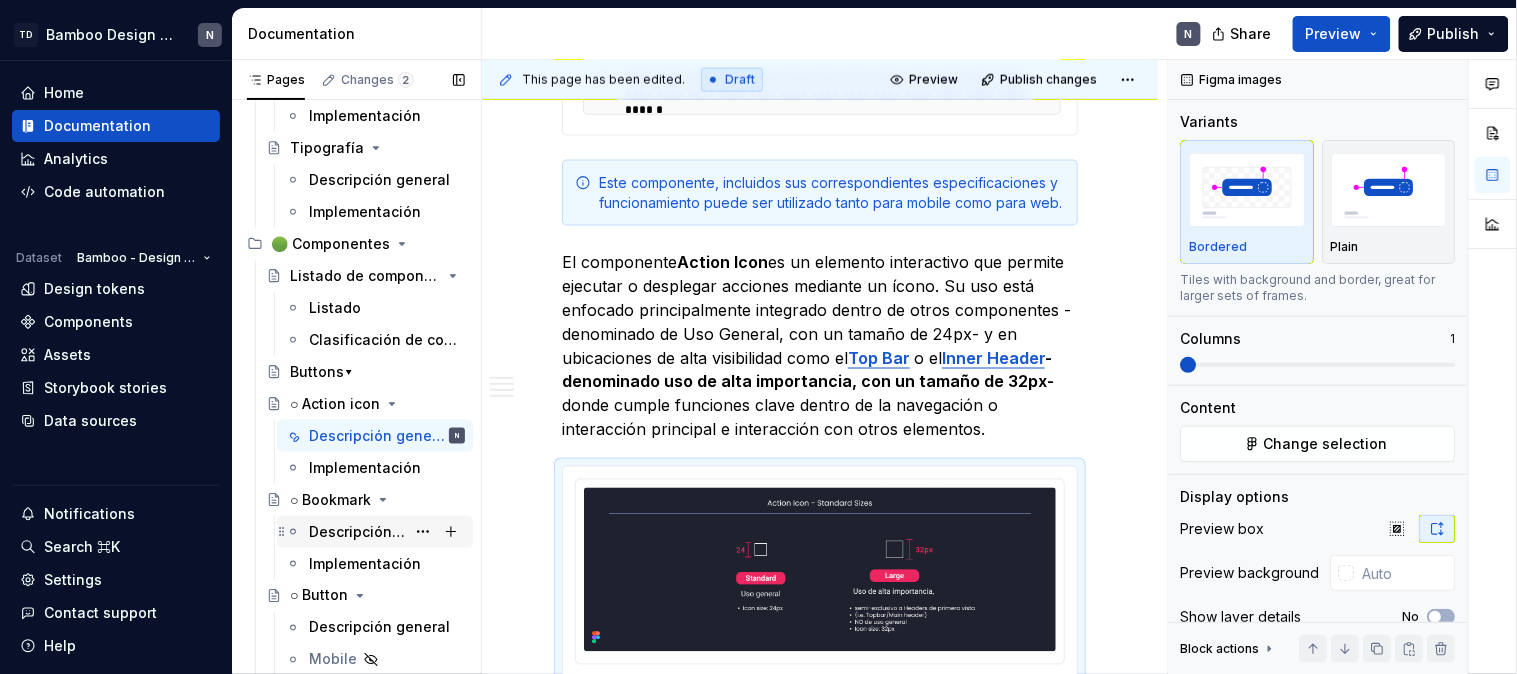 click on "Descripción general" at bounding box center [357, 532] 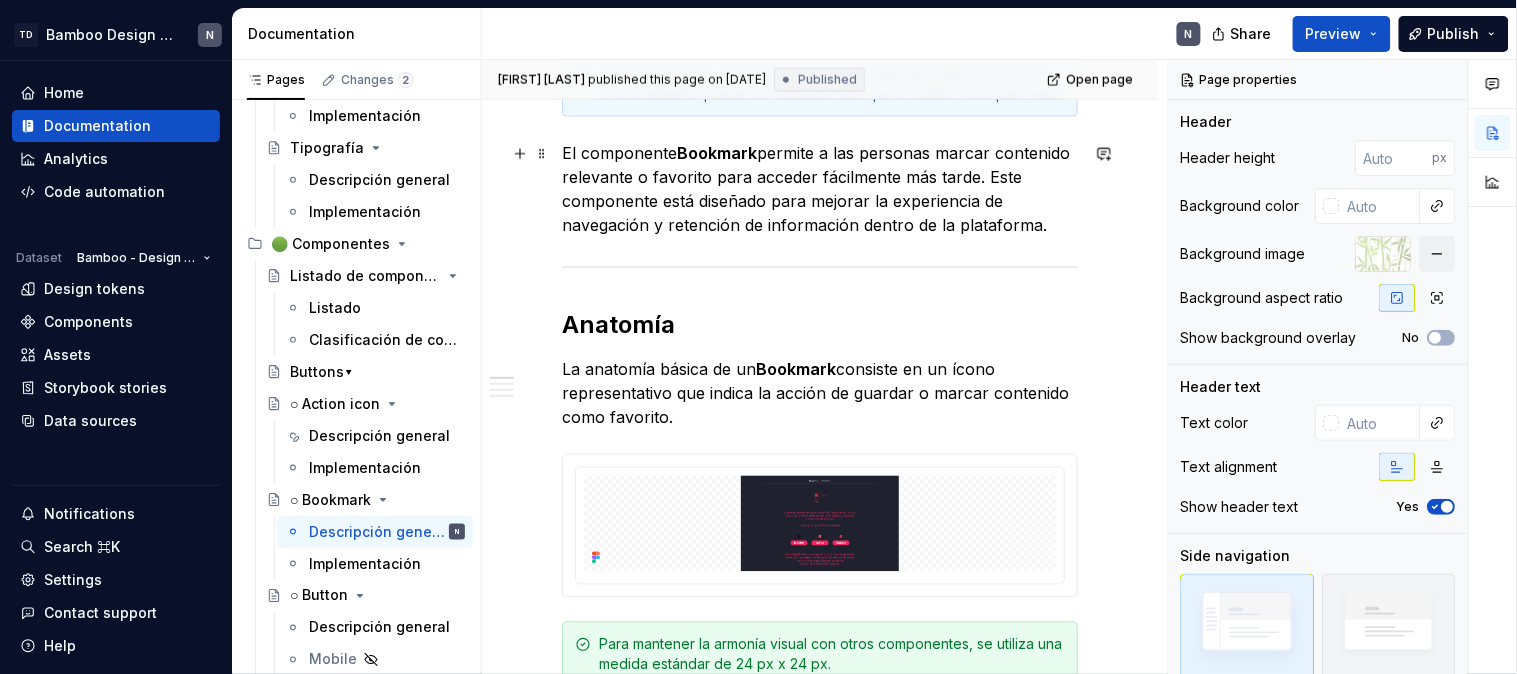 scroll, scrollTop: 777, scrollLeft: 0, axis: vertical 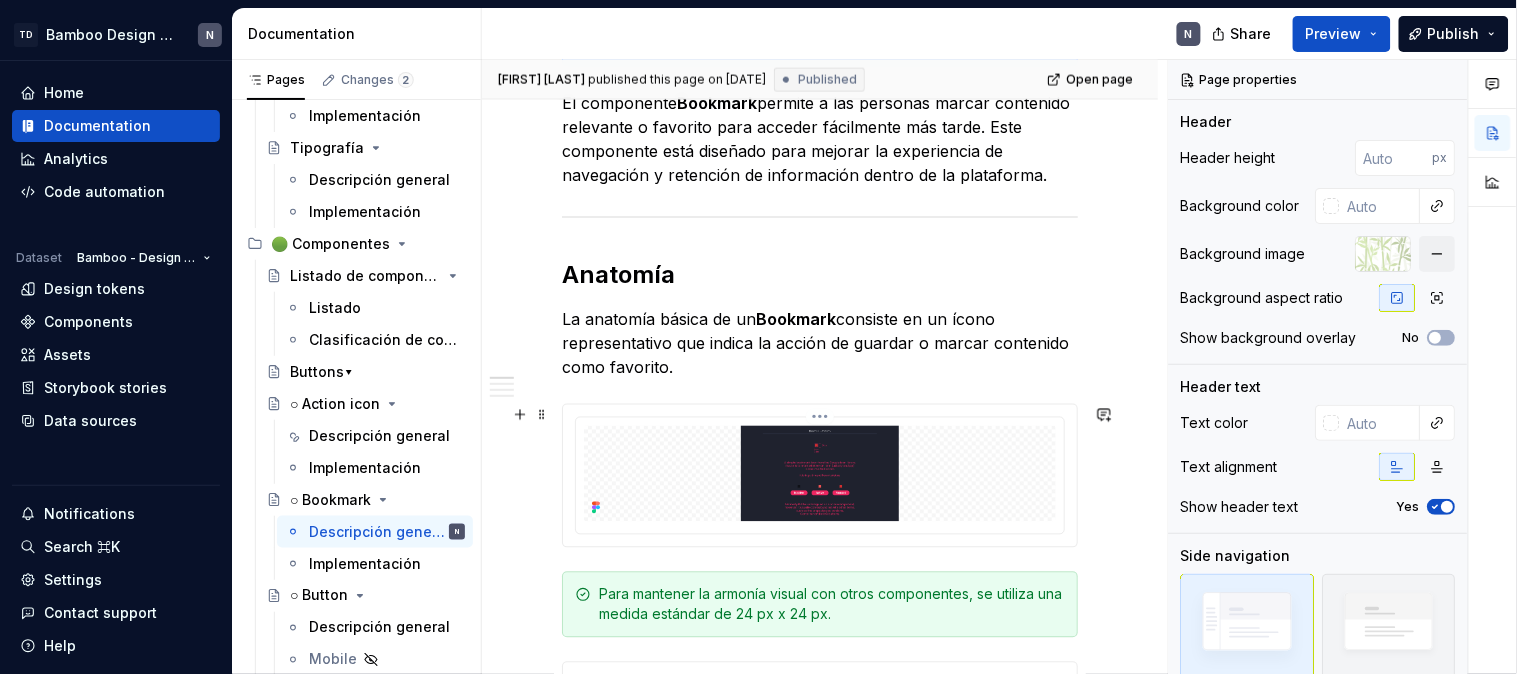 click at bounding box center (820, 474) 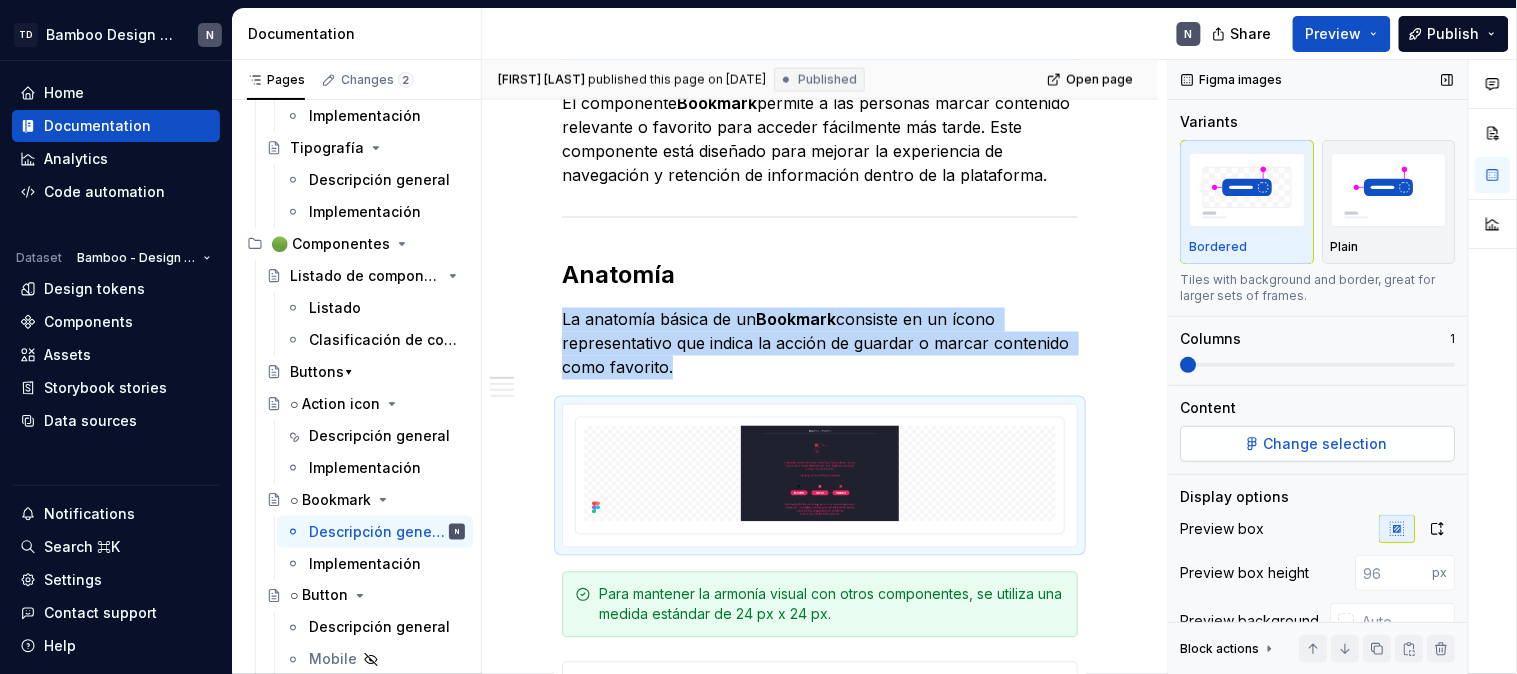 click on "Change selection" at bounding box center (1327, 444) 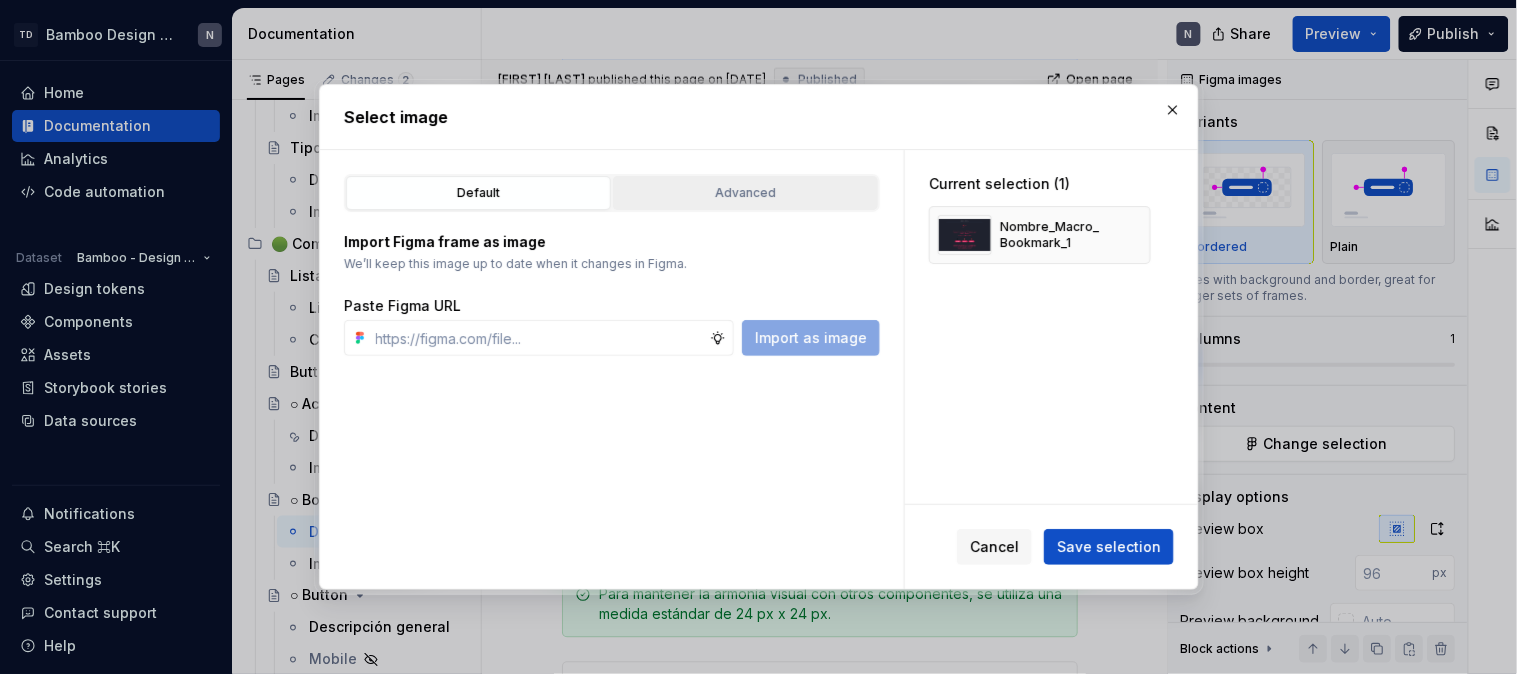 click on "Advanced" at bounding box center [745, 193] 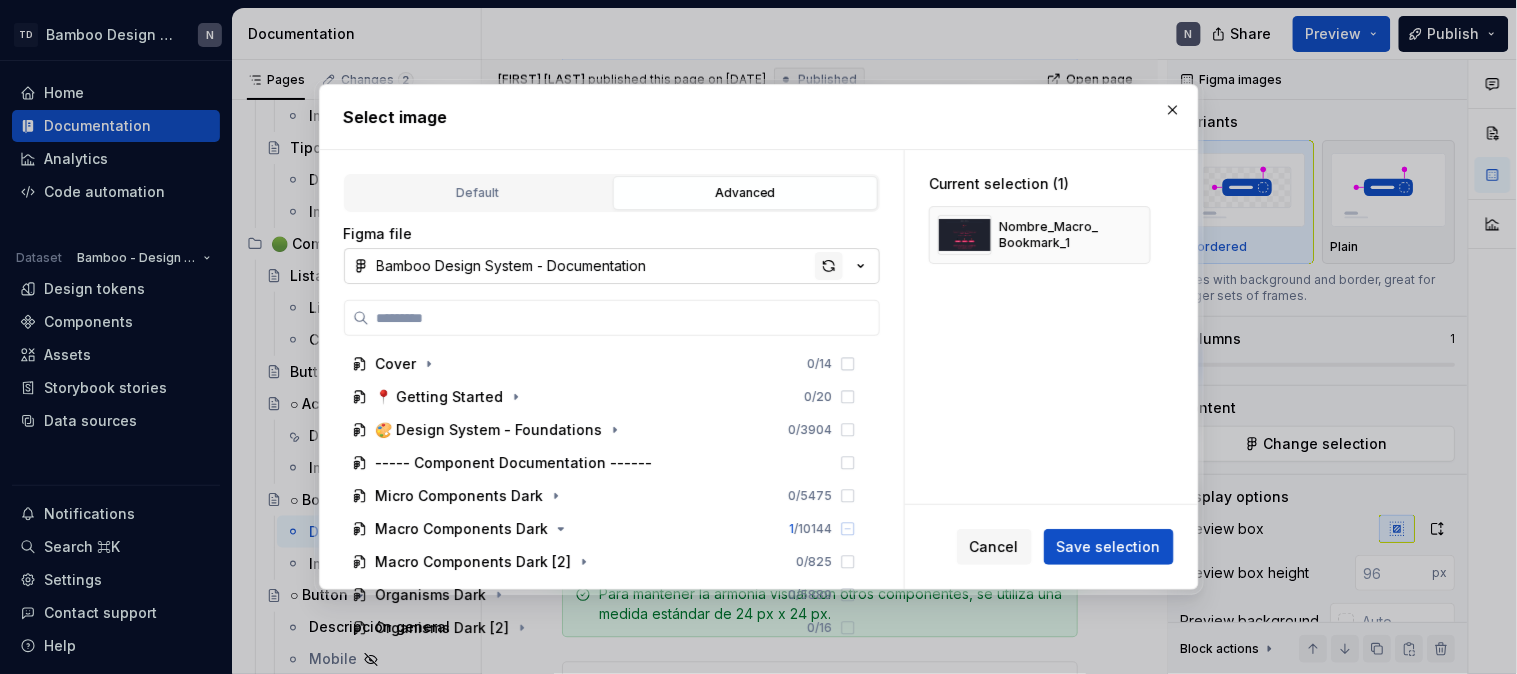 click at bounding box center [829, 266] 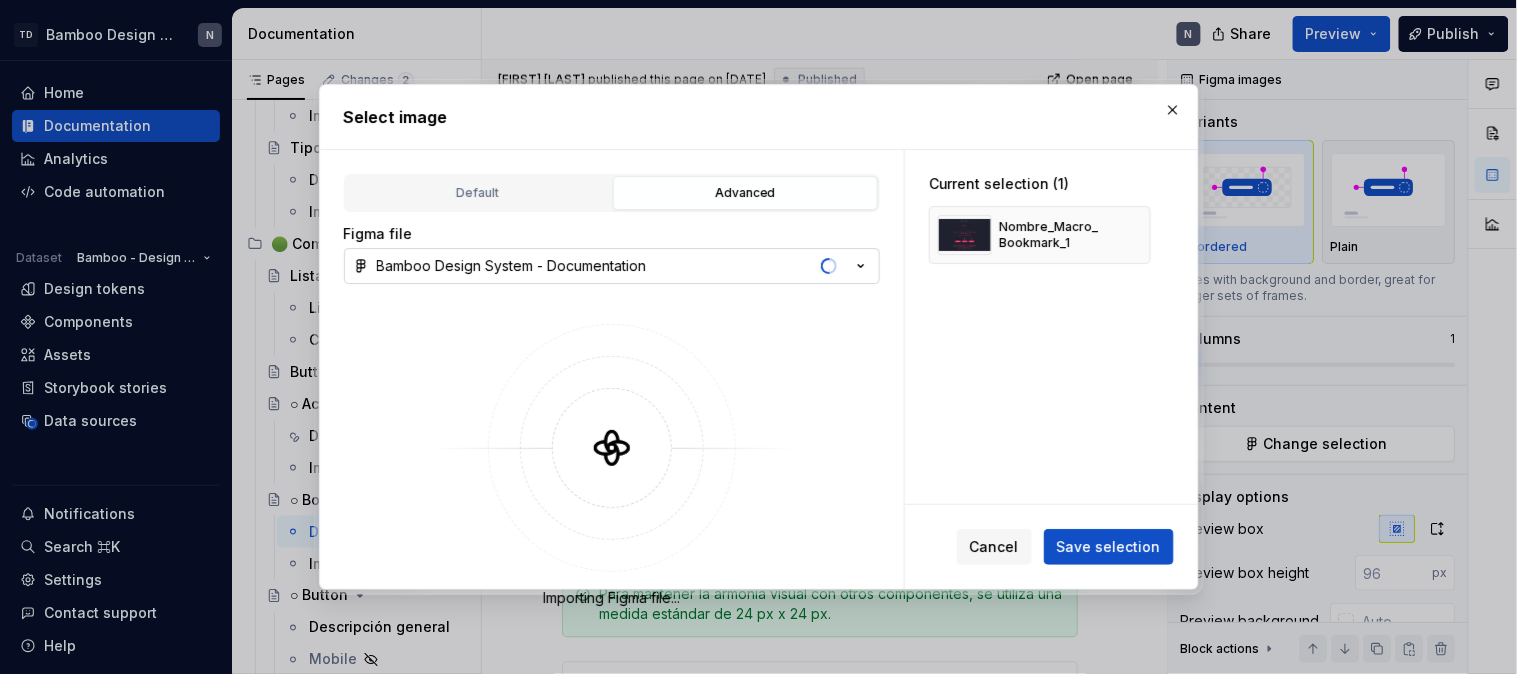 click on "Current selection   (1) Nombre_Macro_Bookmark_1" at bounding box center [1051, 327] 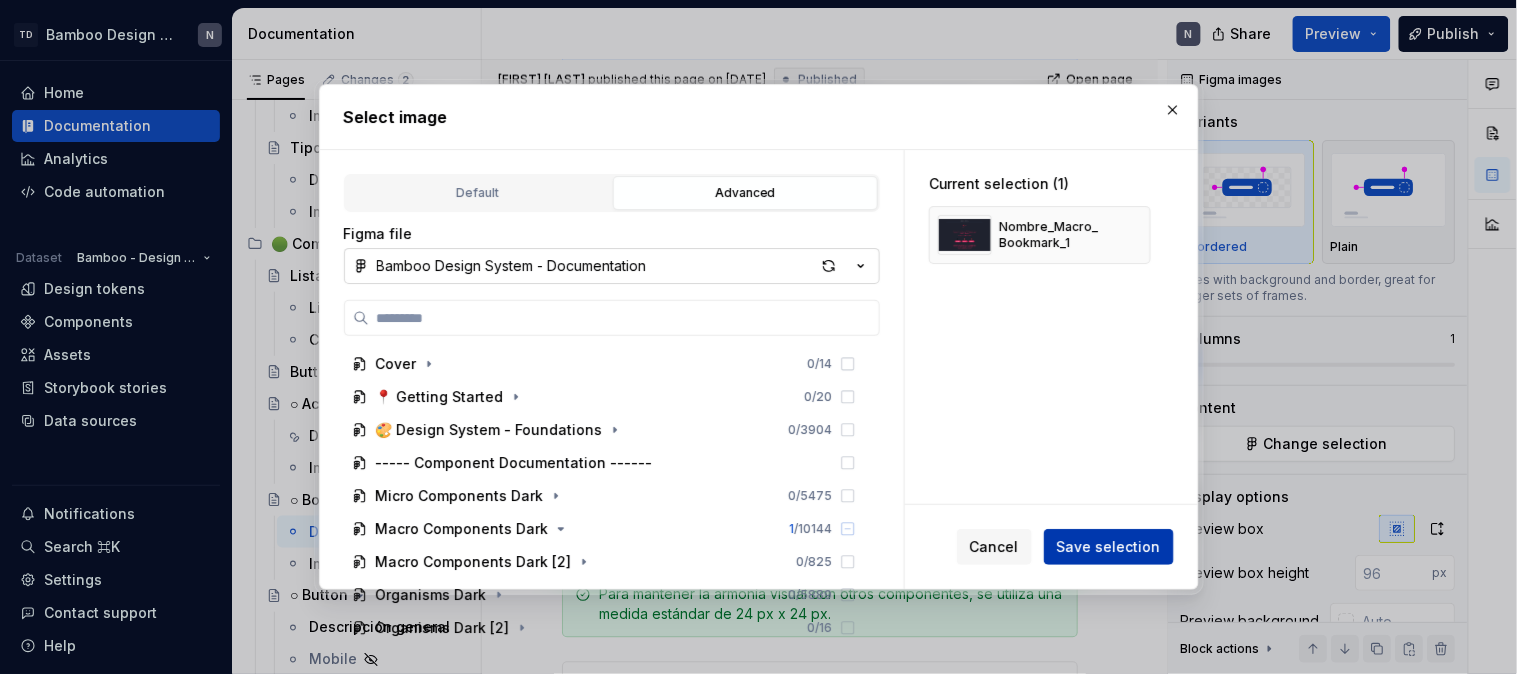 click on "Save selection" at bounding box center [1109, 547] 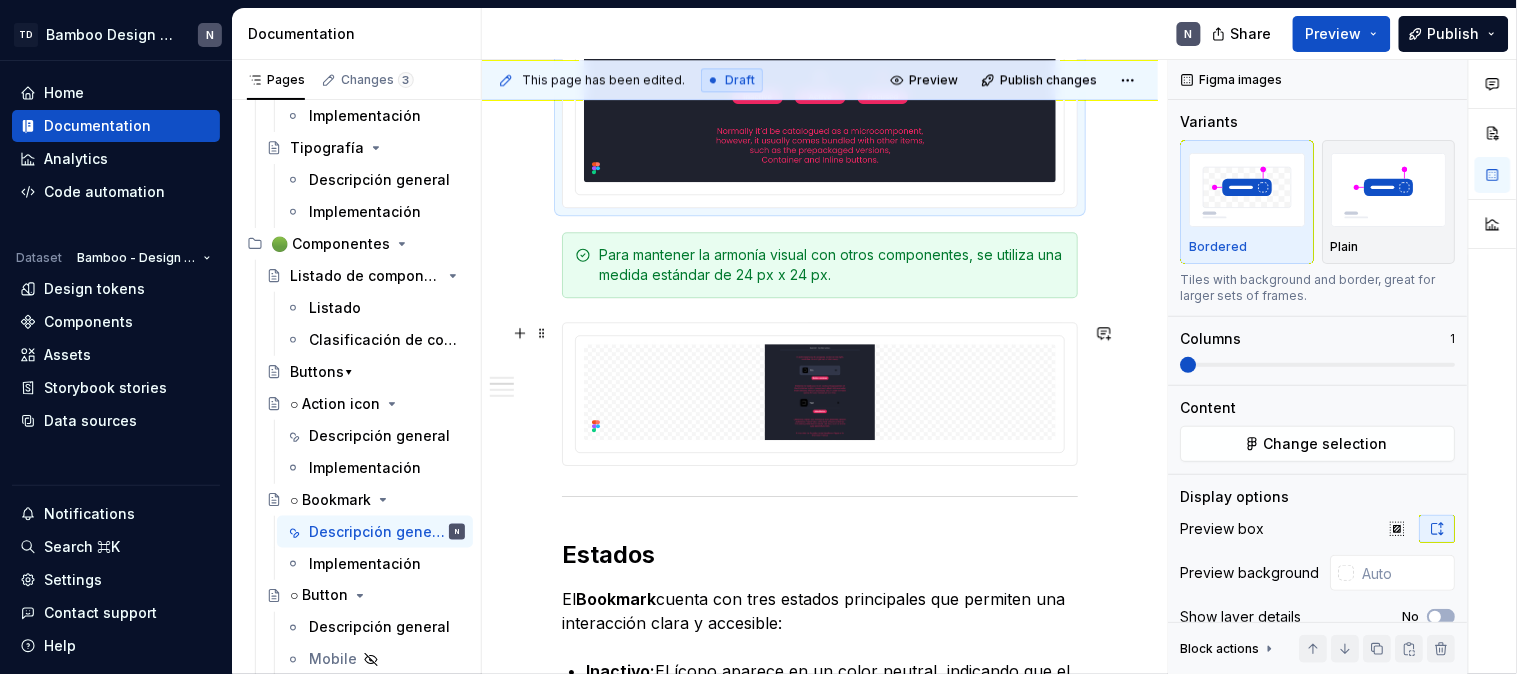 scroll, scrollTop: 1333, scrollLeft: 0, axis: vertical 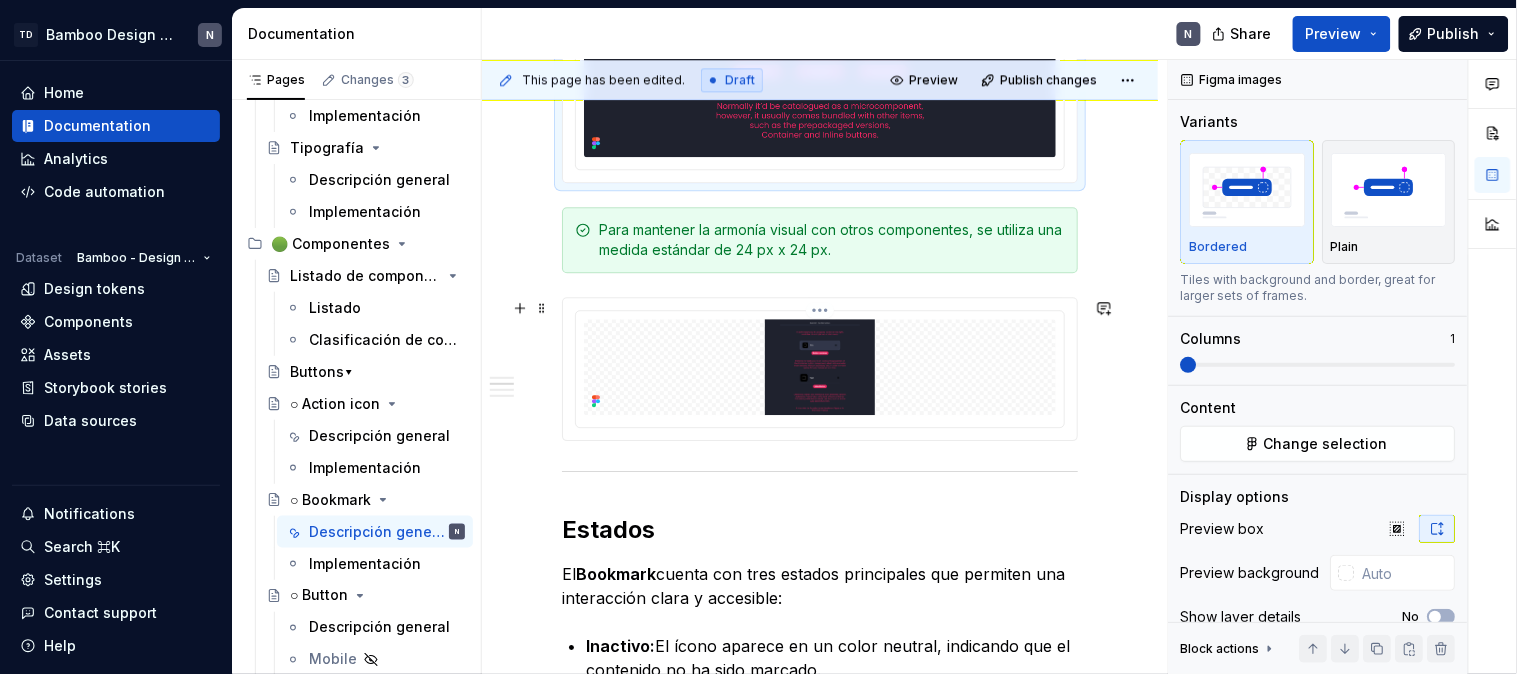 click at bounding box center [820, 367] 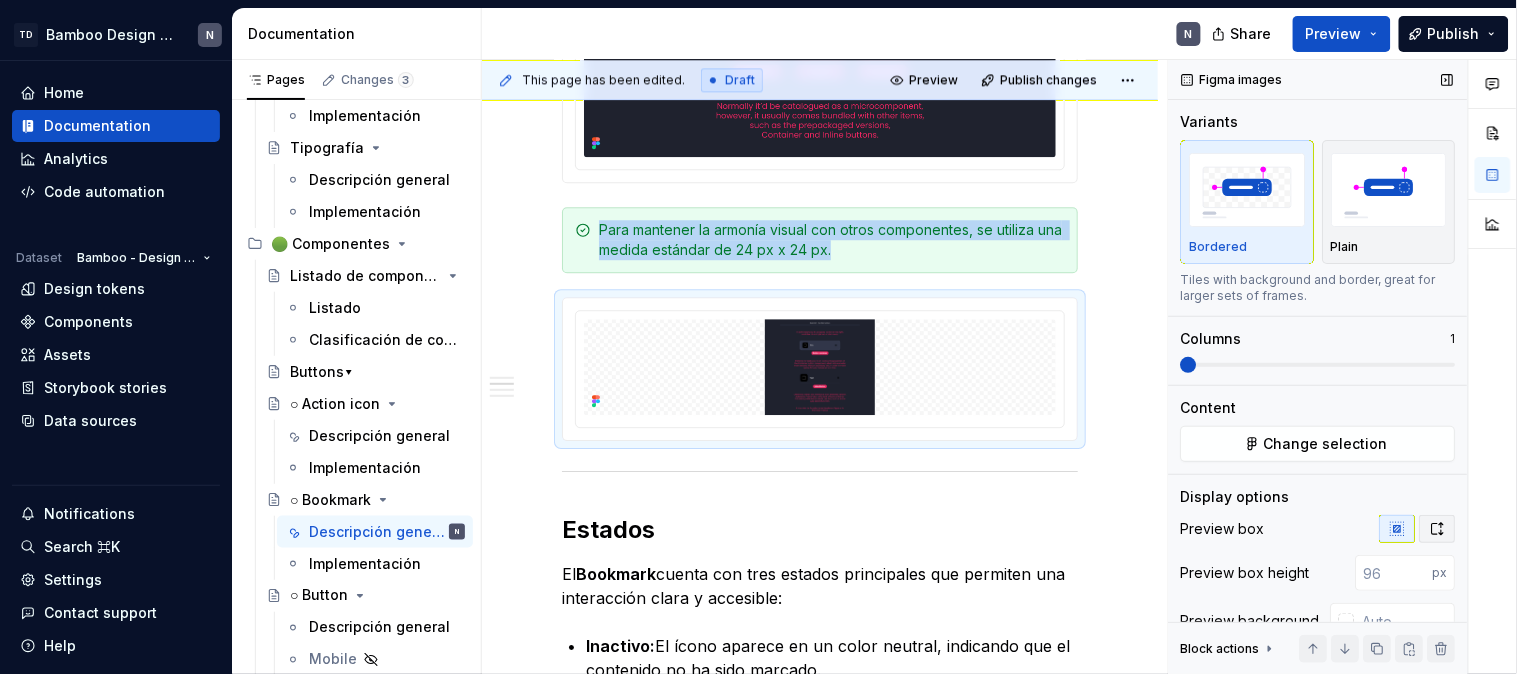 click at bounding box center [1438, 529] 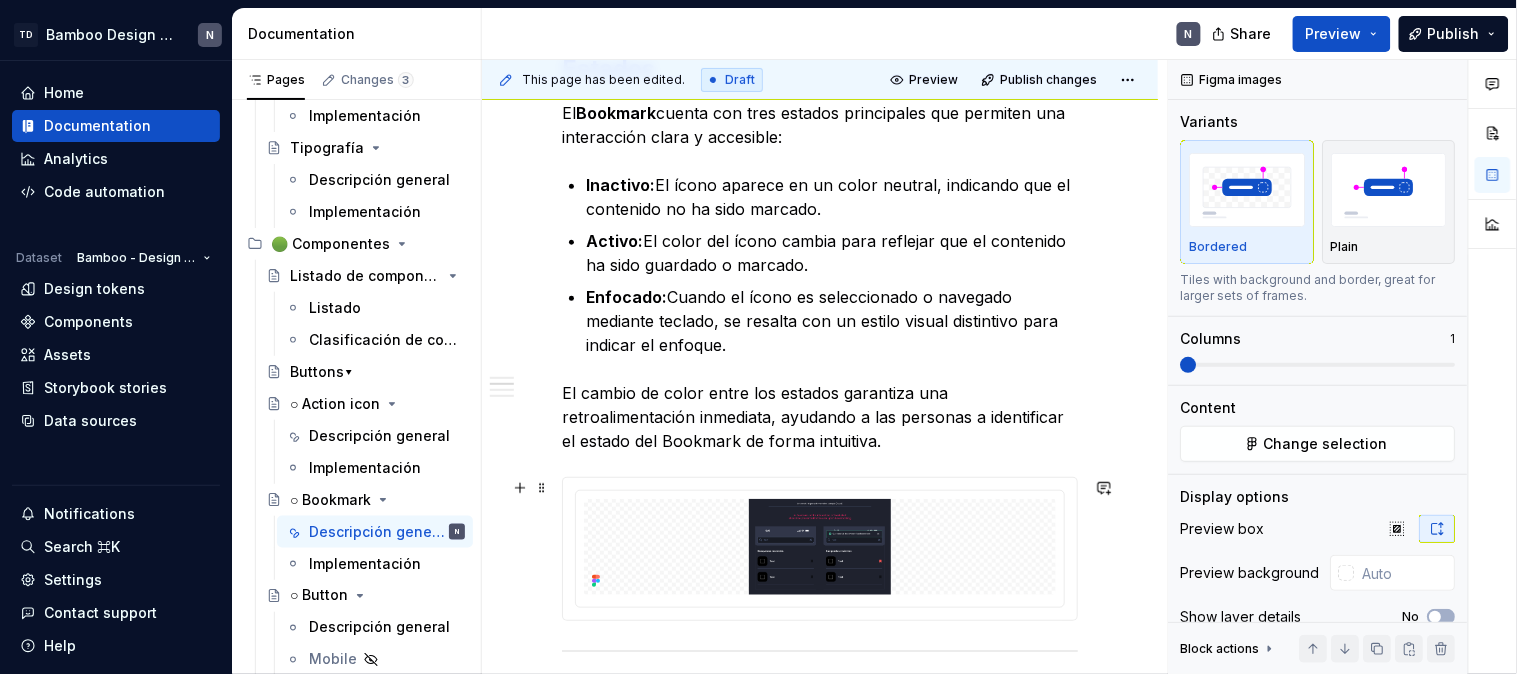 scroll, scrollTop: 2222, scrollLeft: 0, axis: vertical 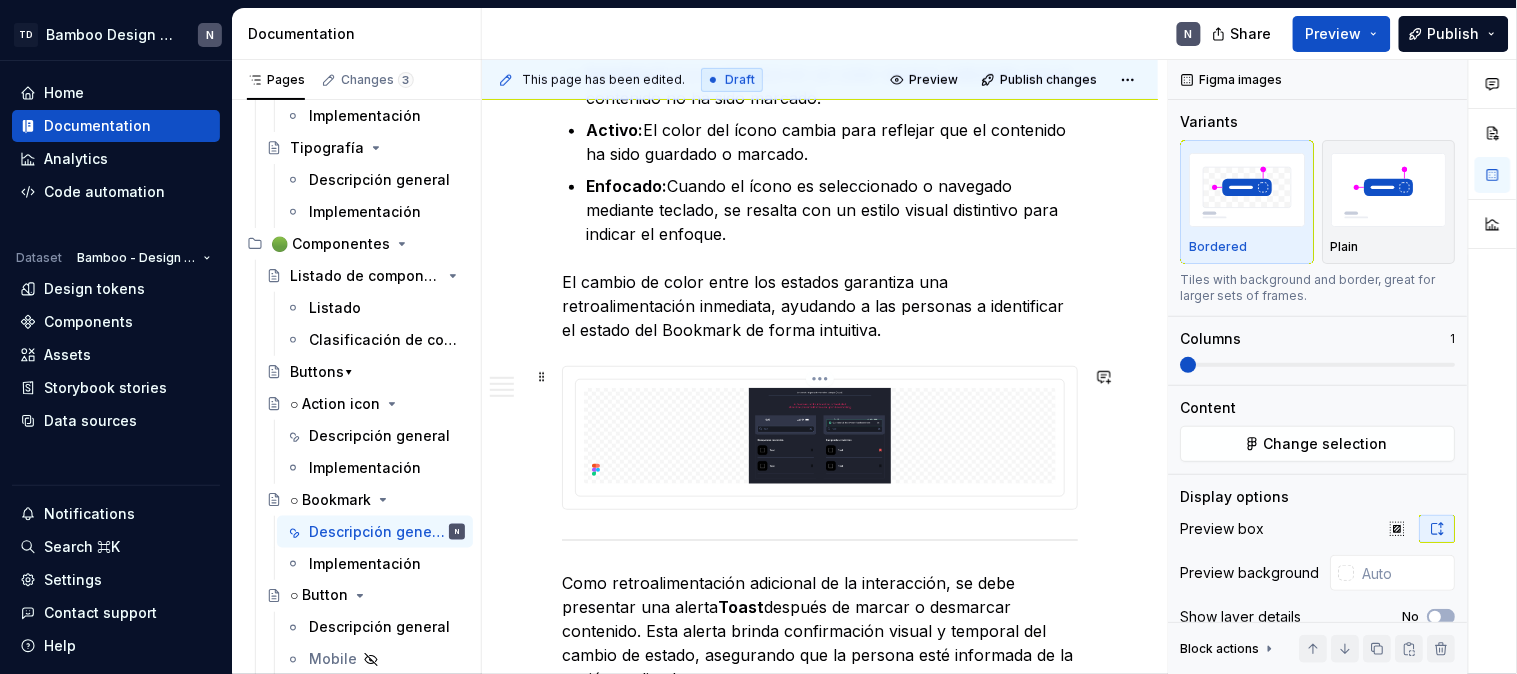click at bounding box center (820, 436) 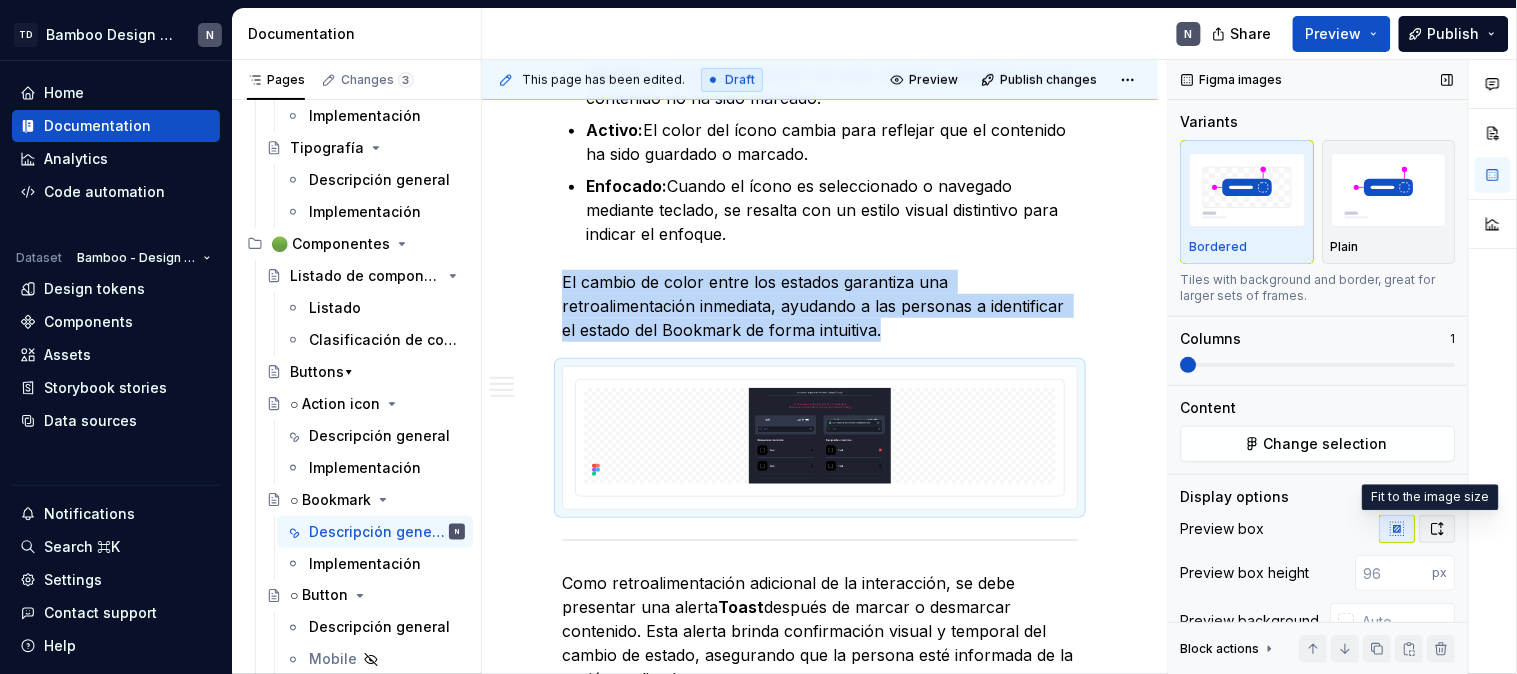 click 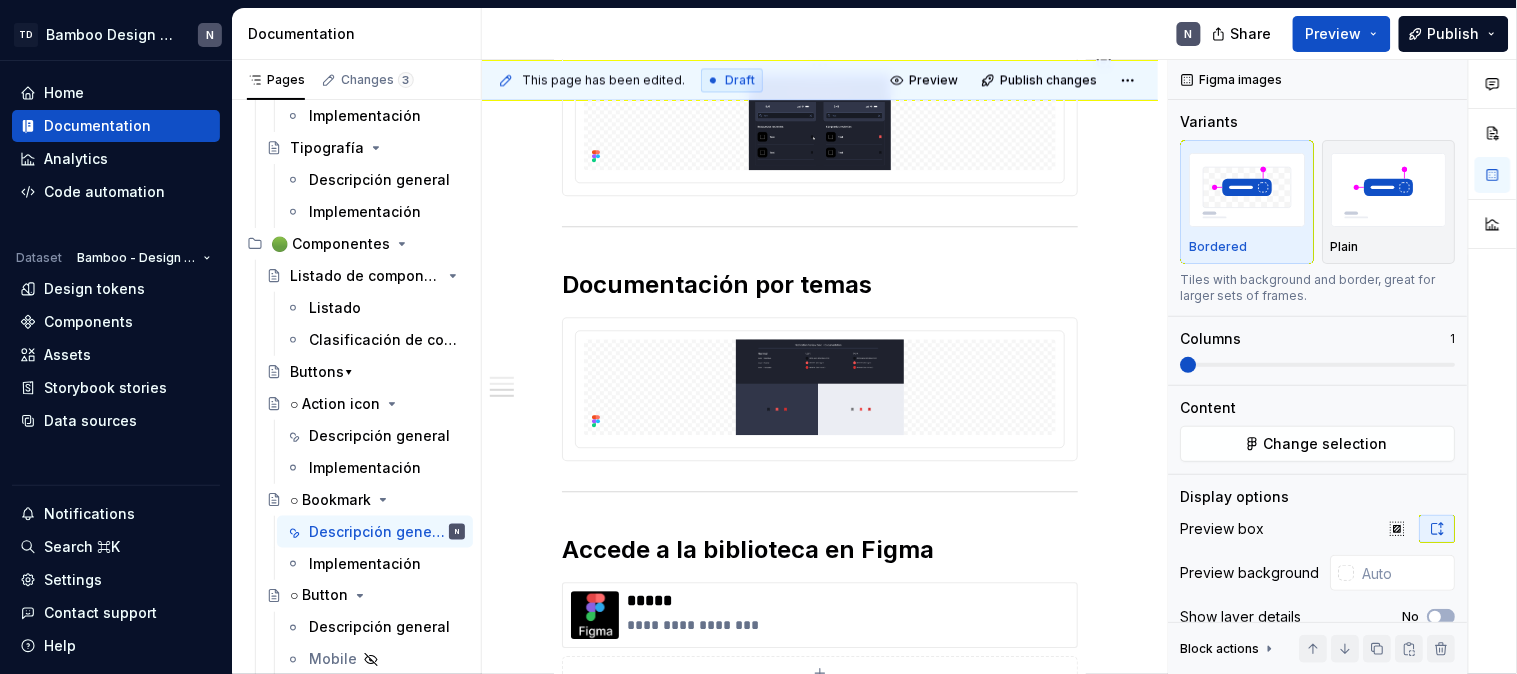scroll, scrollTop: 3111, scrollLeft: 0, axis: vertical 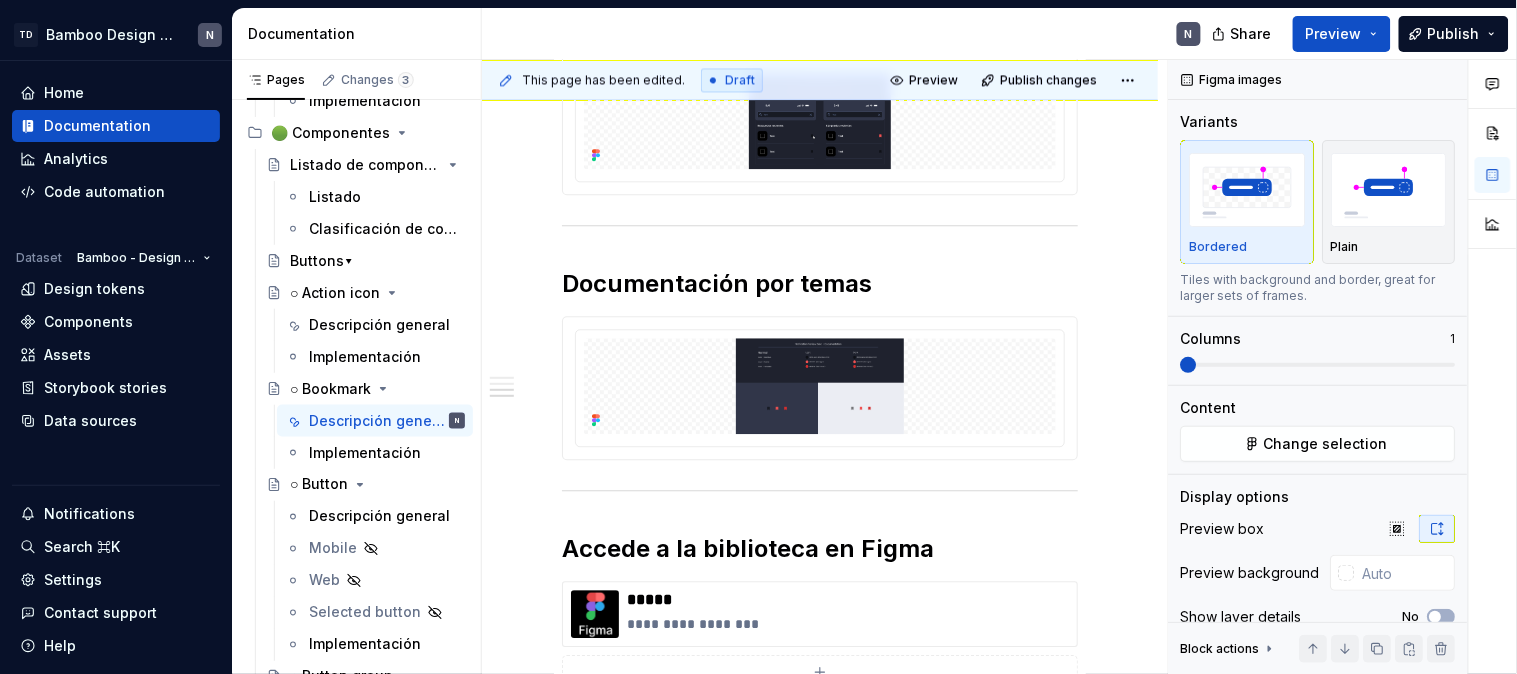 drag, startPoint x: 353, startPoint y: 517, endPoint x: 1503, endPoint y: 450, distance: 1151.9501 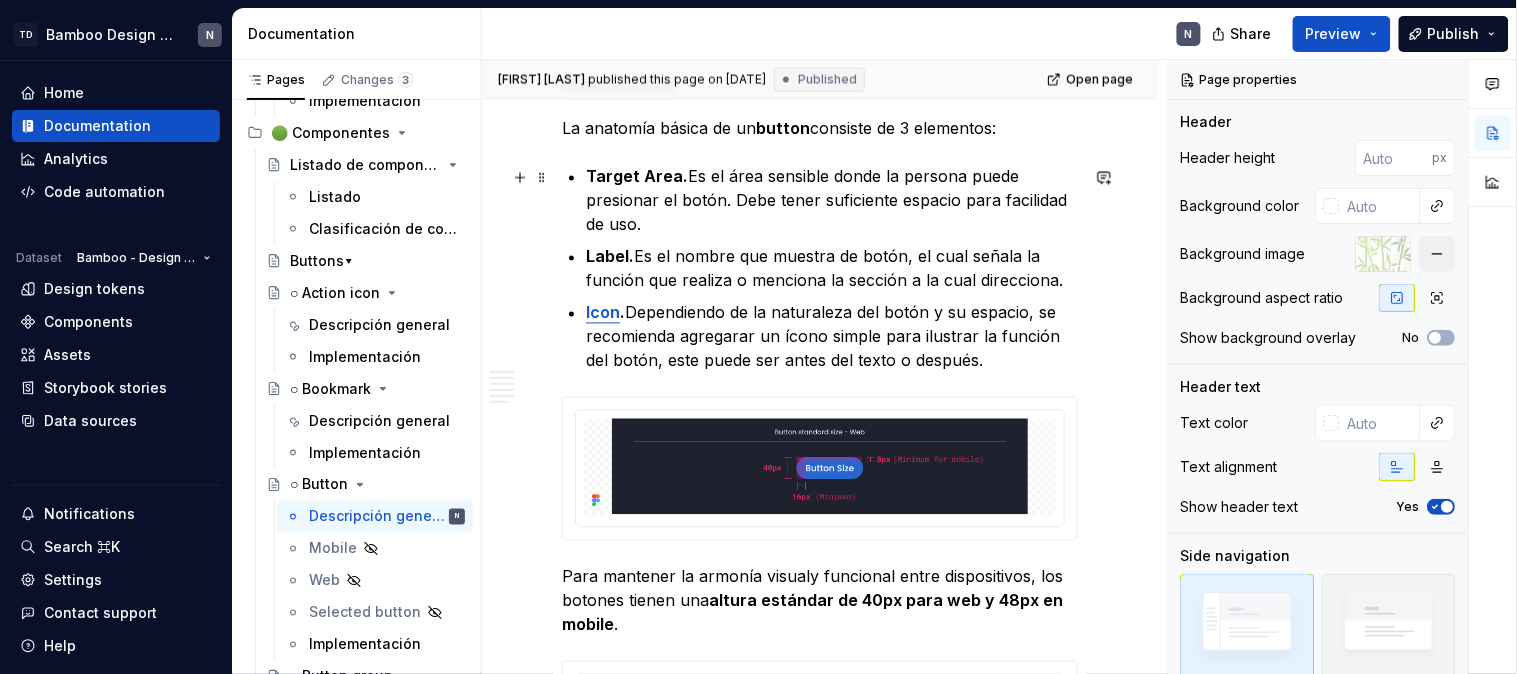 scroll, scrollTop: 1111, scrollLeft: 0, axis: vertical 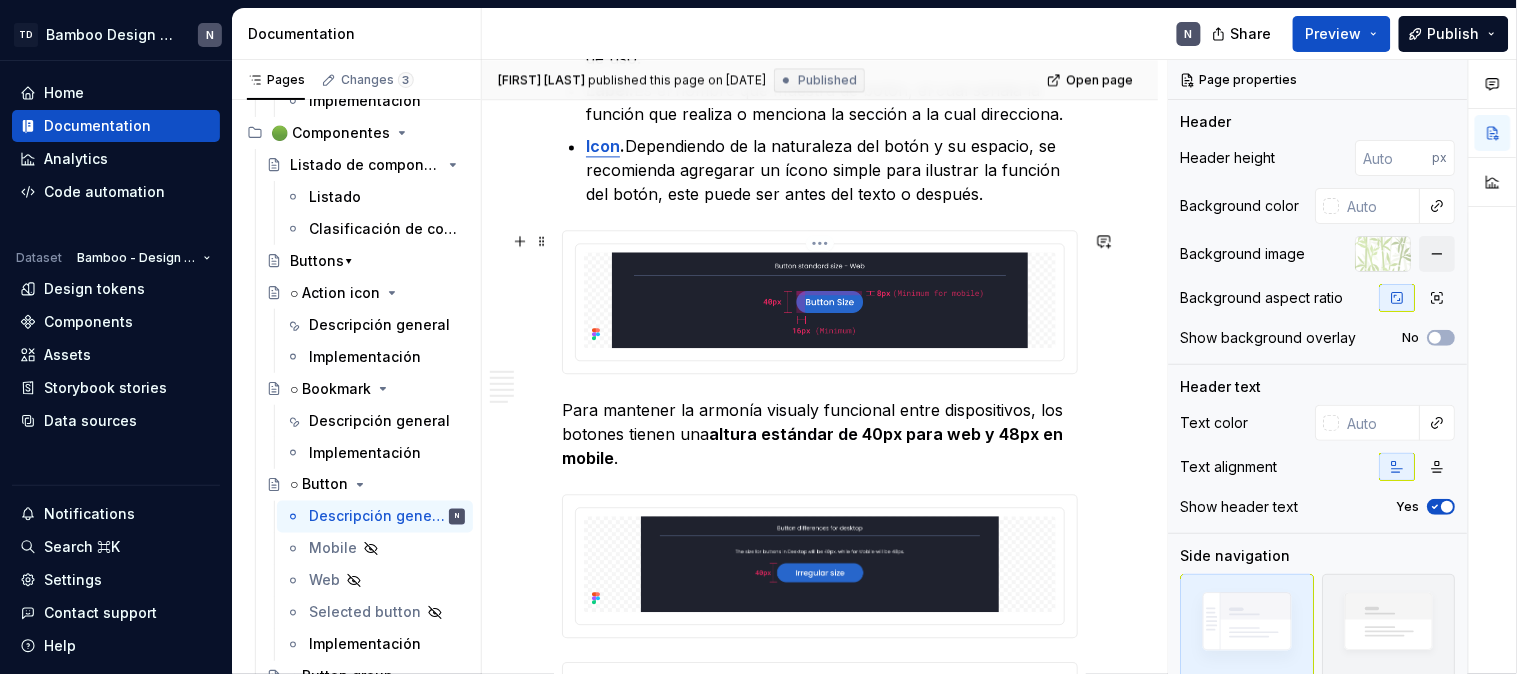click at bounding box center [820, 300] 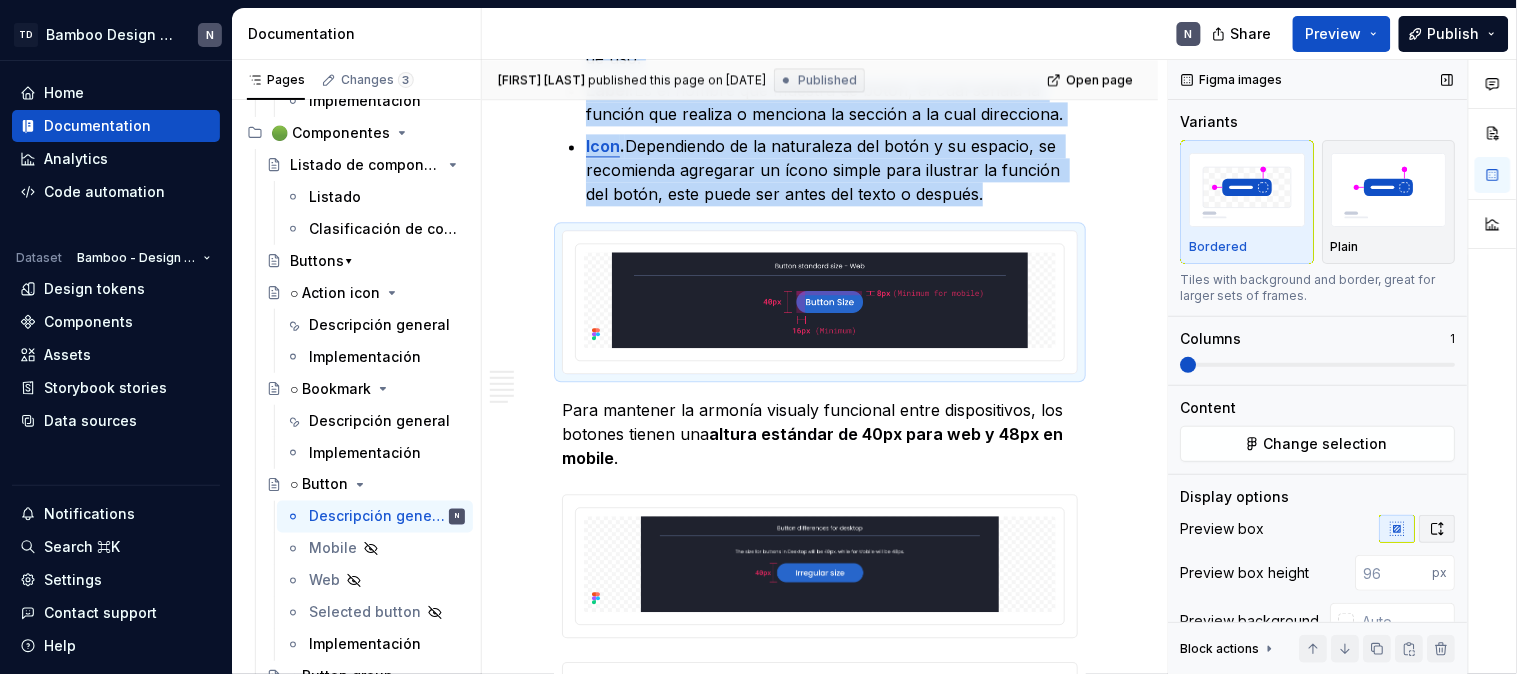 click 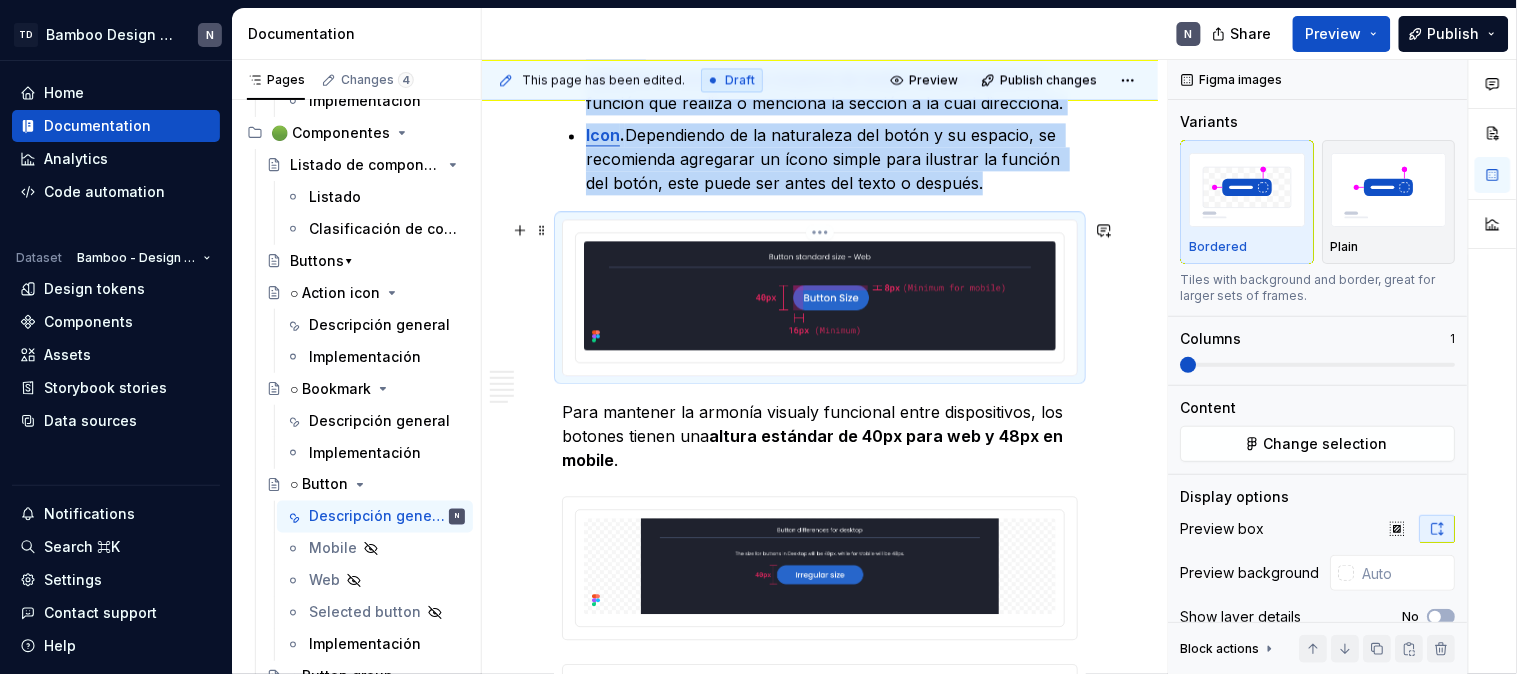 scroll, scrollTop: 1333, scrollLeft: 0, axis: vertical 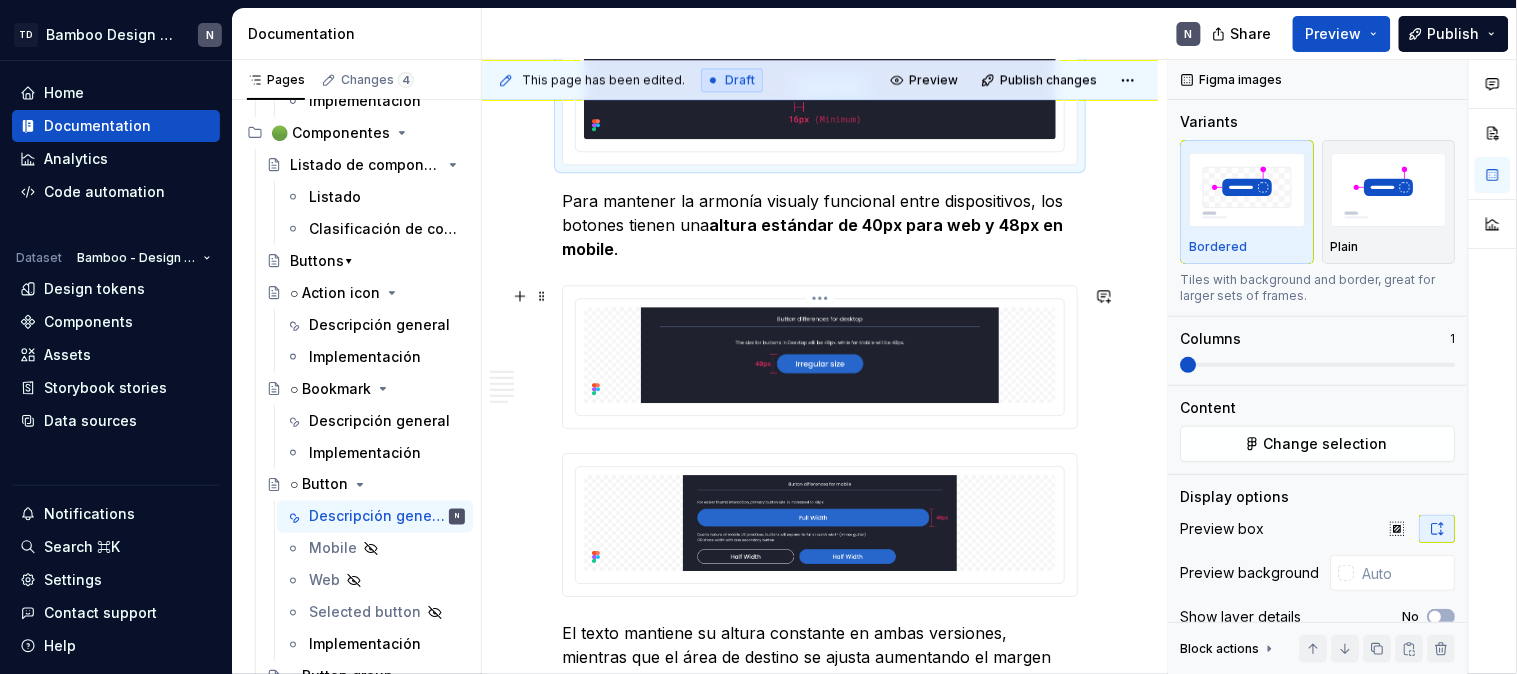 drag, startPoint x: 710, startPoint y: 334, endPoint x: 862, endPoint y: 388, distance: 161.30716 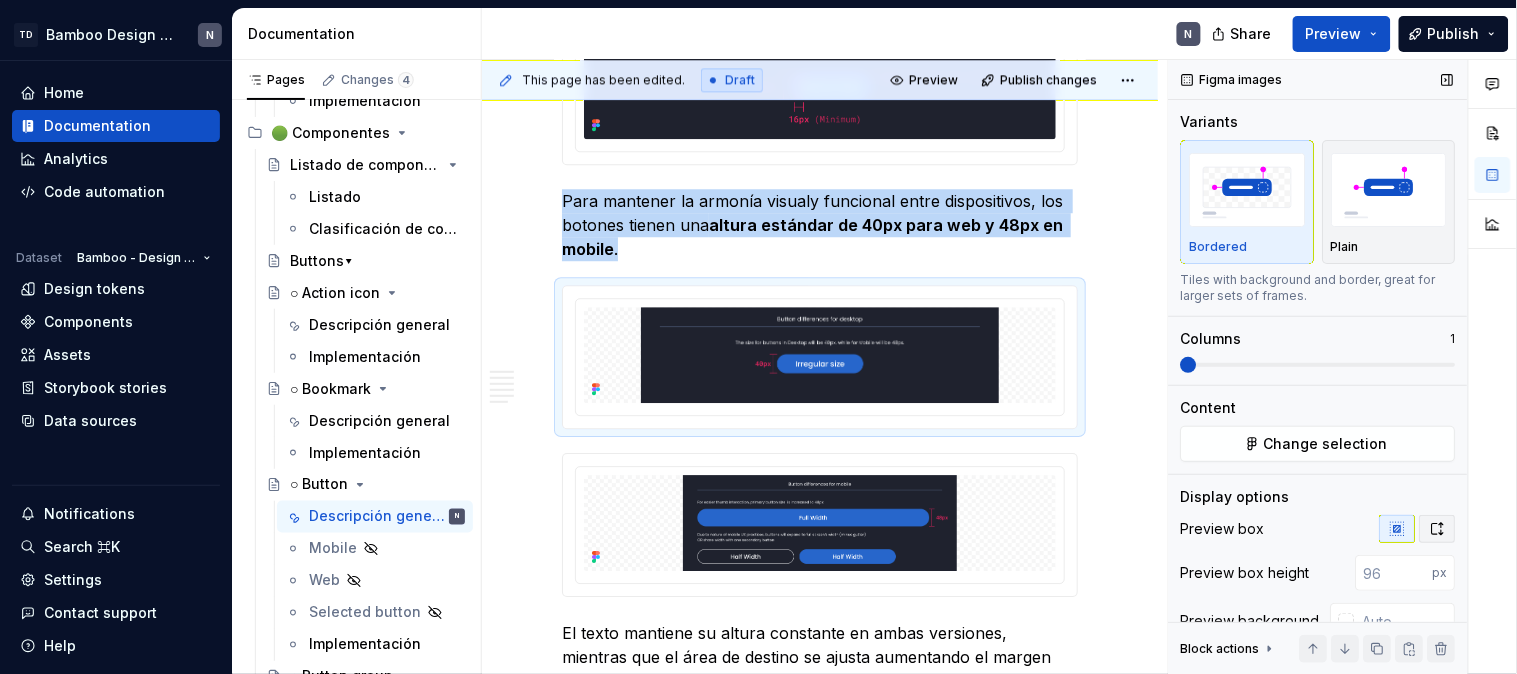 click at bounding box center [1438, 529] 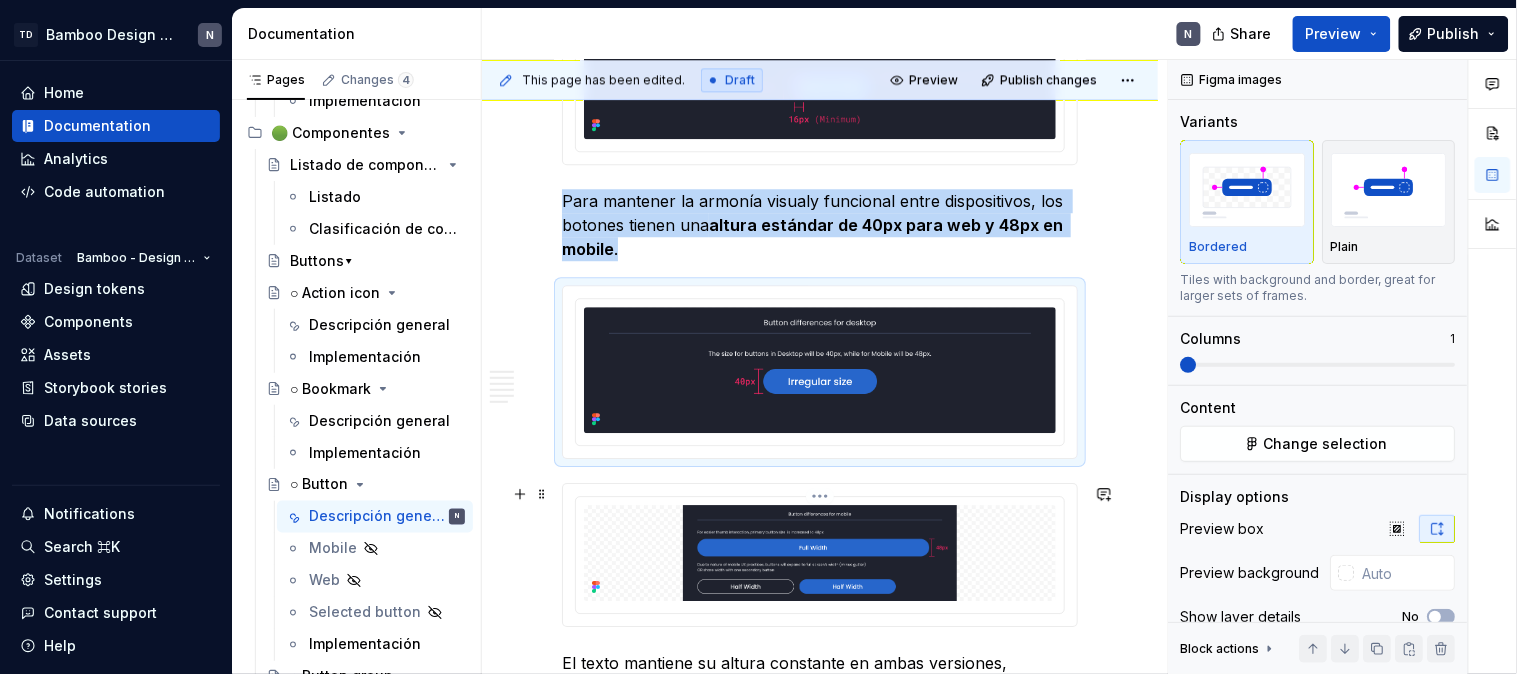 click at bounding box center [820, 553] 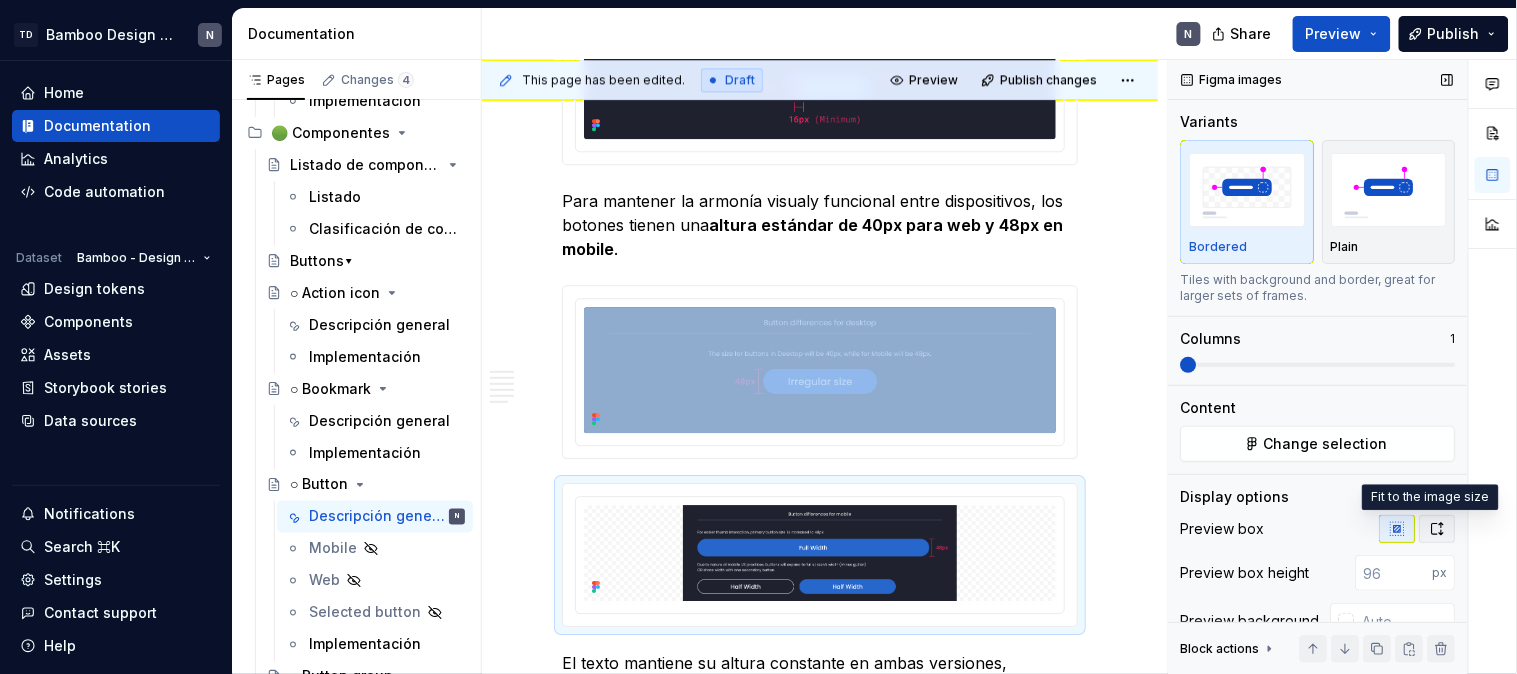 click 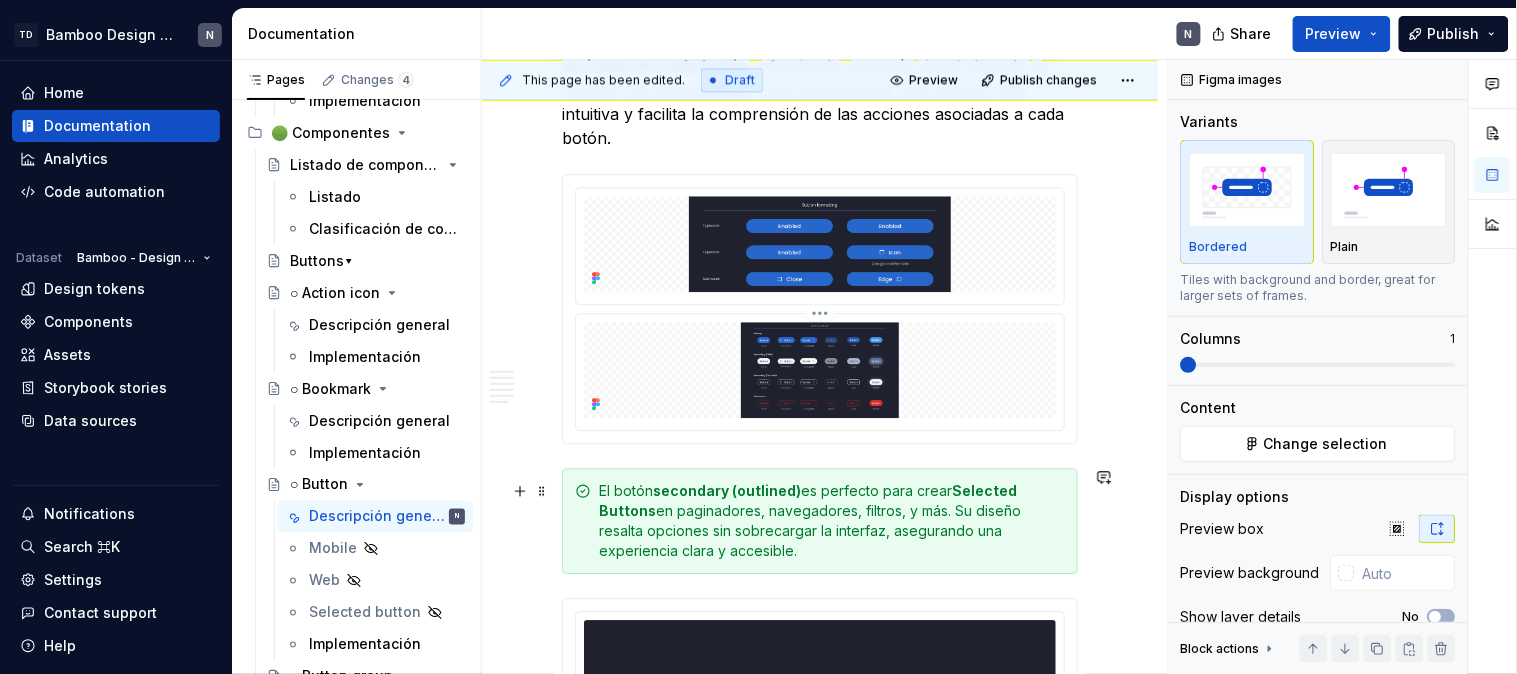 scroll, scrollTop: 3222, scrollLeft: 0, axis: vertical 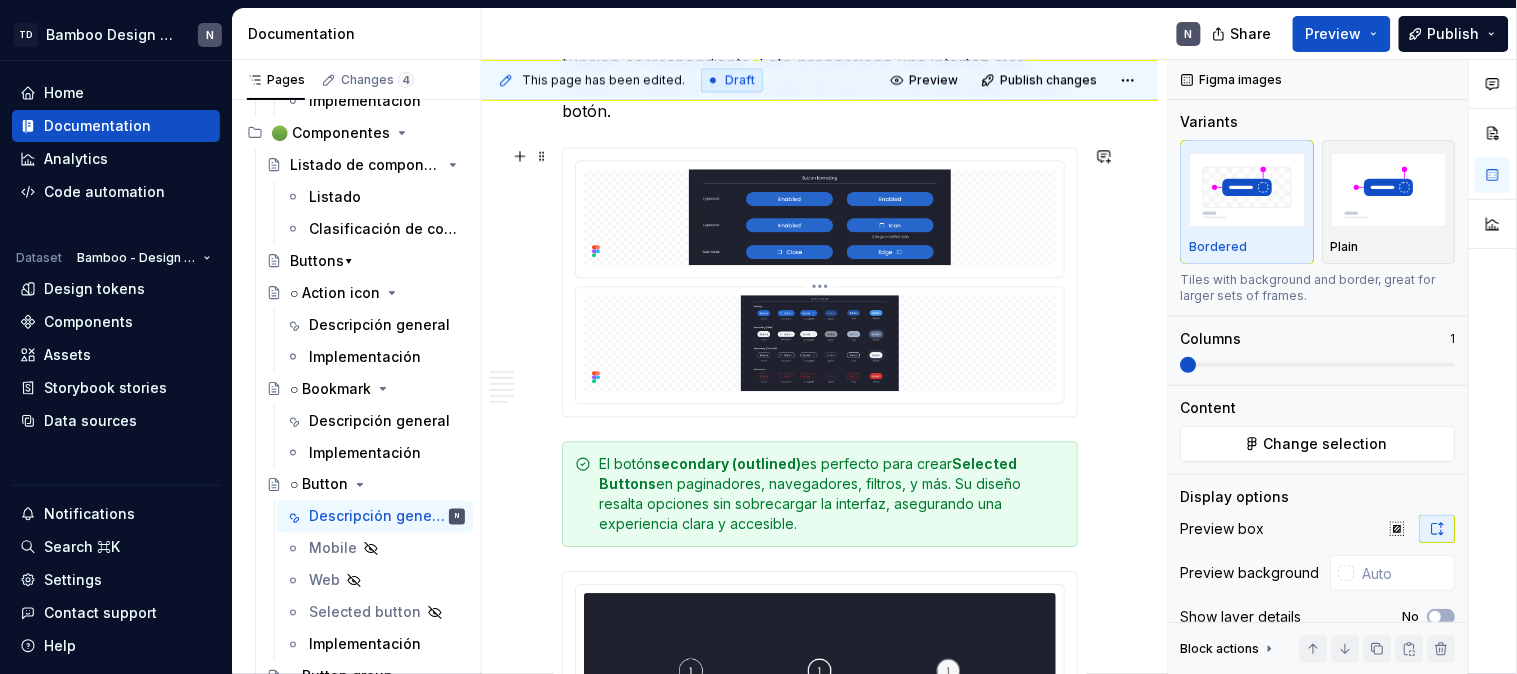 click at bounding box center (820, 343) 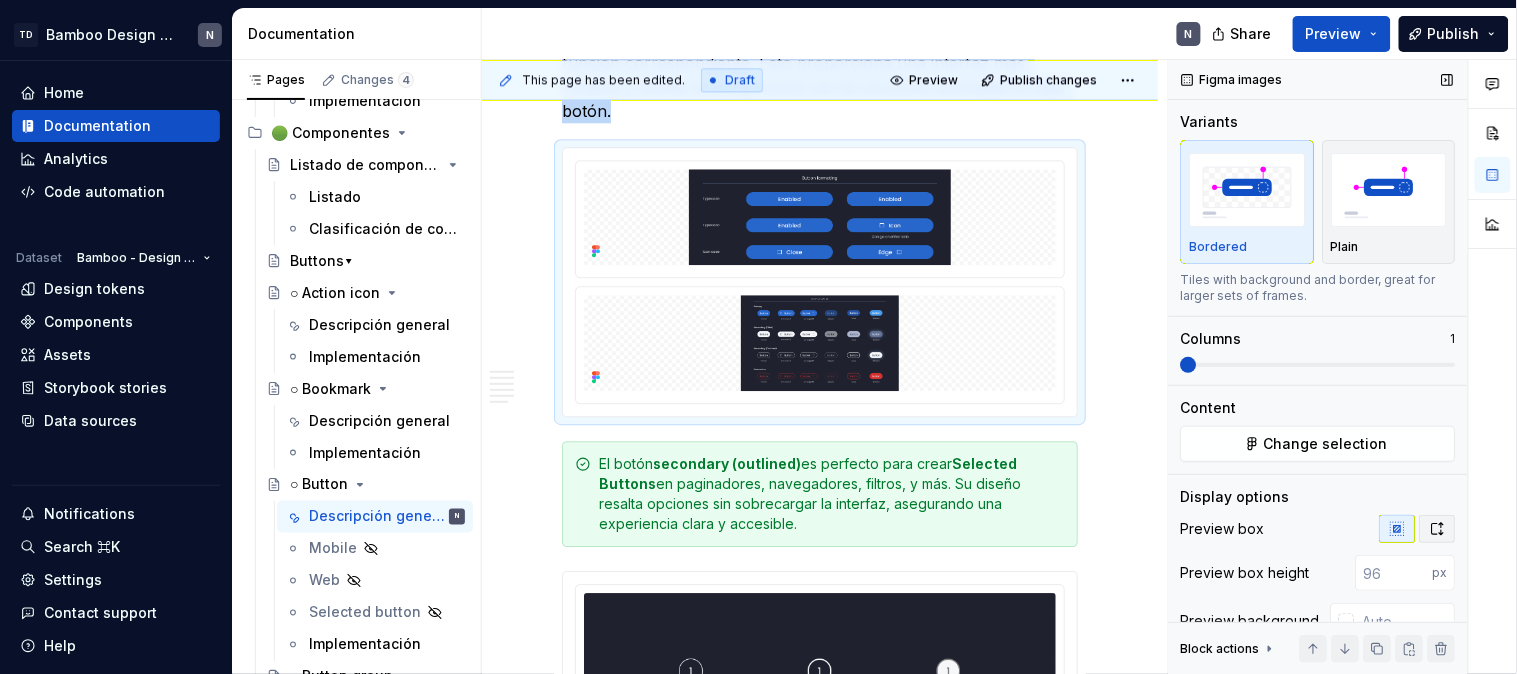 click 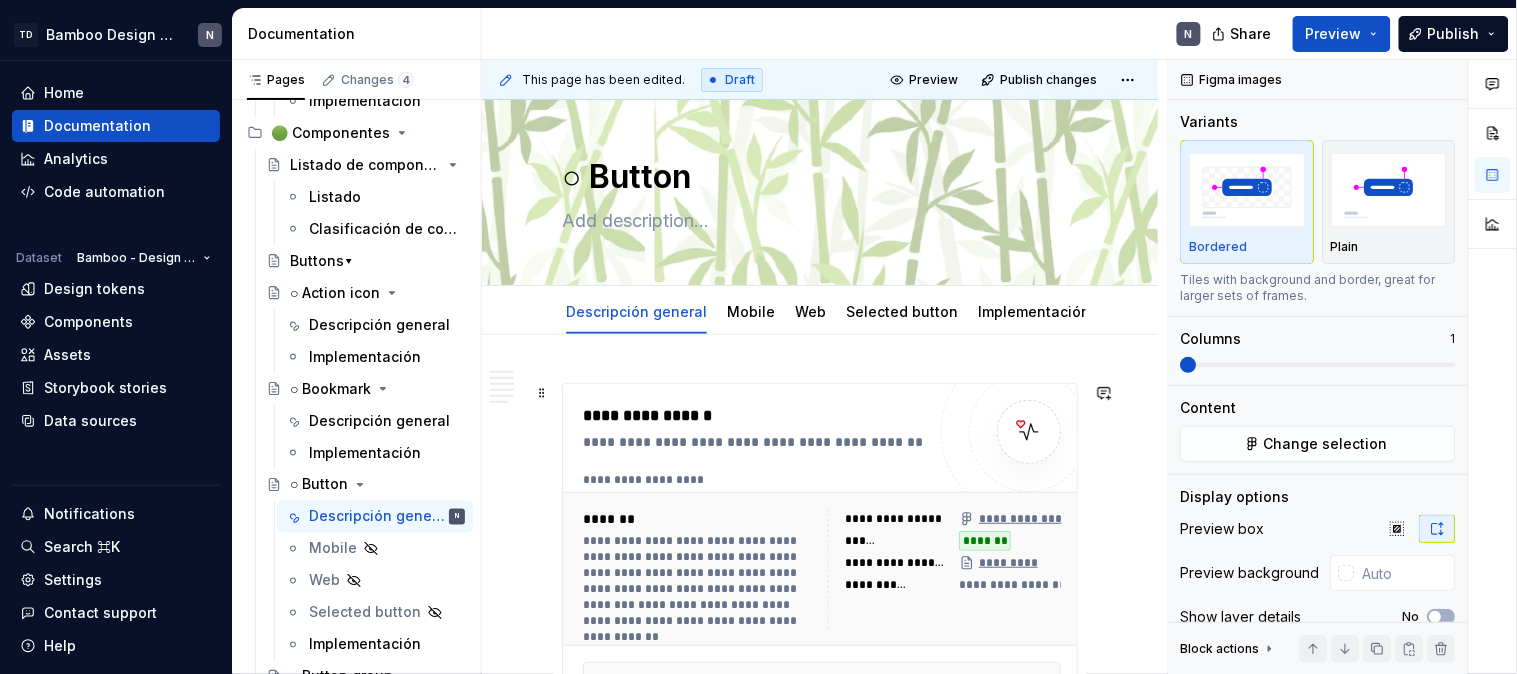 scroll, scrollTop: 0, scrollLeft: 0, axis: both 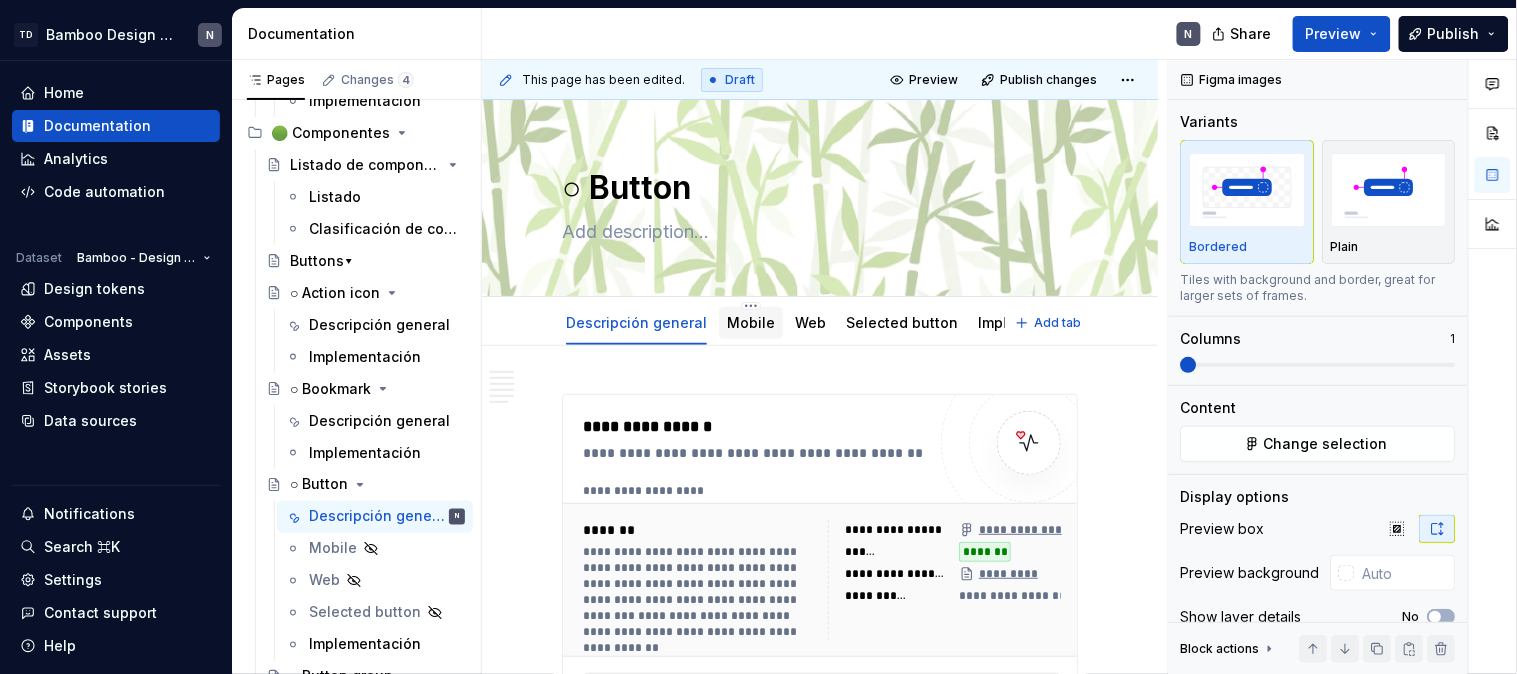 click on "Mobile" at bounding box center (751, 322) 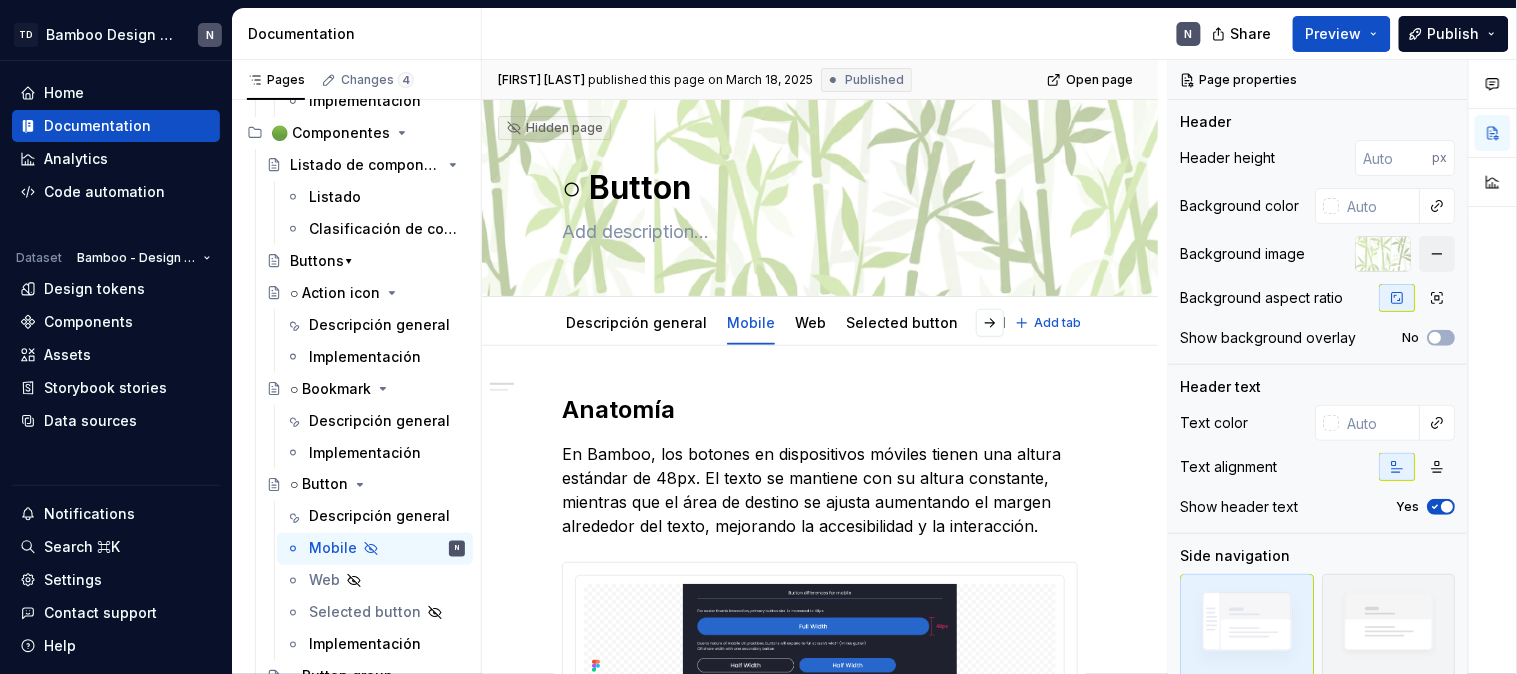 type on "*" 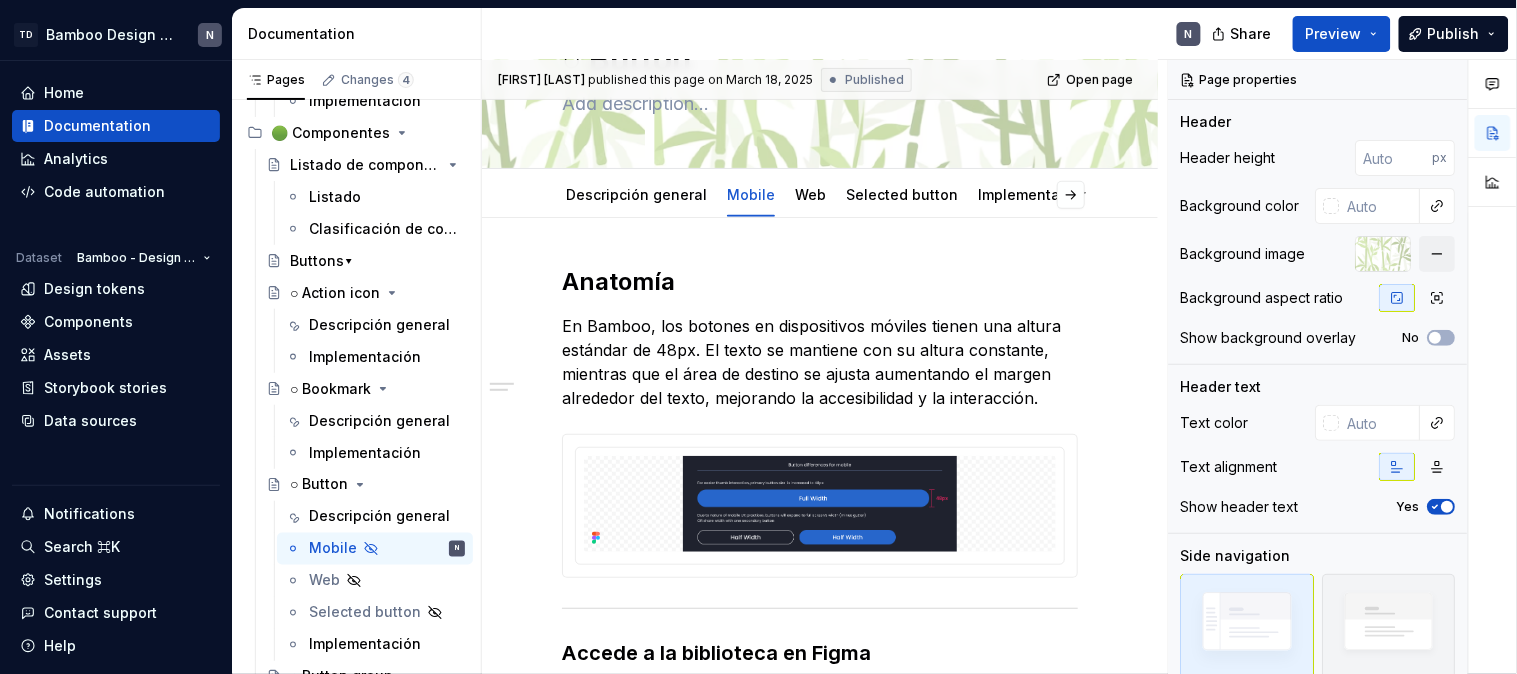 scroll, scrollTop: 162, scrollLeft: 0, axis: vertical 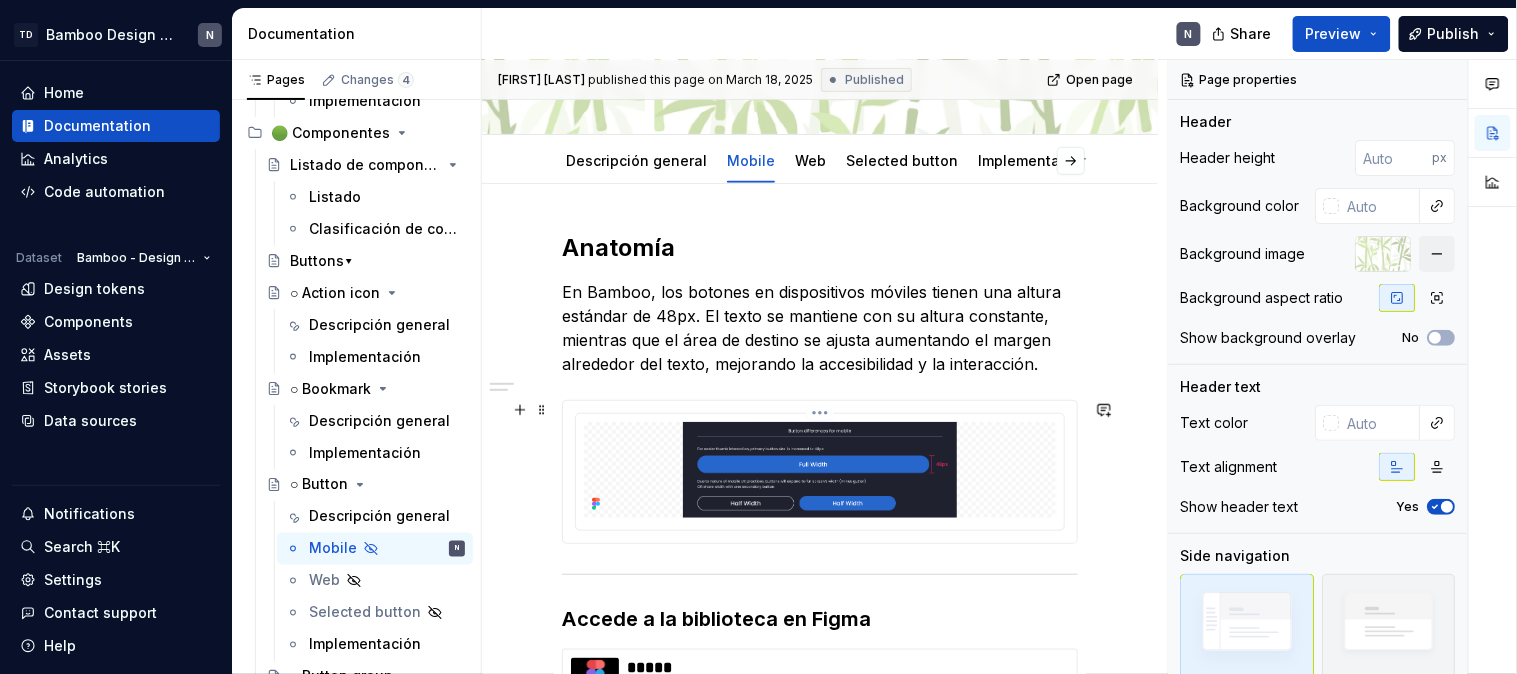 click at bounding box center (820, 470) 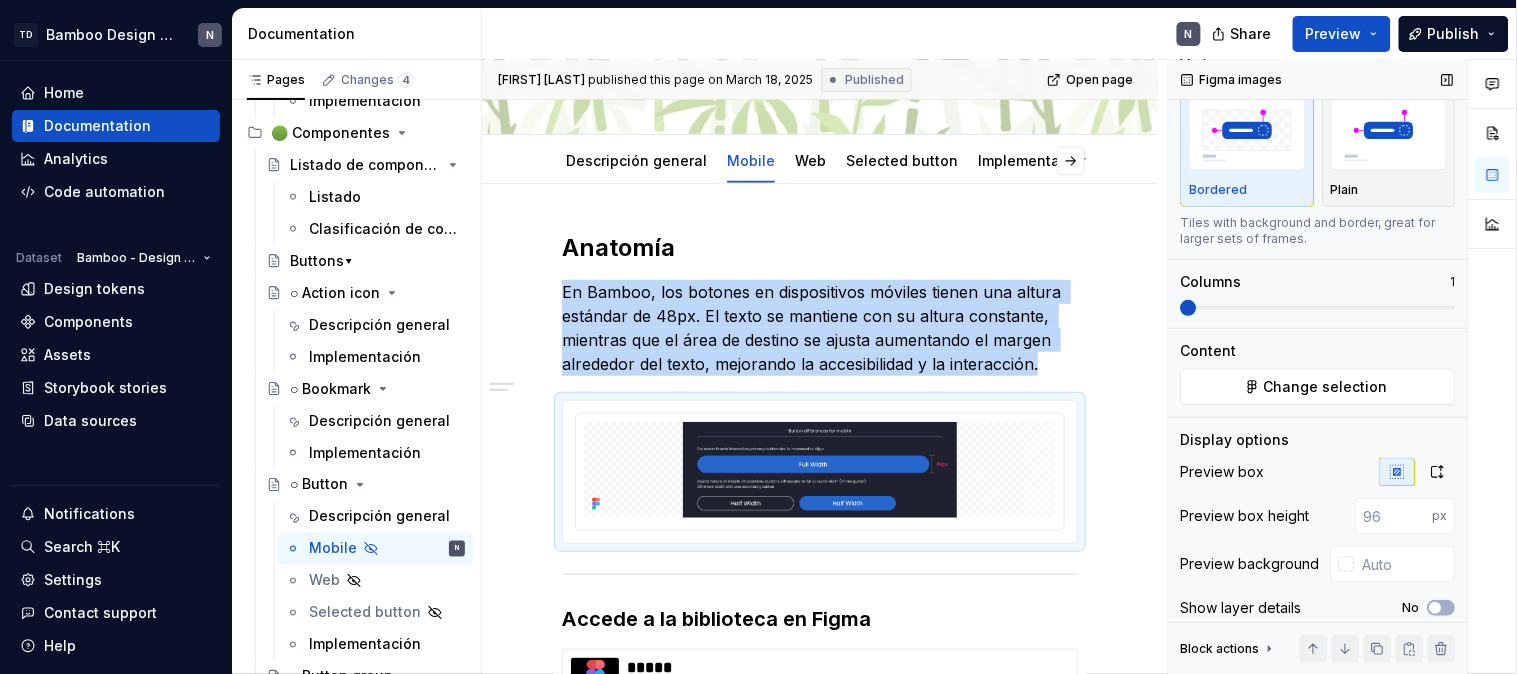 scroll, scrollTop: 85, scrollLeft: 0, axis: vertical 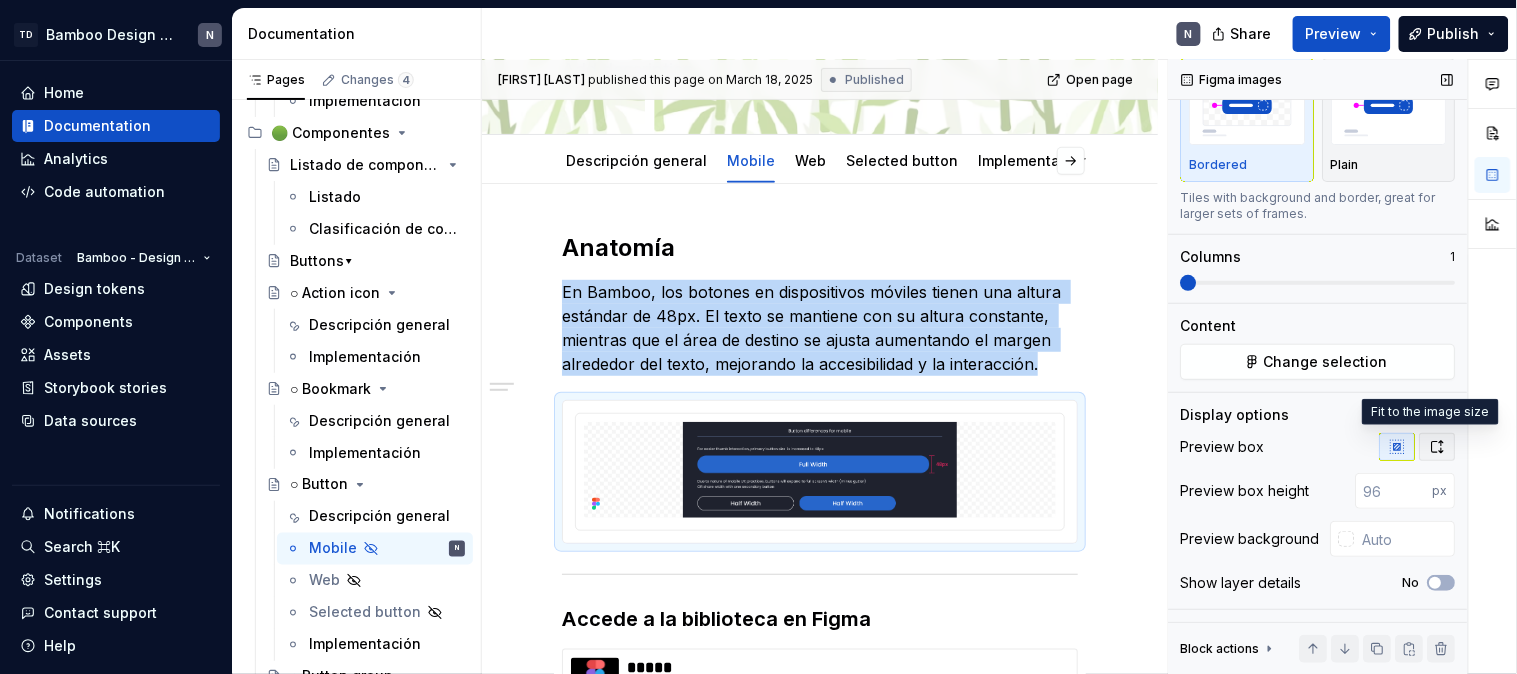 click at bounding box center (1438, 447) 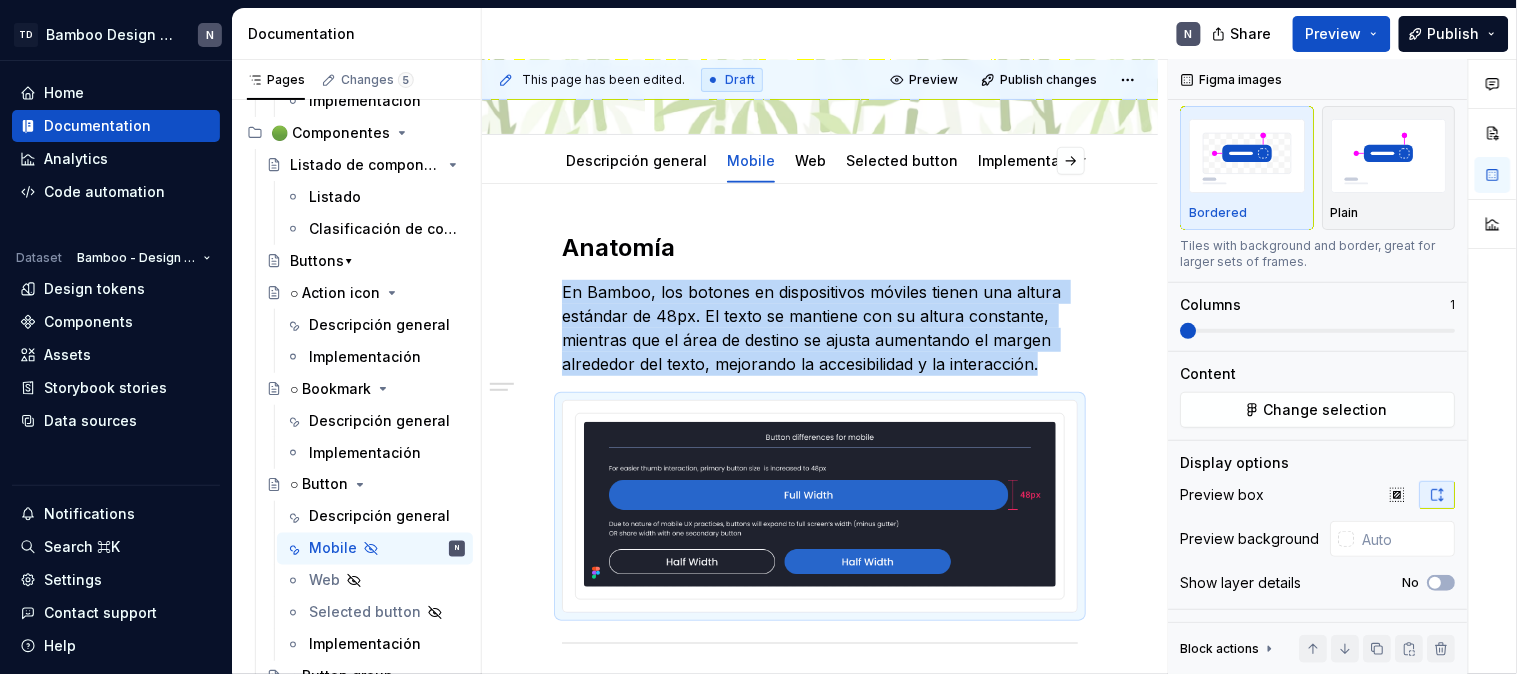 scroll, scrollTop: 37, scrollLeft: 0, axis: vertical 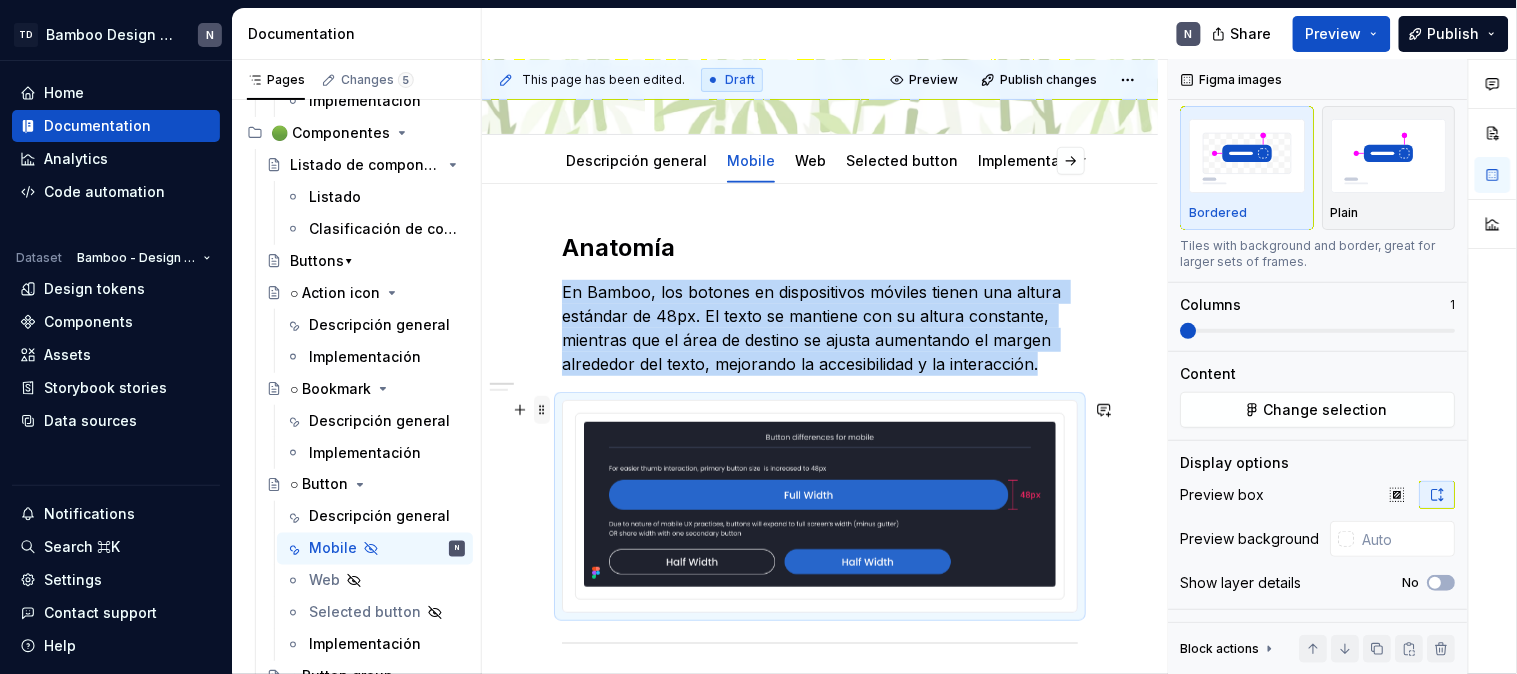 click at bounding box center (542, 410) 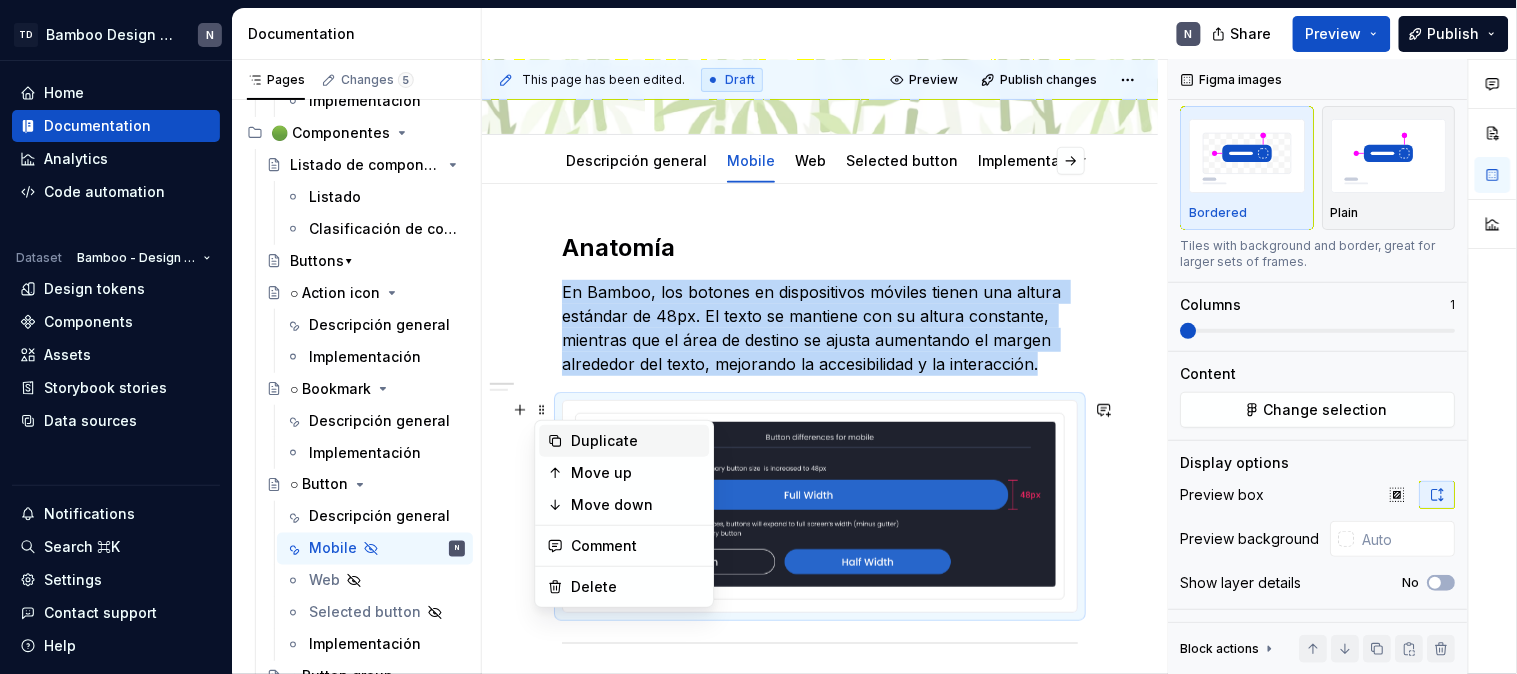 click on "Duplicate" at bounding box center [636, 441] 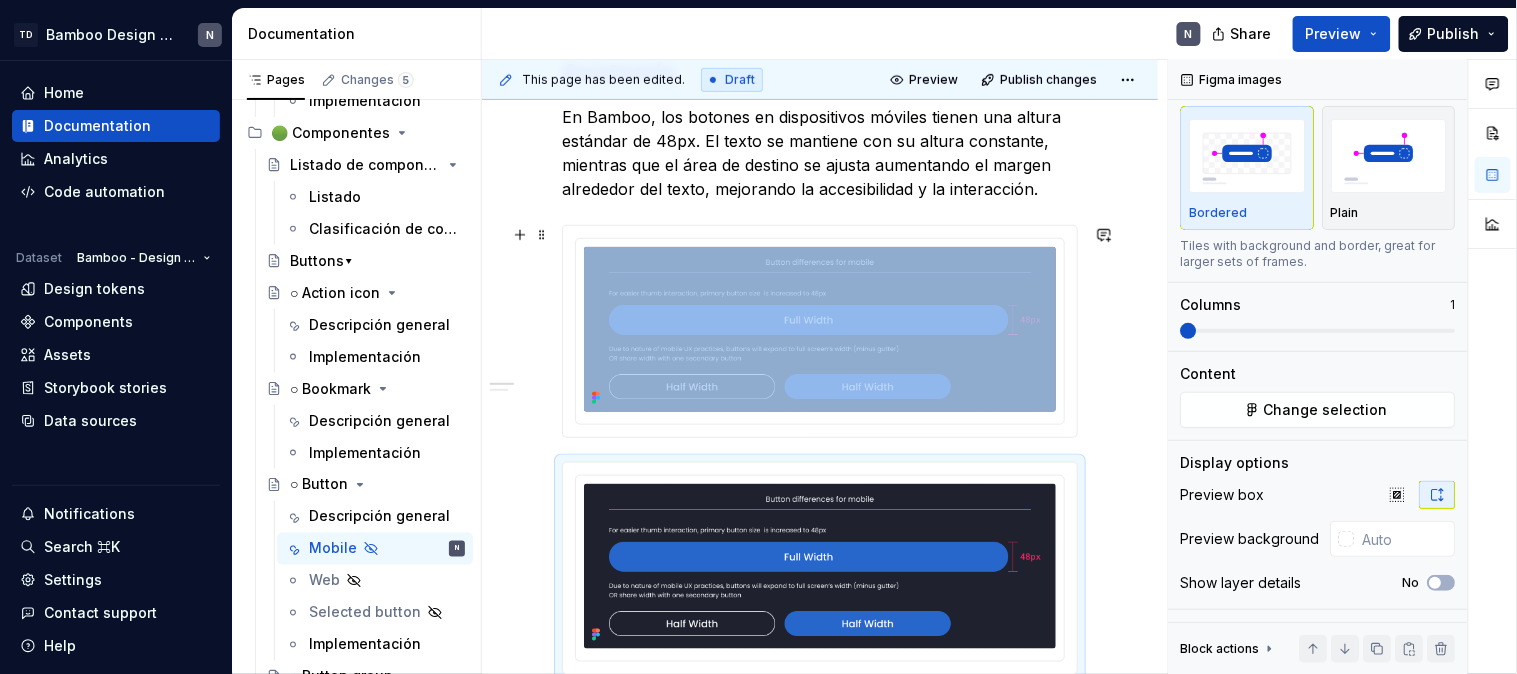 scroll, scrollTop: 448, scrollLeft: 0, axis: vertical 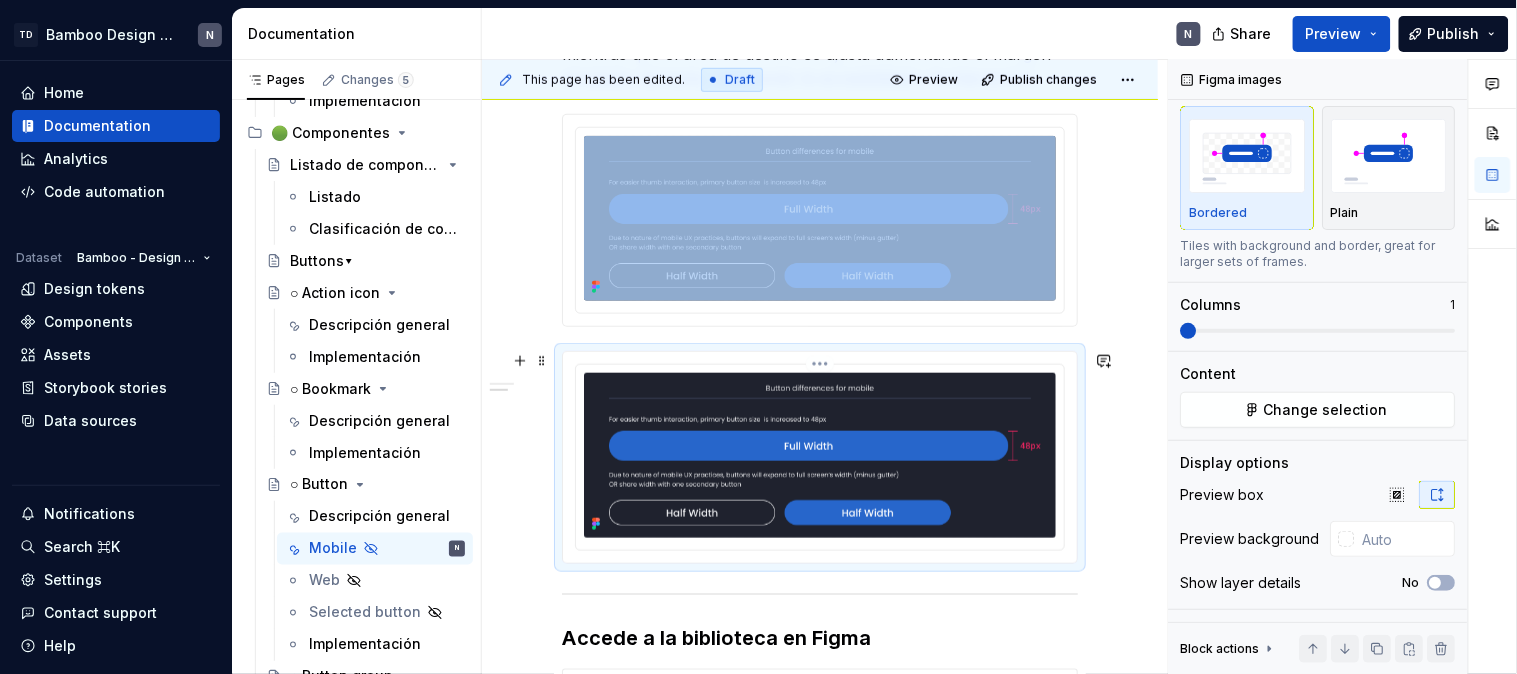click at bounding box center (820, 455) 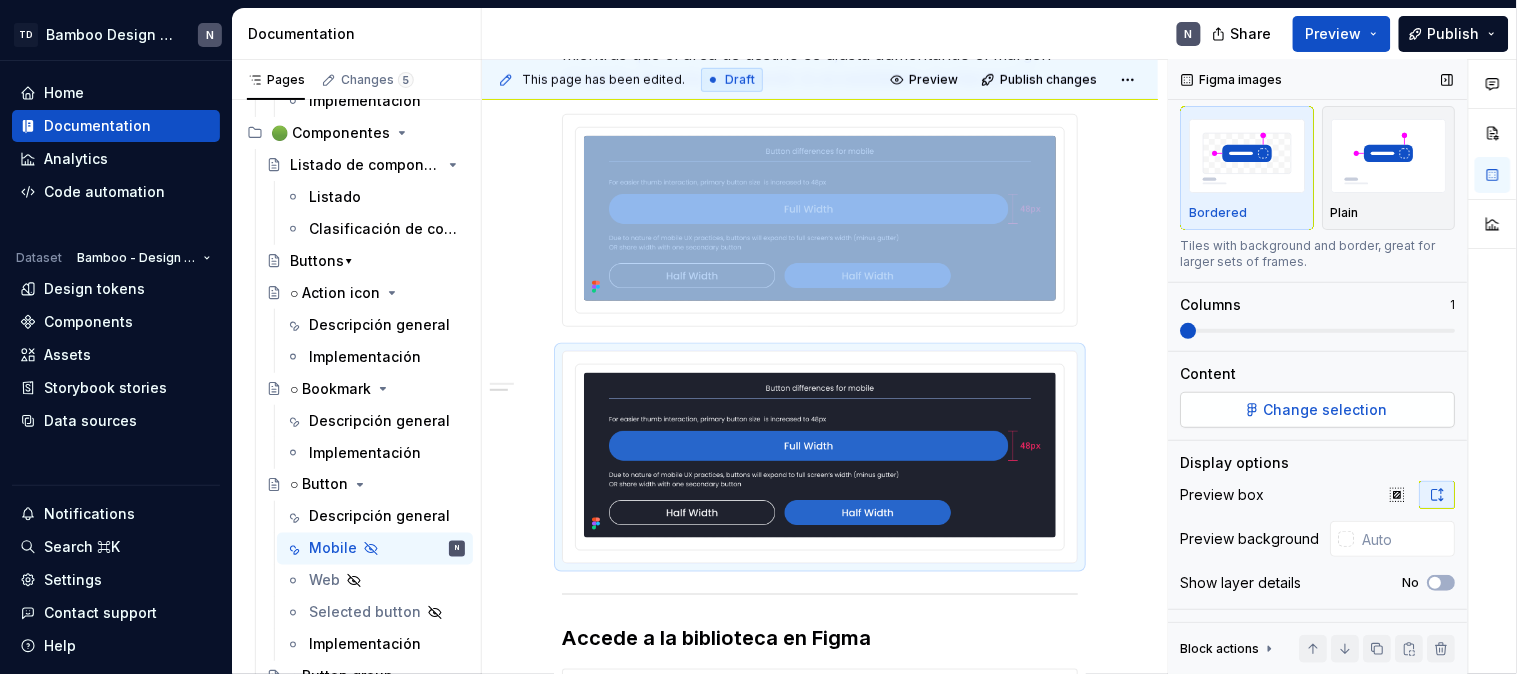 click on "Change selection" at bounding box center (1327, 410) 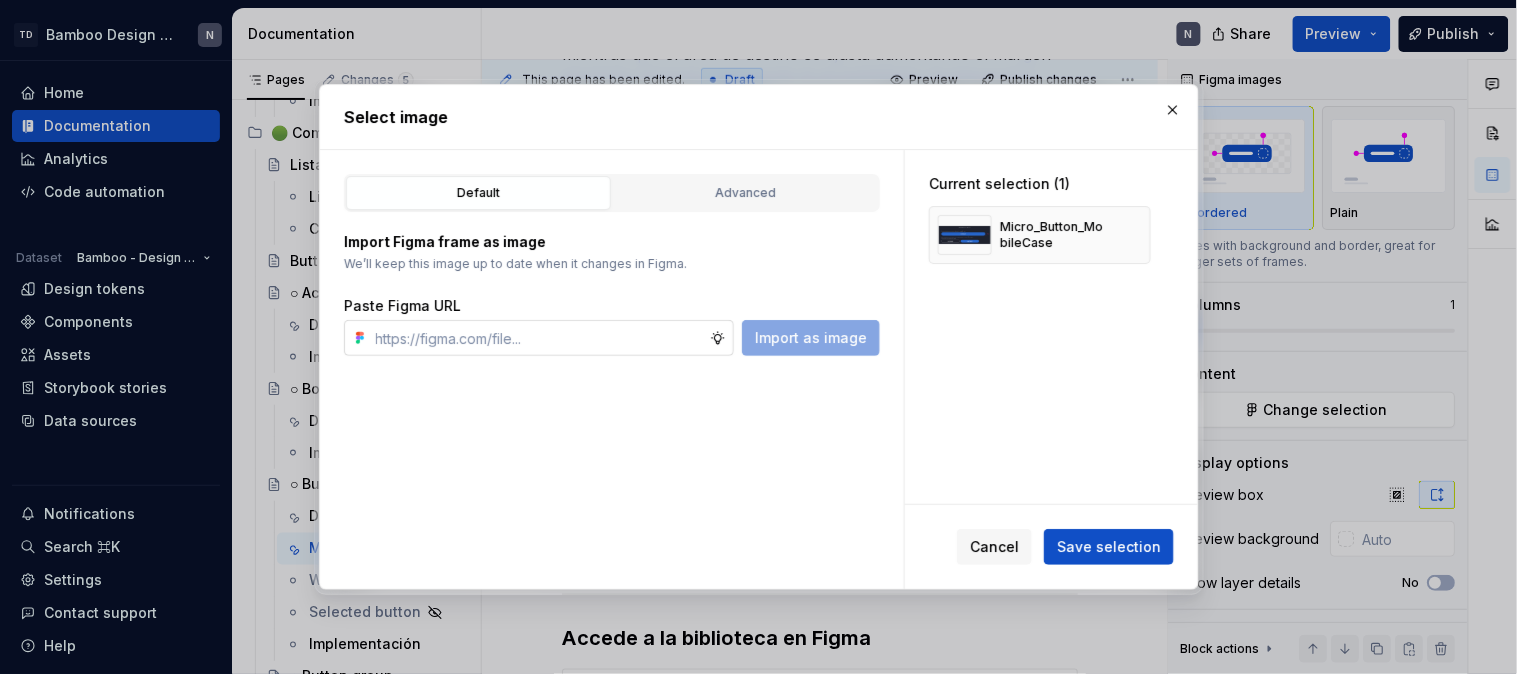 click at bounding box center [539, 338] 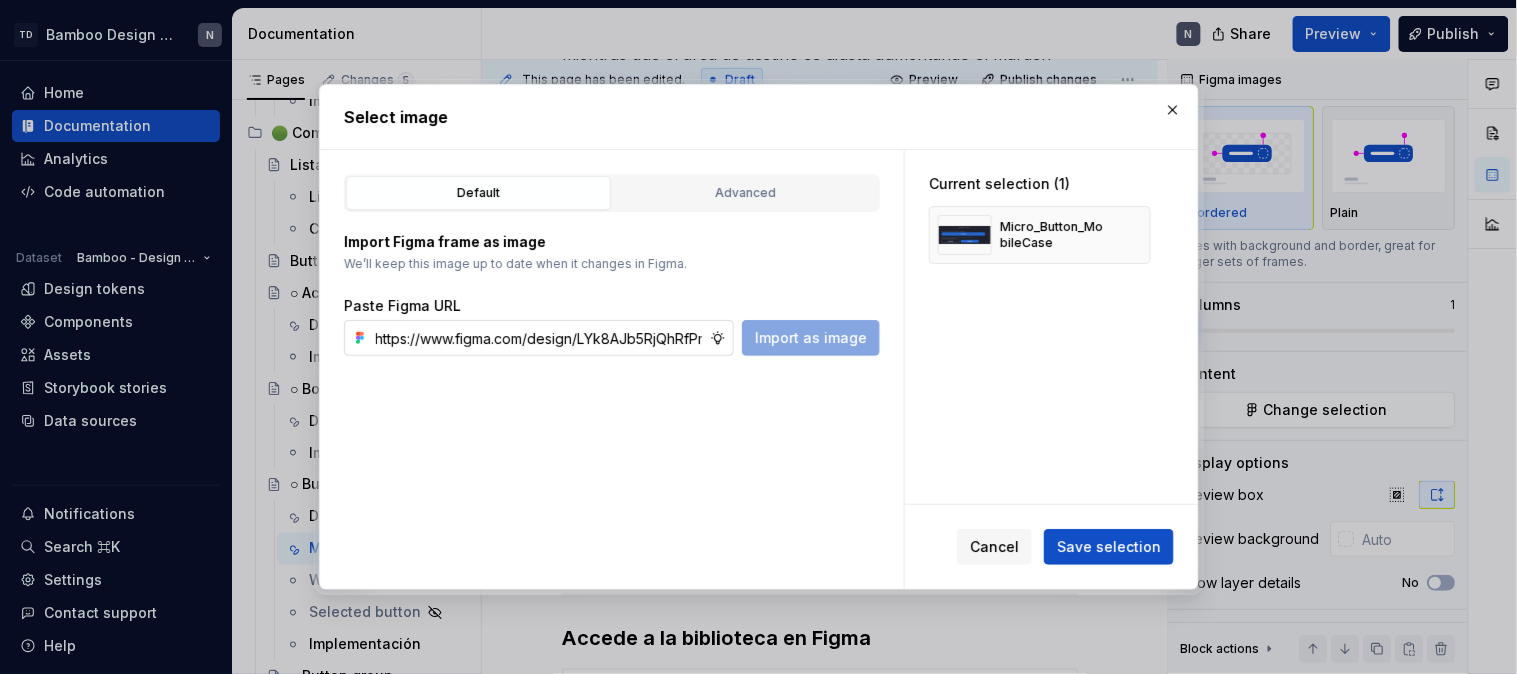 scroll, scrollTop: 0, scrollLeft: 673, axis: horizontal 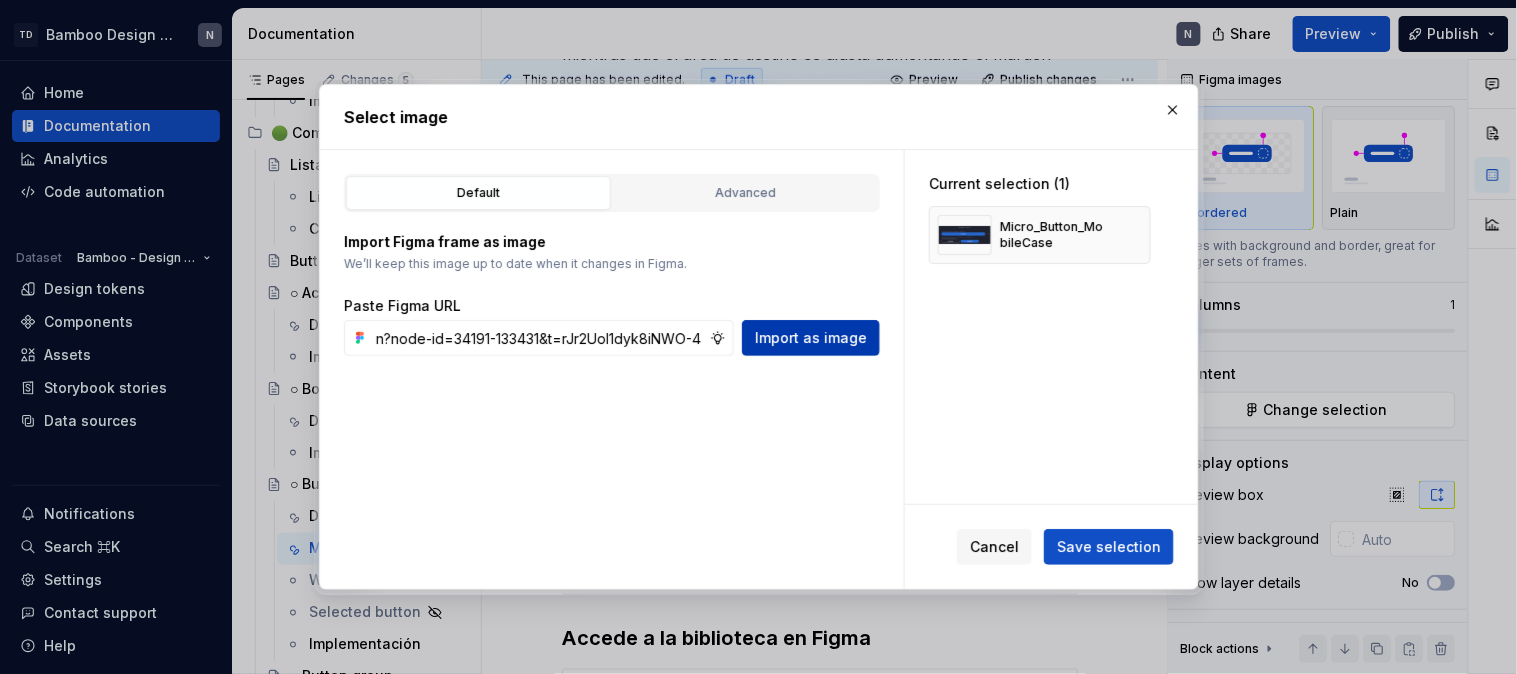 type on "https://www.figma.com/design/LYk8AJb5RjQhRfPmRIdEQ9/Bamboo-Design-System---Documentation?node-id=34191-133431&t=rJr2UoI1dyk8iNWO-4" 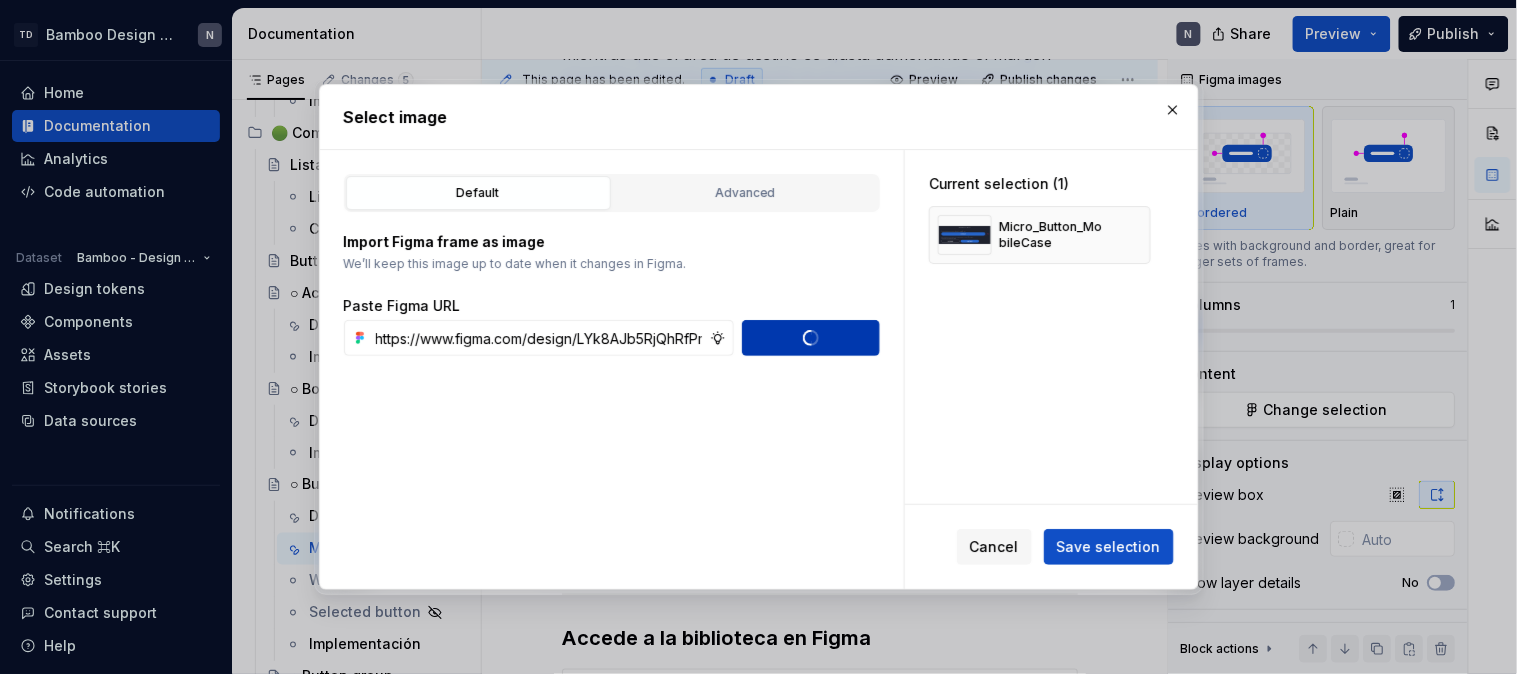 type 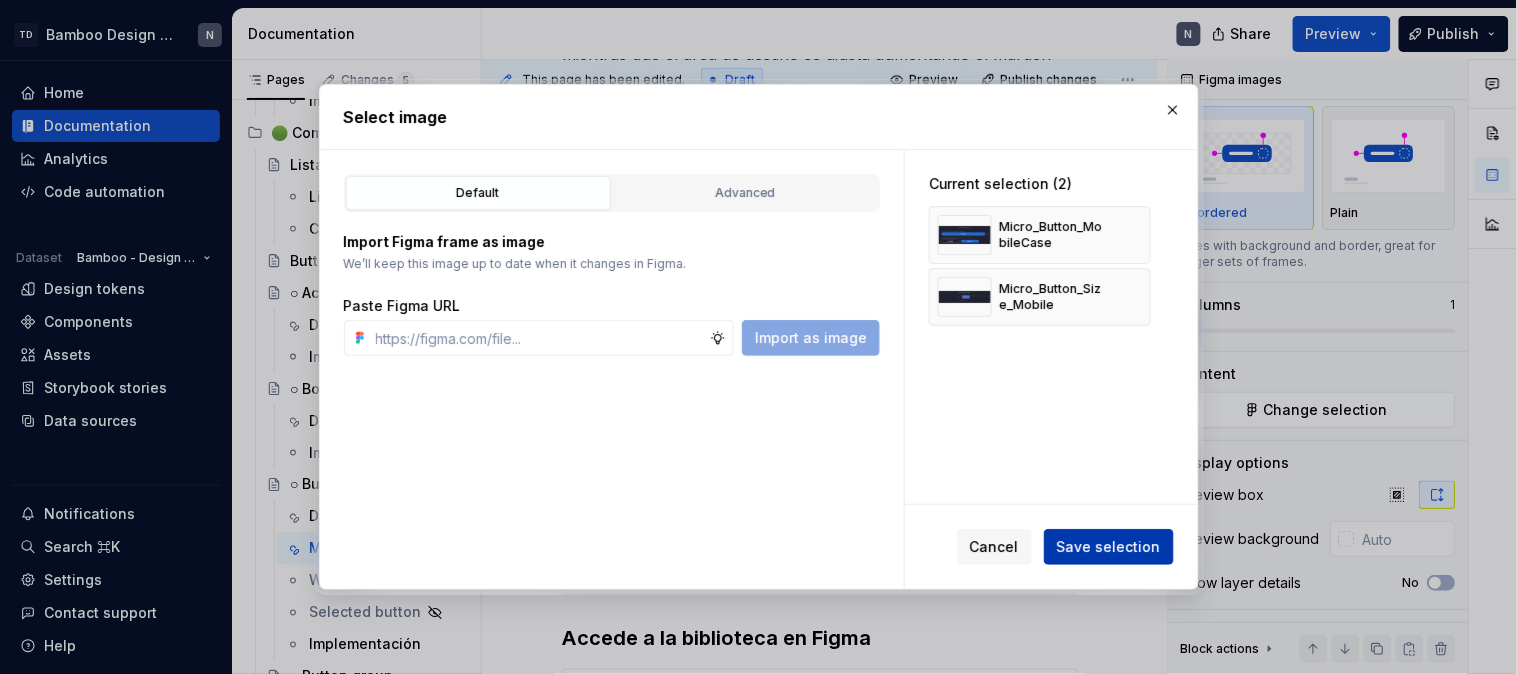 click on "Save selection" at bounding box center [1109, 547] 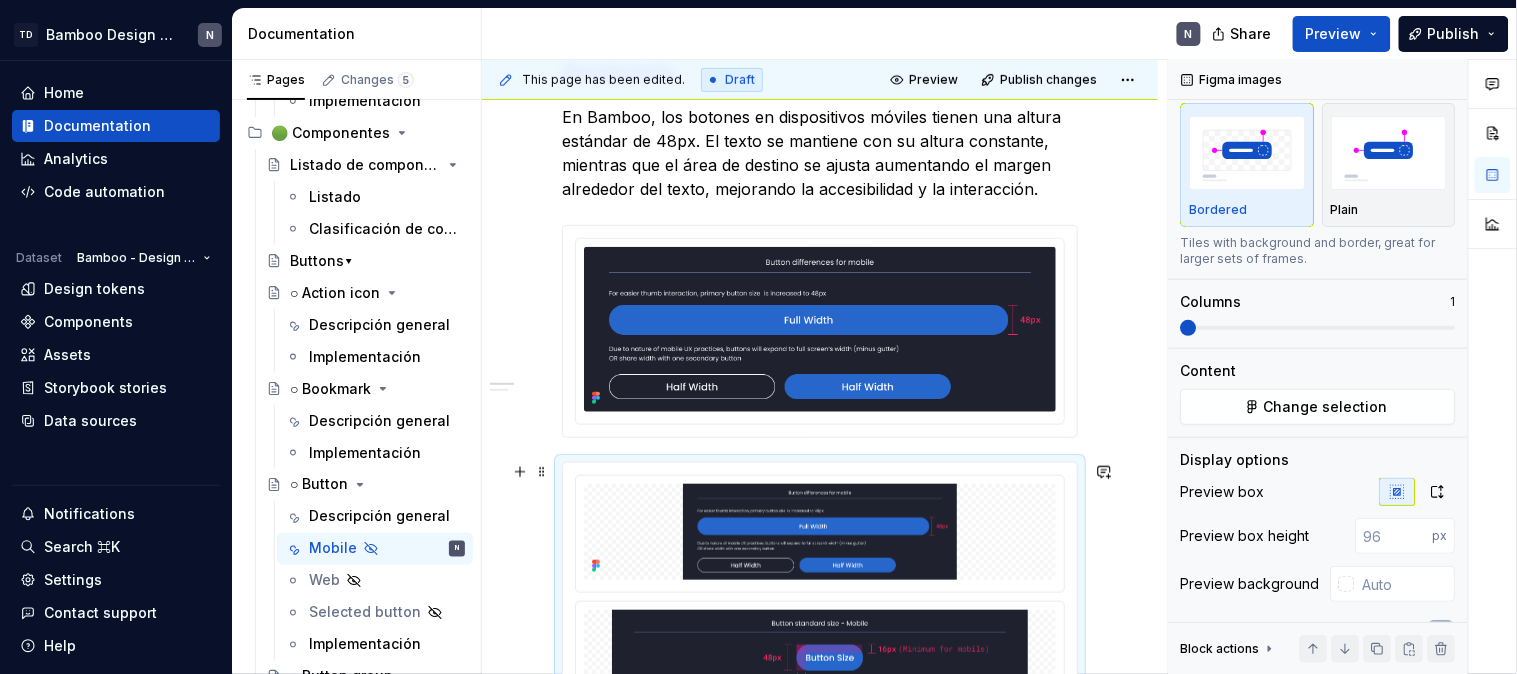 scroll, scrollTop: 448, scrollLeft: 0, axis: vertical 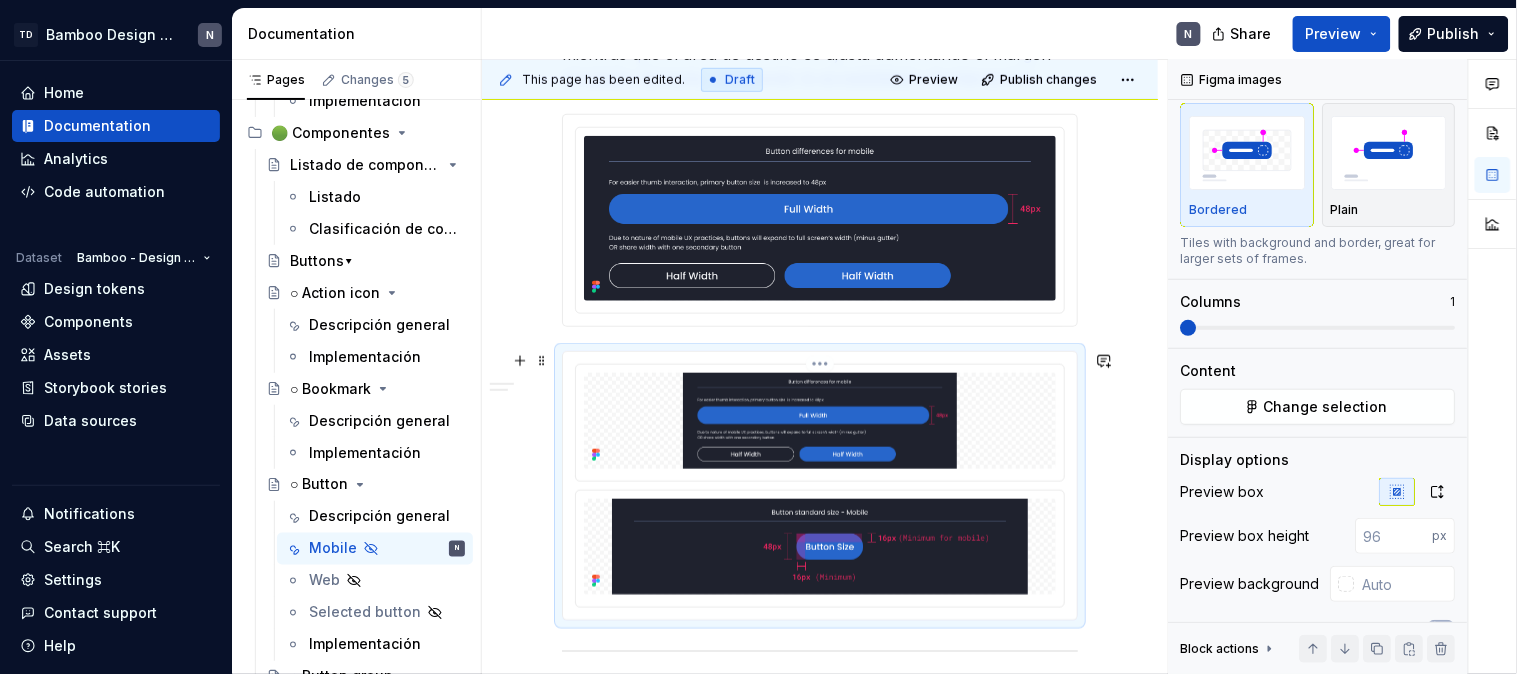 click at bounding box center [820, 421] 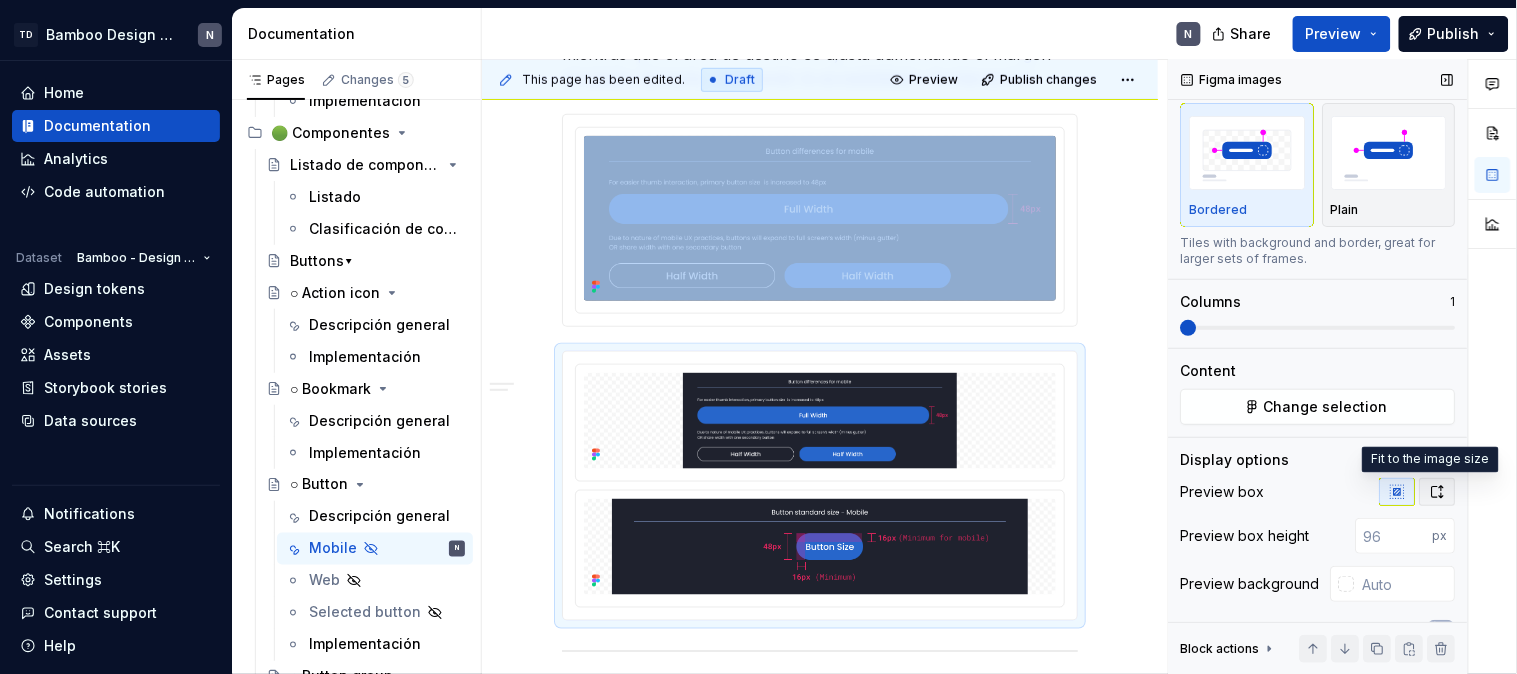 click 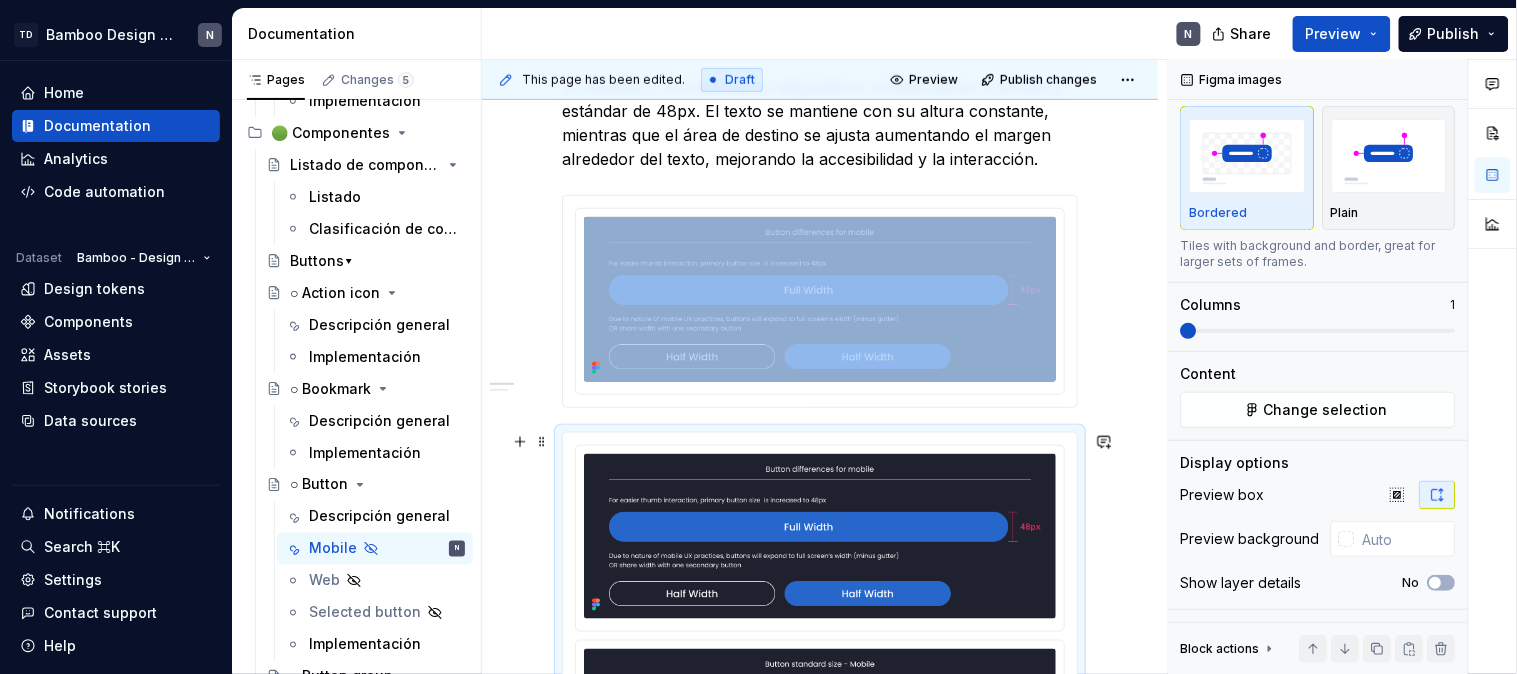 scroll, scrollTop: 337, scrollLeft: 0, axis: vertical 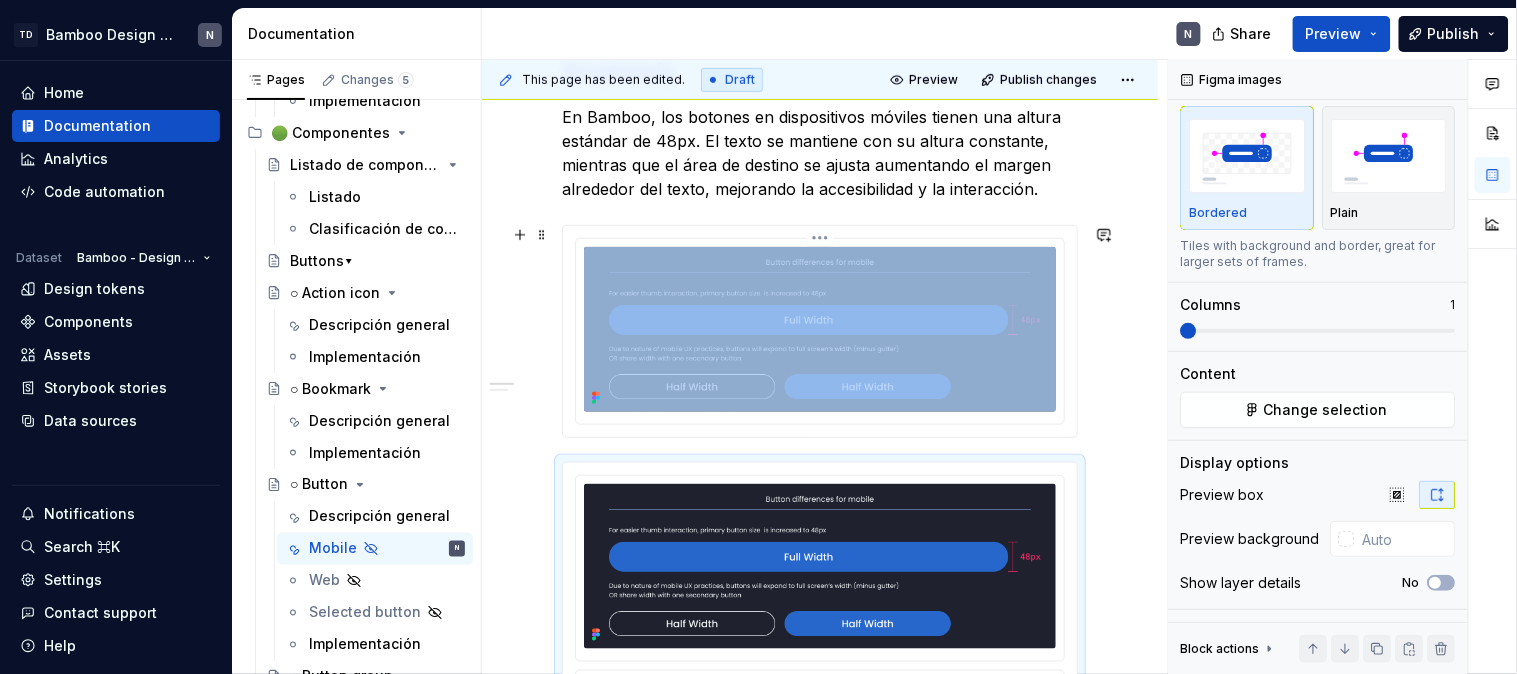 click on "TD Bamboo Design System N Home Documentation Analytics Code automation Dataset Bamboo - Design System Design tokens Components Assets Storybook stories Data sources Notifications Search ⌘K Settings Contact support Help Documentation N Share Preview Publish Pages Changes 5 Add
Accessibility guide for tree Page tree.
Navigate the tree with the arrow keys. Common tree hotkeys apply. Further keybindings are available:
enter to execute primary action on focused item
f2 to start renaming the focused item
escape to abort renaming an item
control+d to start dragging selected items
Te damos la bienvenida a Bamboo Bamboo Formas de colaboración Librerías Herramientas Equipo 🟢 Principios y objetivos 🟢 Releases Releases Versión 1.5.X v1.5.X Nuevos Actualizaciones Versión 1.2.X v1.2.X Nuevos Actualizaciones En proceso Versión 1.0.X v1.0.X Nuevos Actualizaciones En proceso 🟢 Instalación Angular | Guía de instalación de Bamboo  Charts" at bounding box center [758, 337] 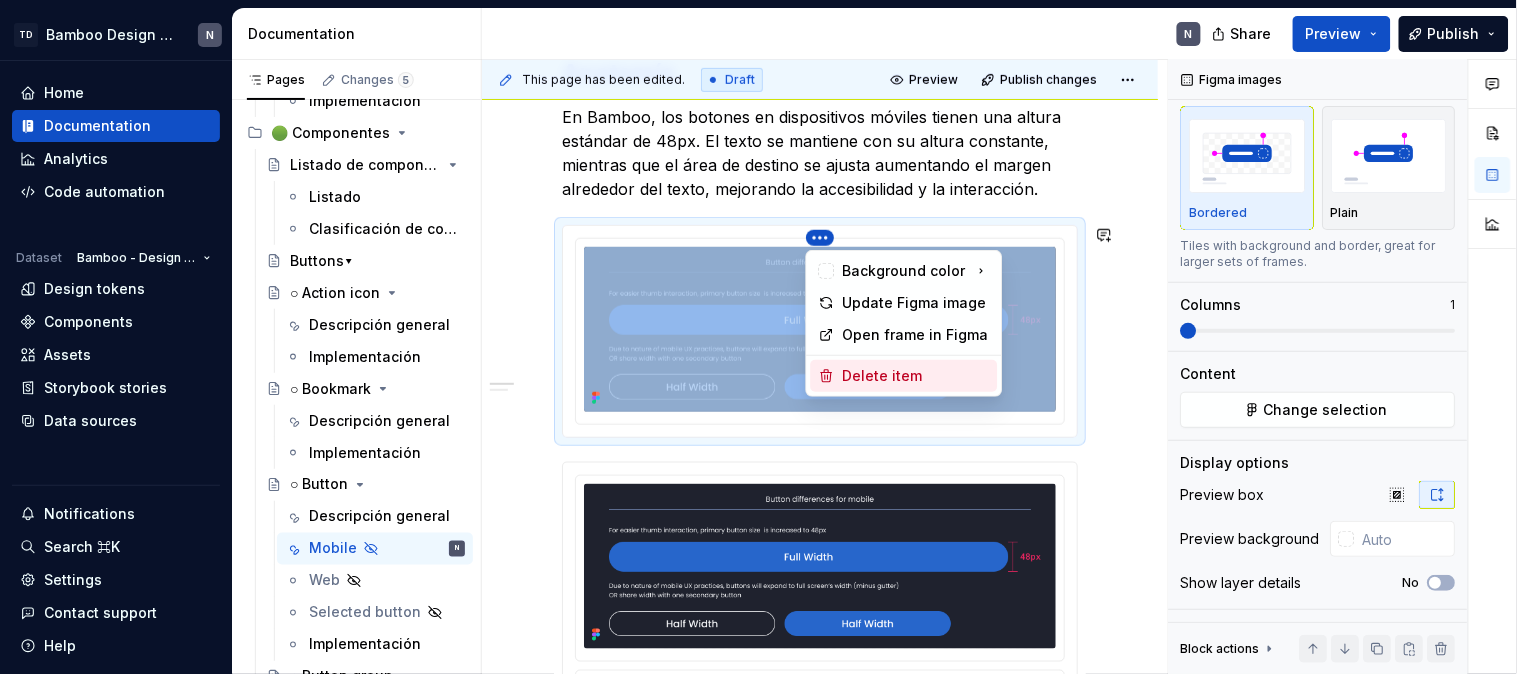 click on "Delete item" at bounding box center [916, 376] 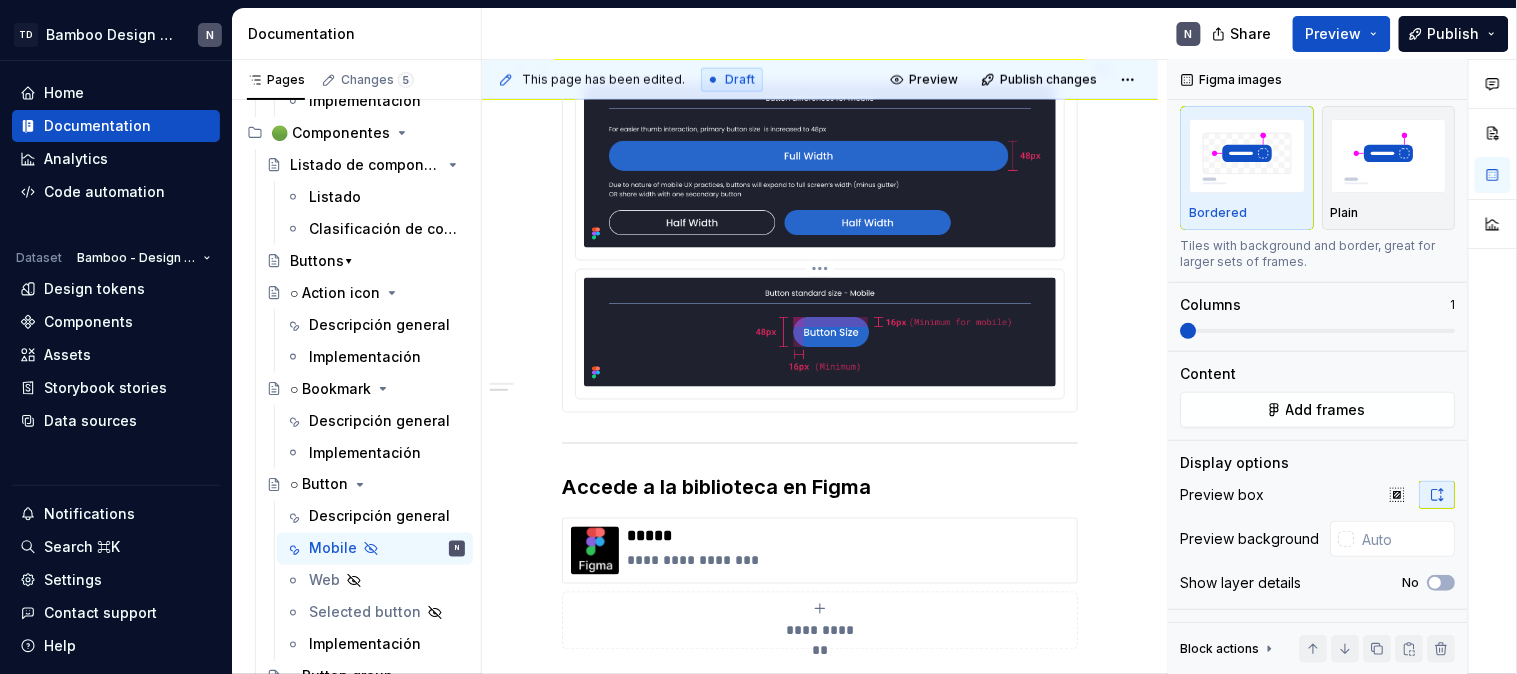 scroll, scrollTop: 448, scrollLeft: 0, axis: vertical 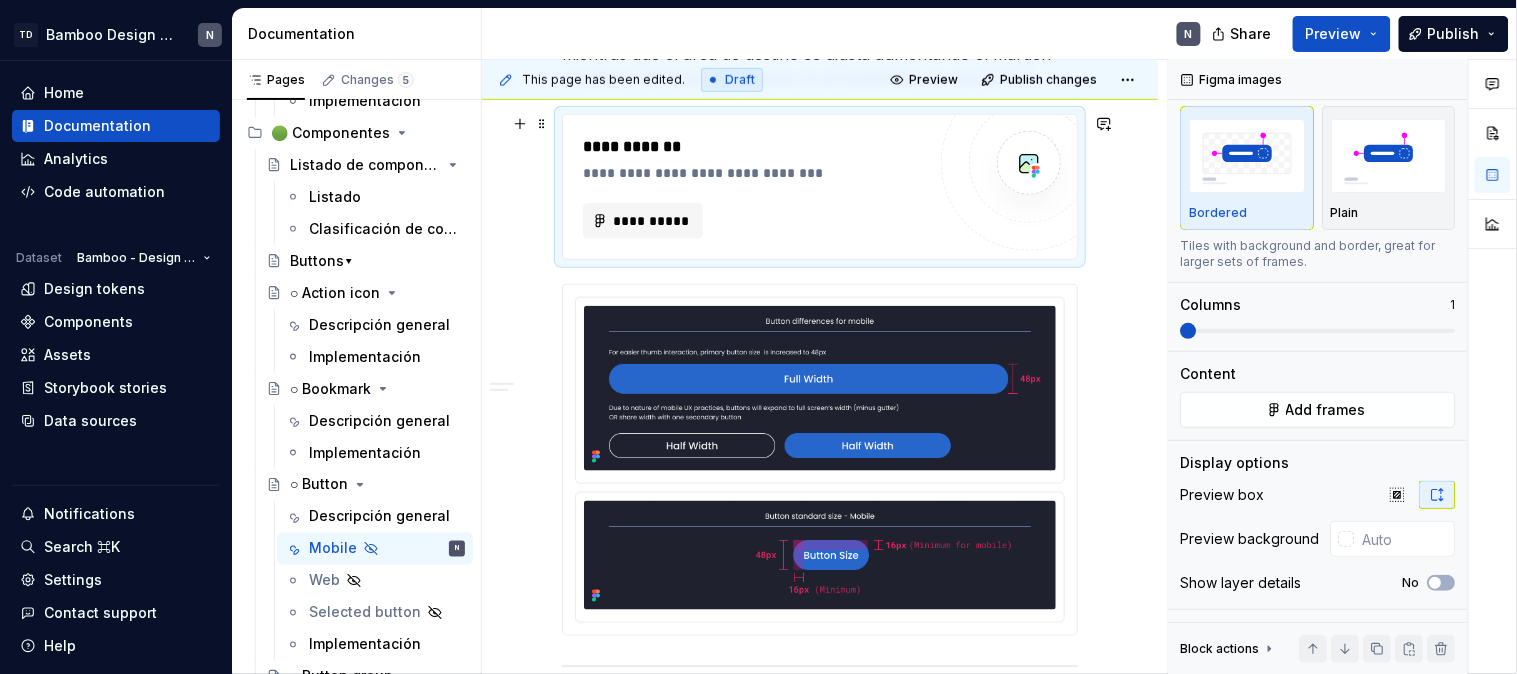 click on "**********" at bounding box center (754, 187) 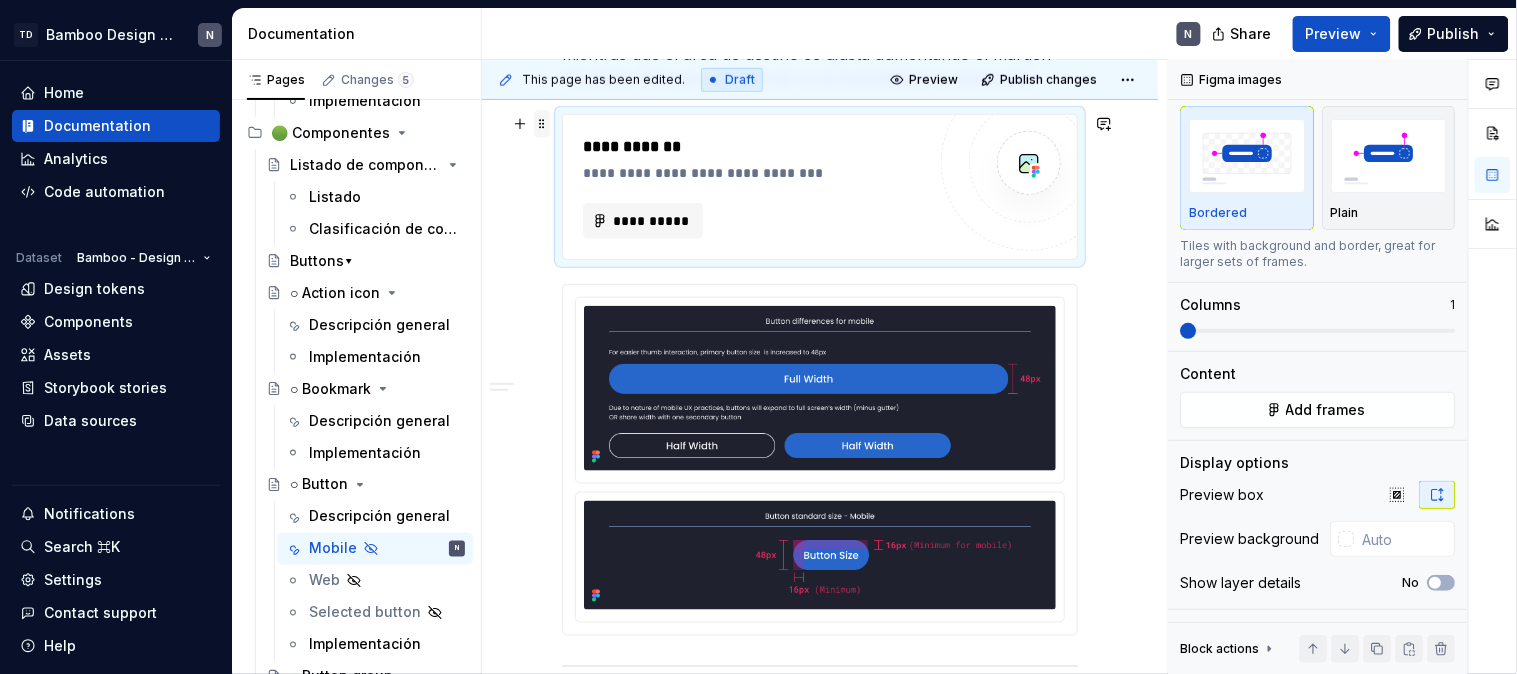 click at bounding box center (542, 124) 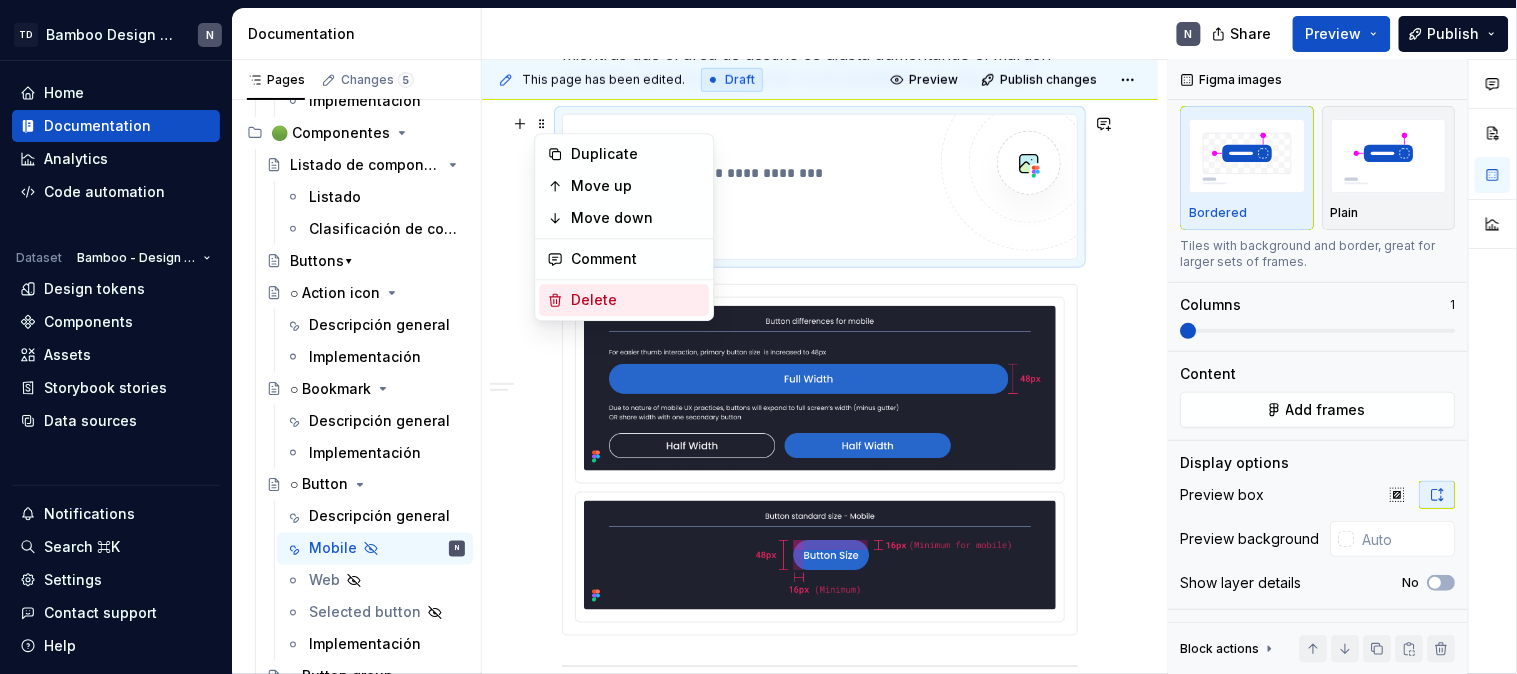 click on "Delete" at bounding box center [636, 300] 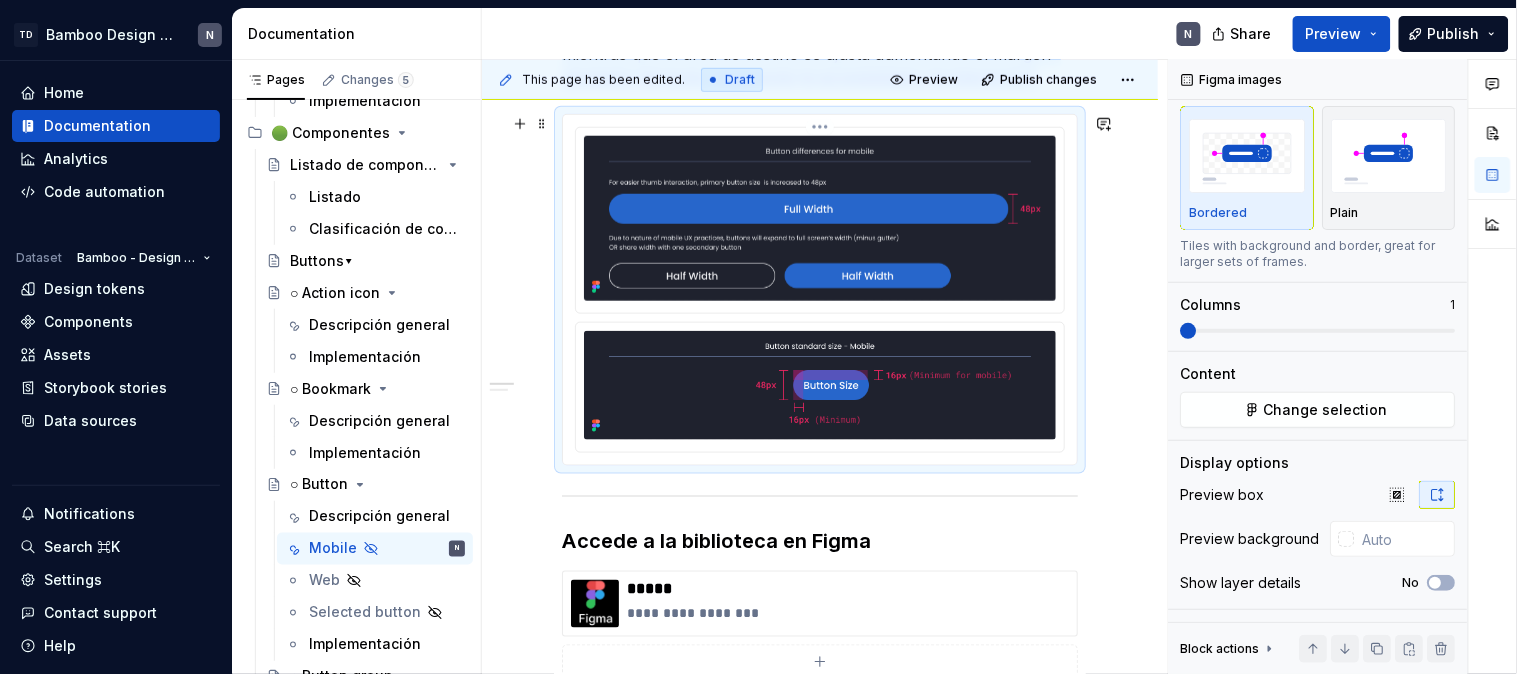 scroll, scrollTop: 4, scrollLeft: 0, axis: vertical 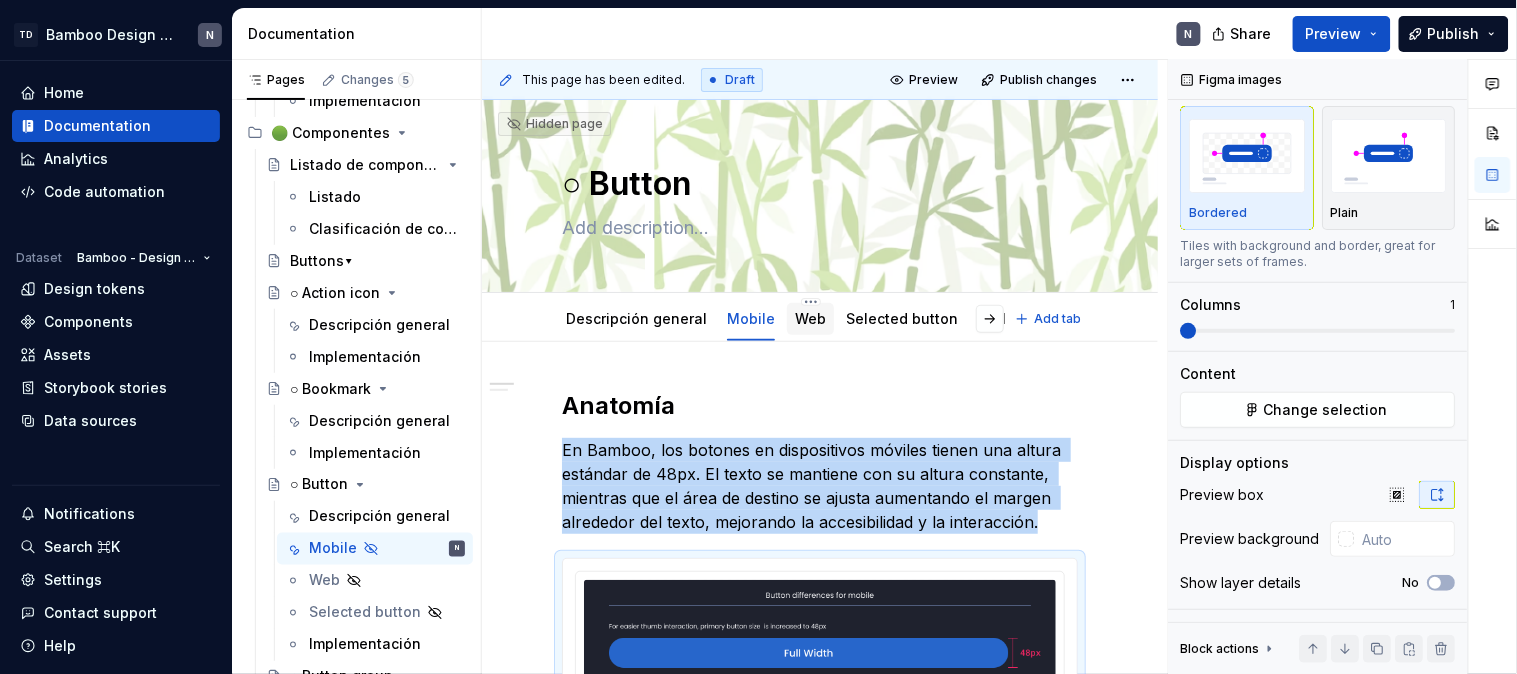 click on "Web" at bounding box center [810, 319] 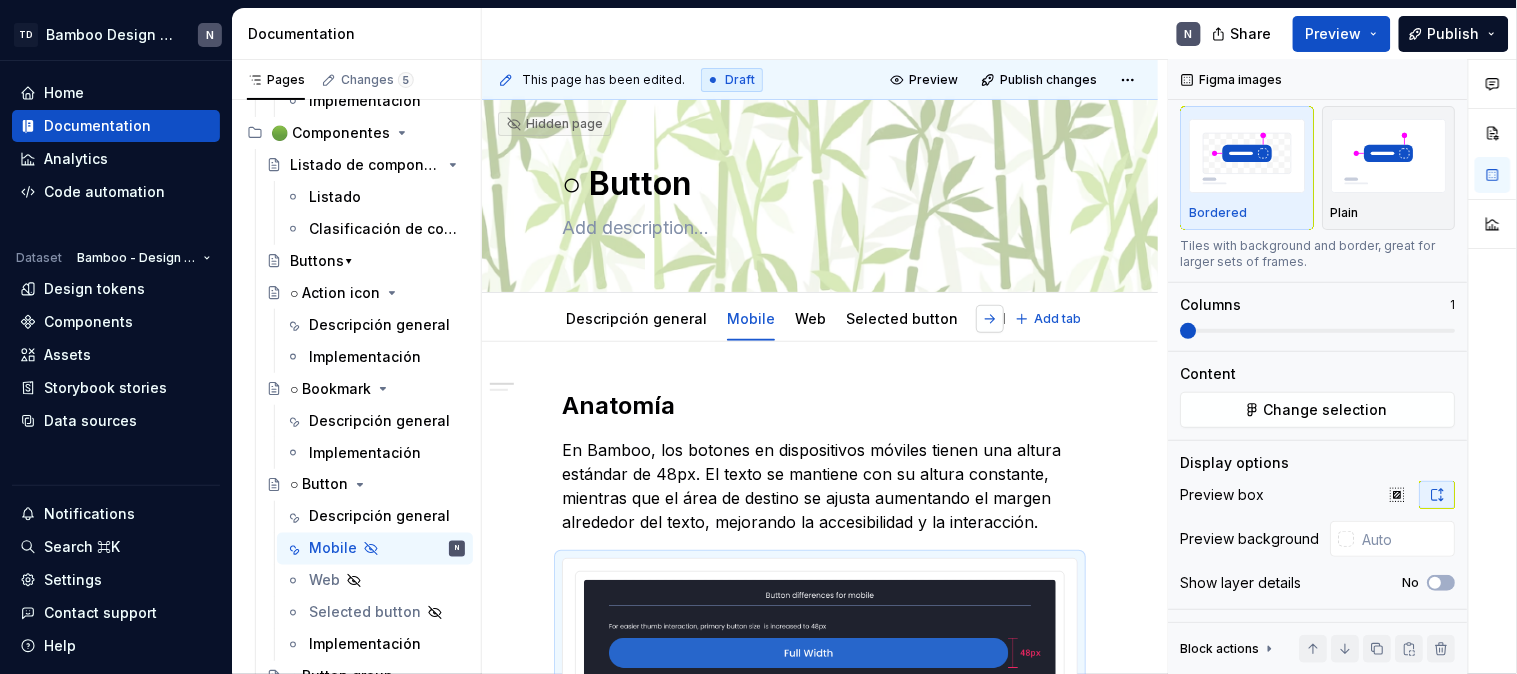 click at bounding box center [990, 319] 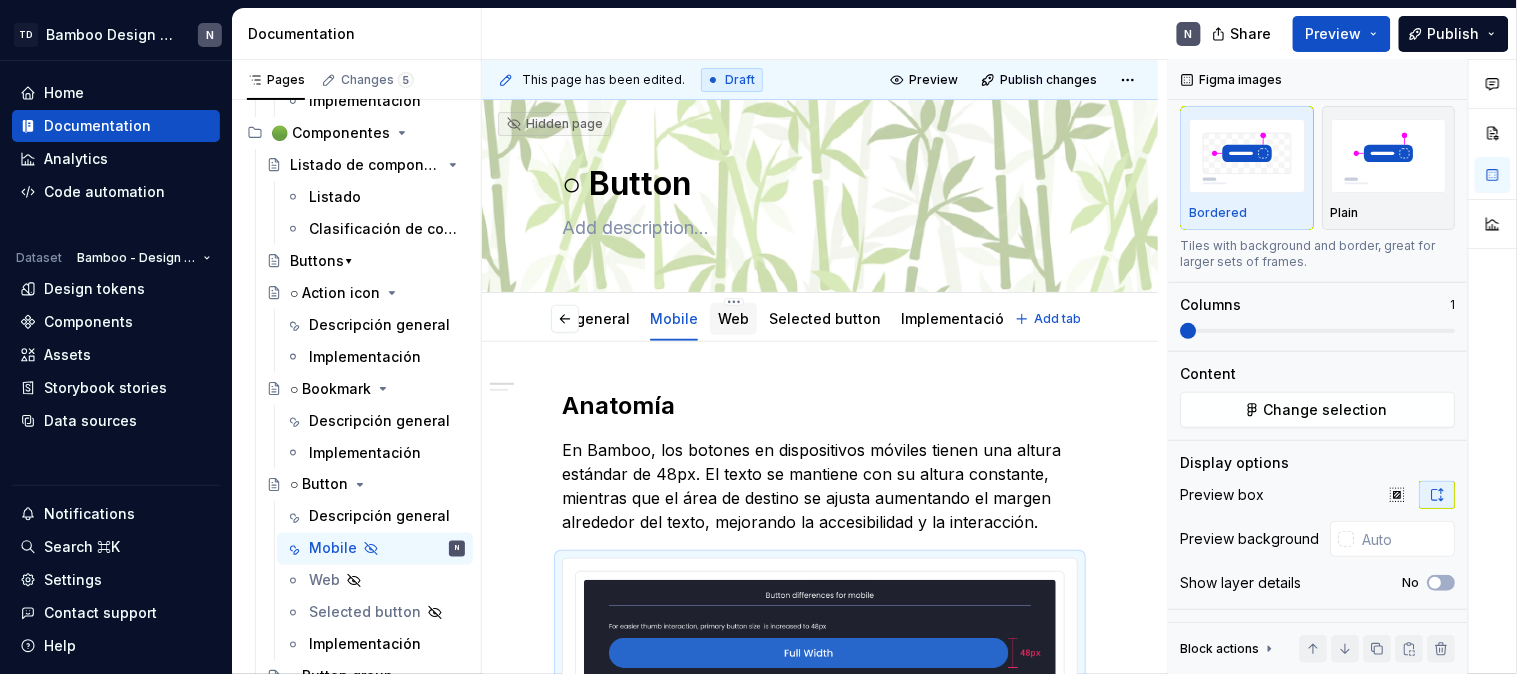 scroll, scrollTop: 0, scrollLeft: 0, axis: both 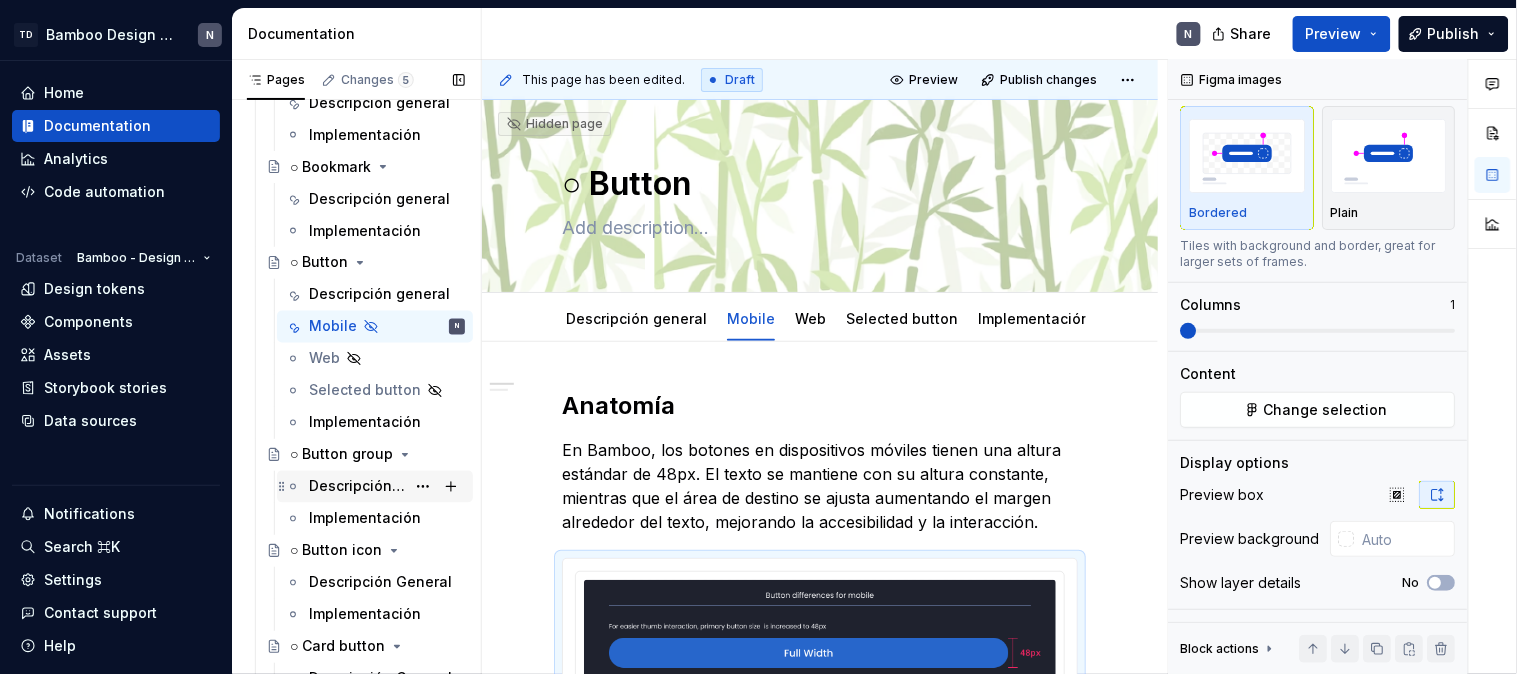 click on "Descripción general" at bounding box center (357, 487) 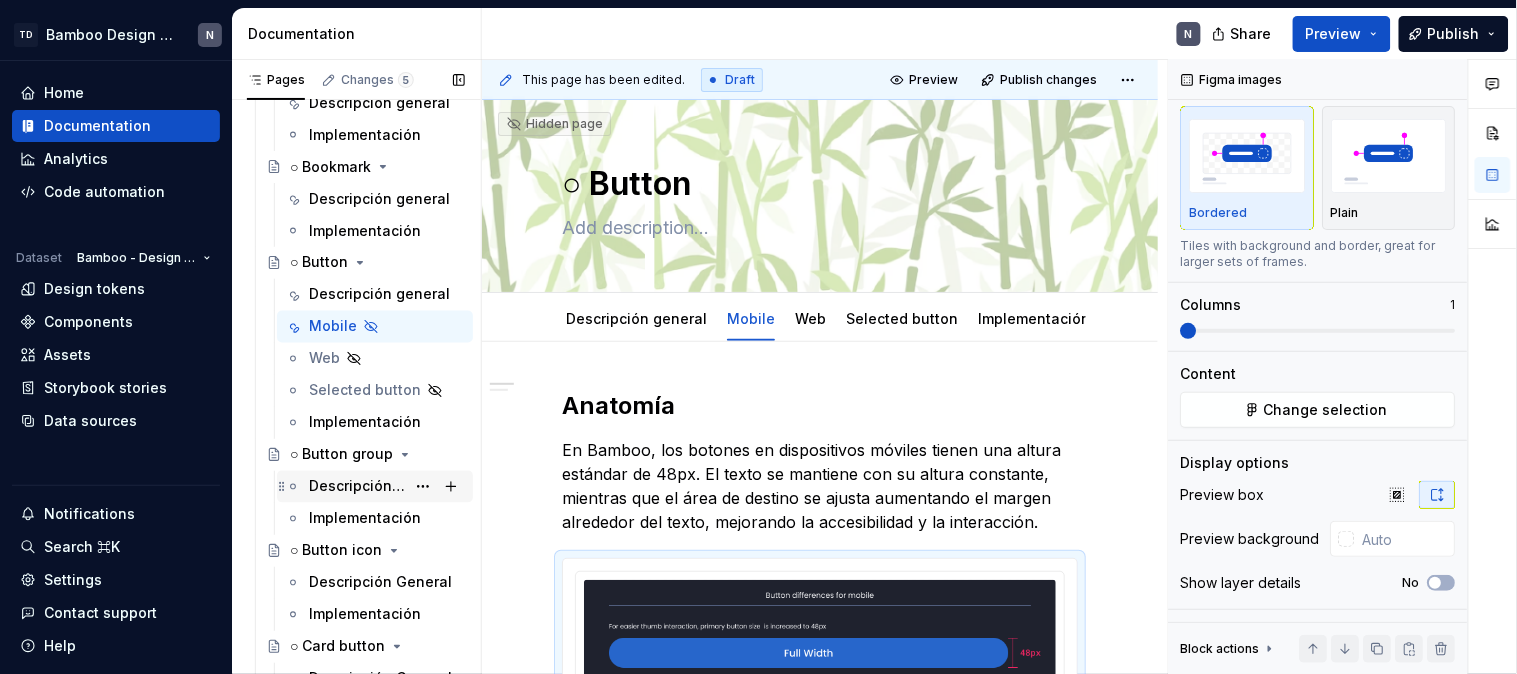 click on "Descripción general" at bounding box center [357, 487] 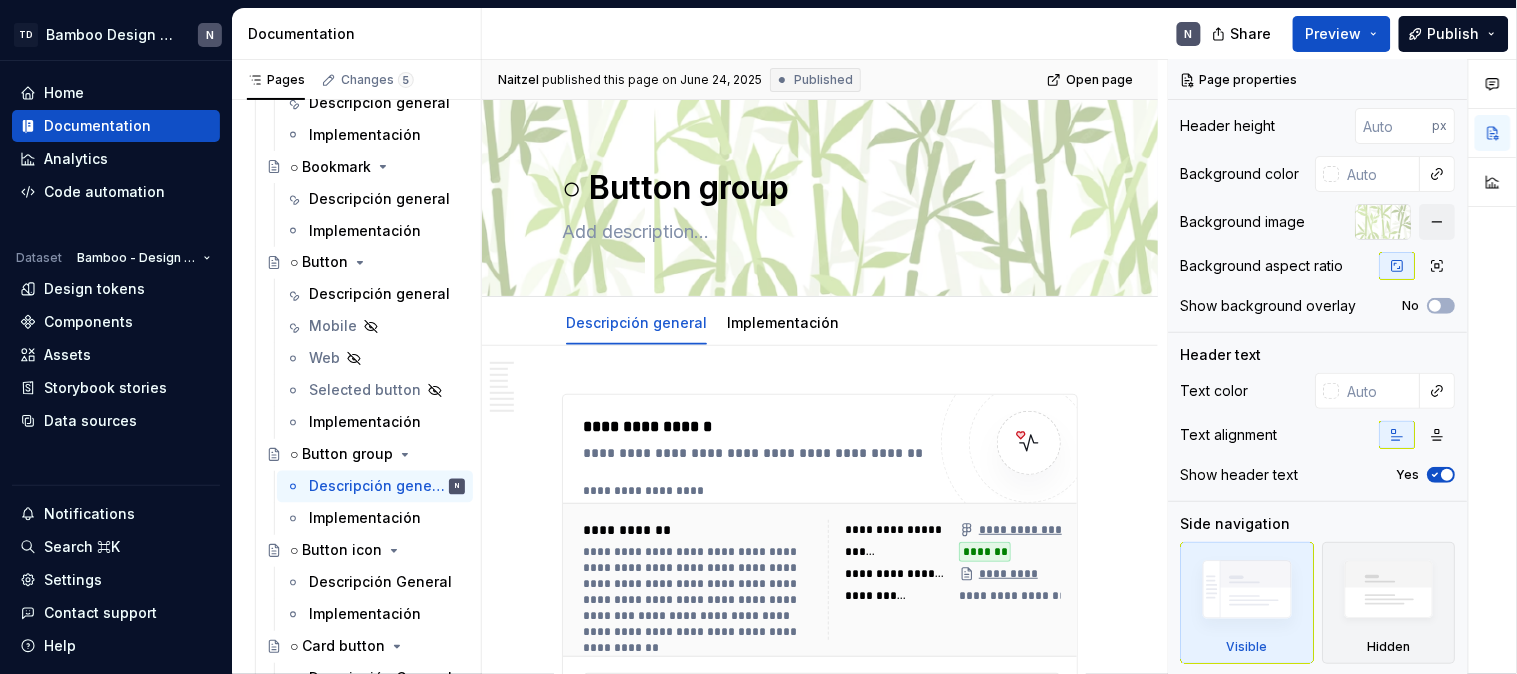 scroll, scrollTop: 117, scrollLeft: 0, axis: vertical 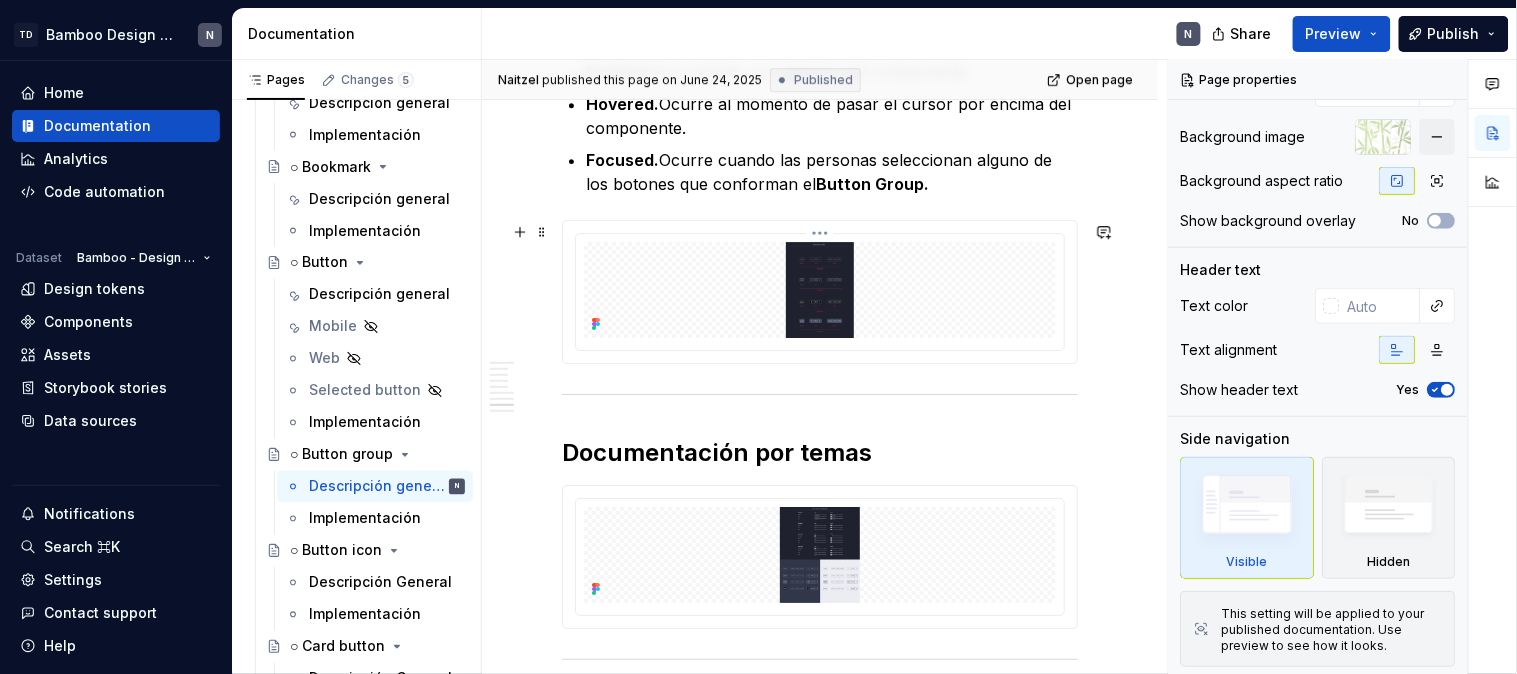 click at bounding box center [820, 290] 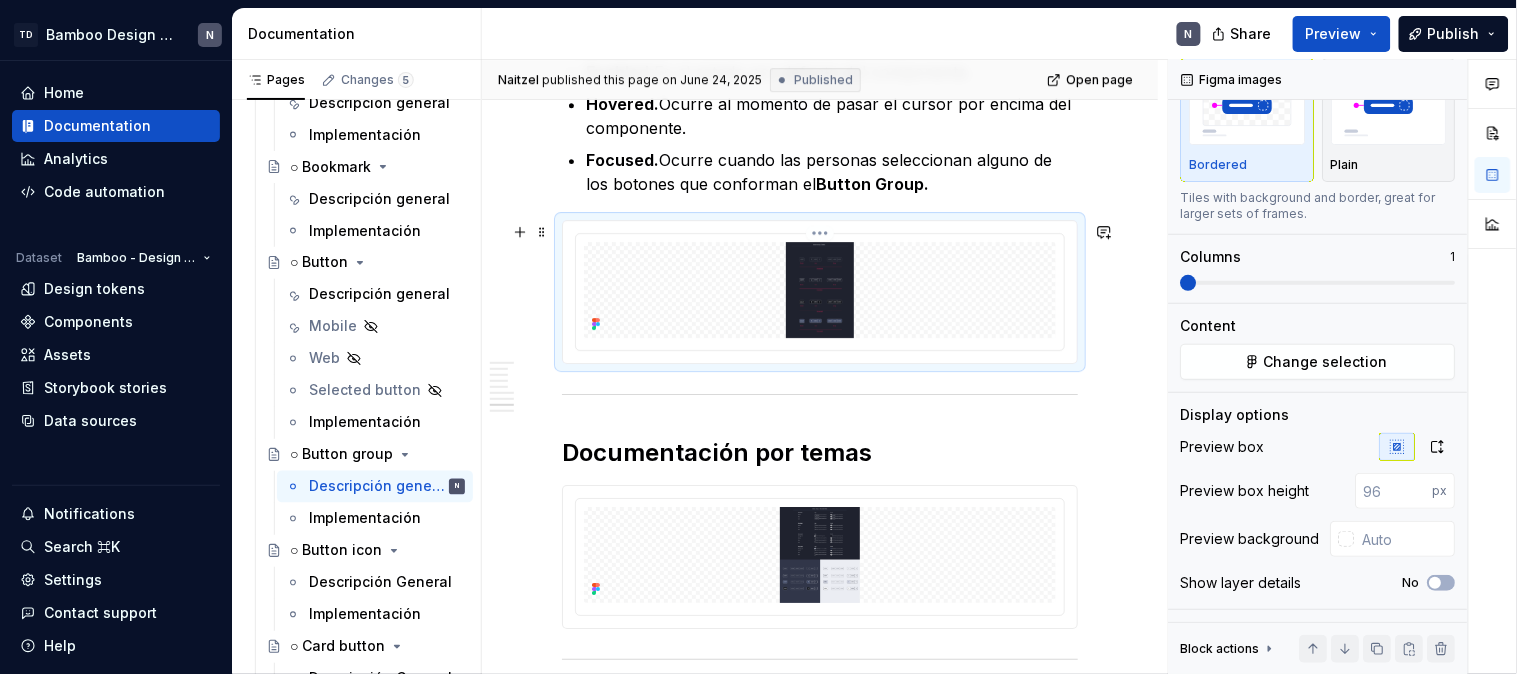 scroll, scrollTop: 85, scrollLeft: 0, axis: vertical 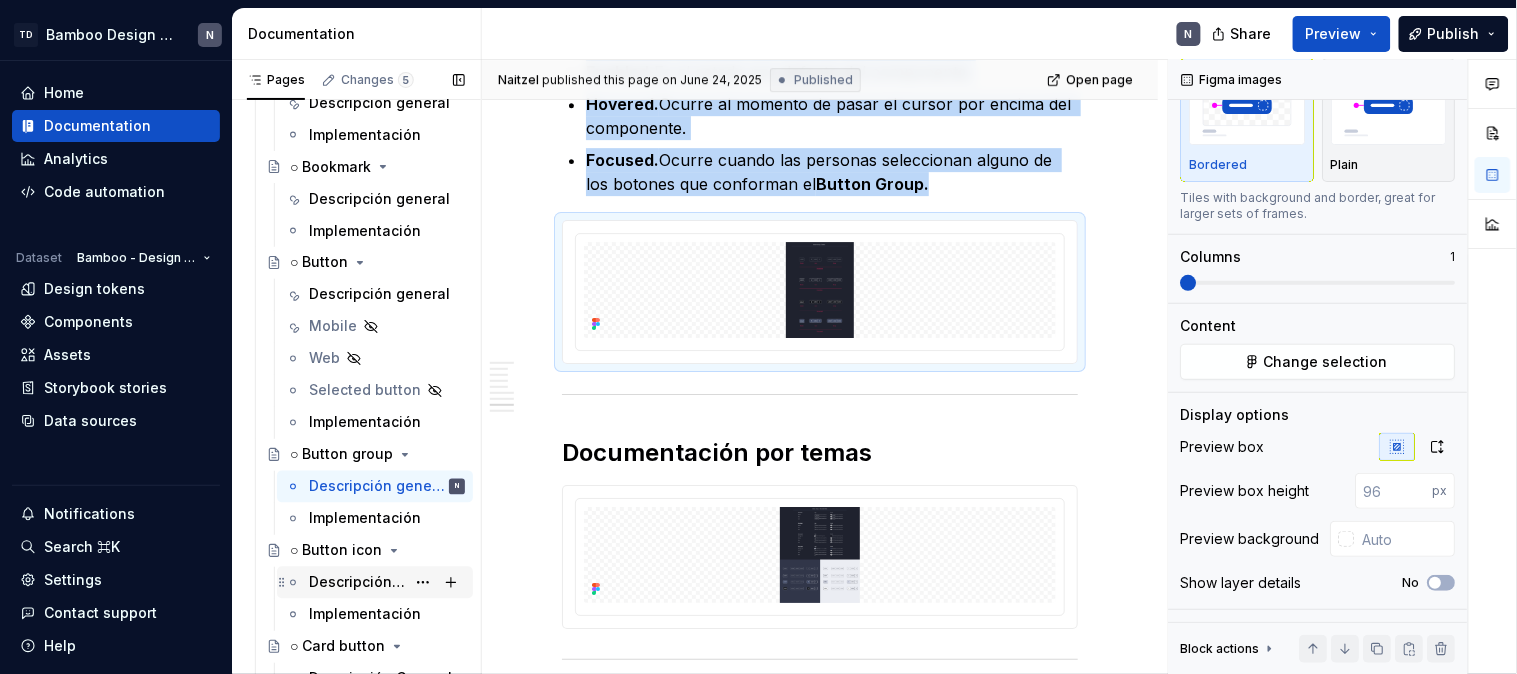 click on "Descripción General" at bounding box center [357, 583] 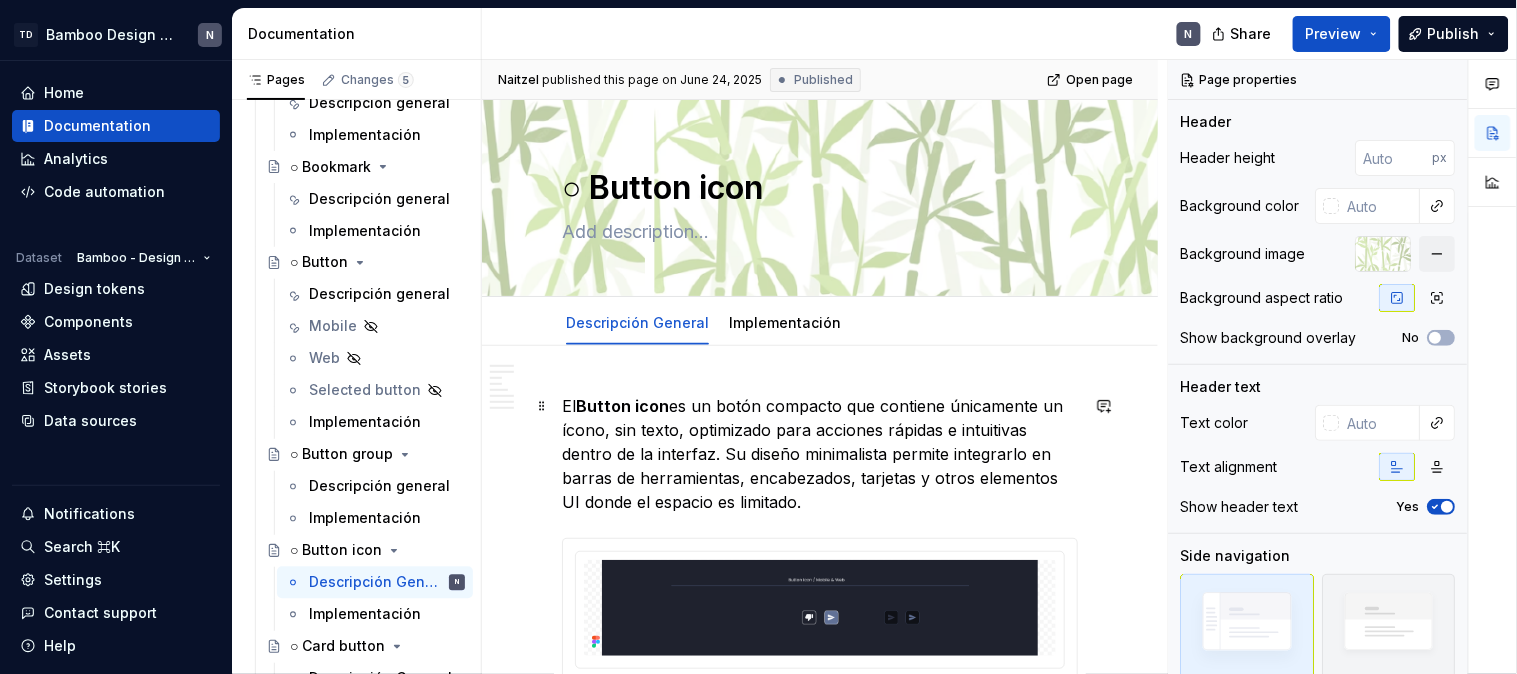 scroll, scrollTop: 222, scrollLeft: 0, axis: vertical 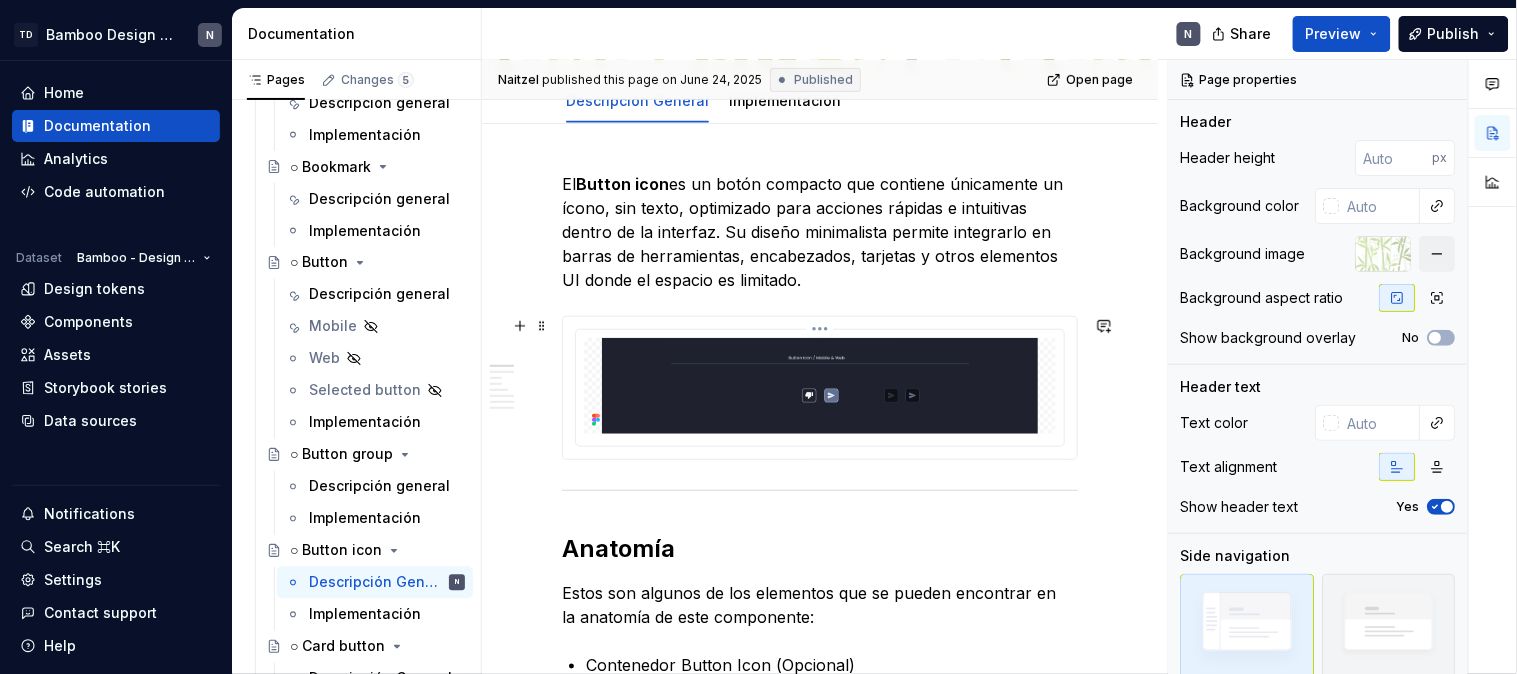 click at bounding box center (820, 386) 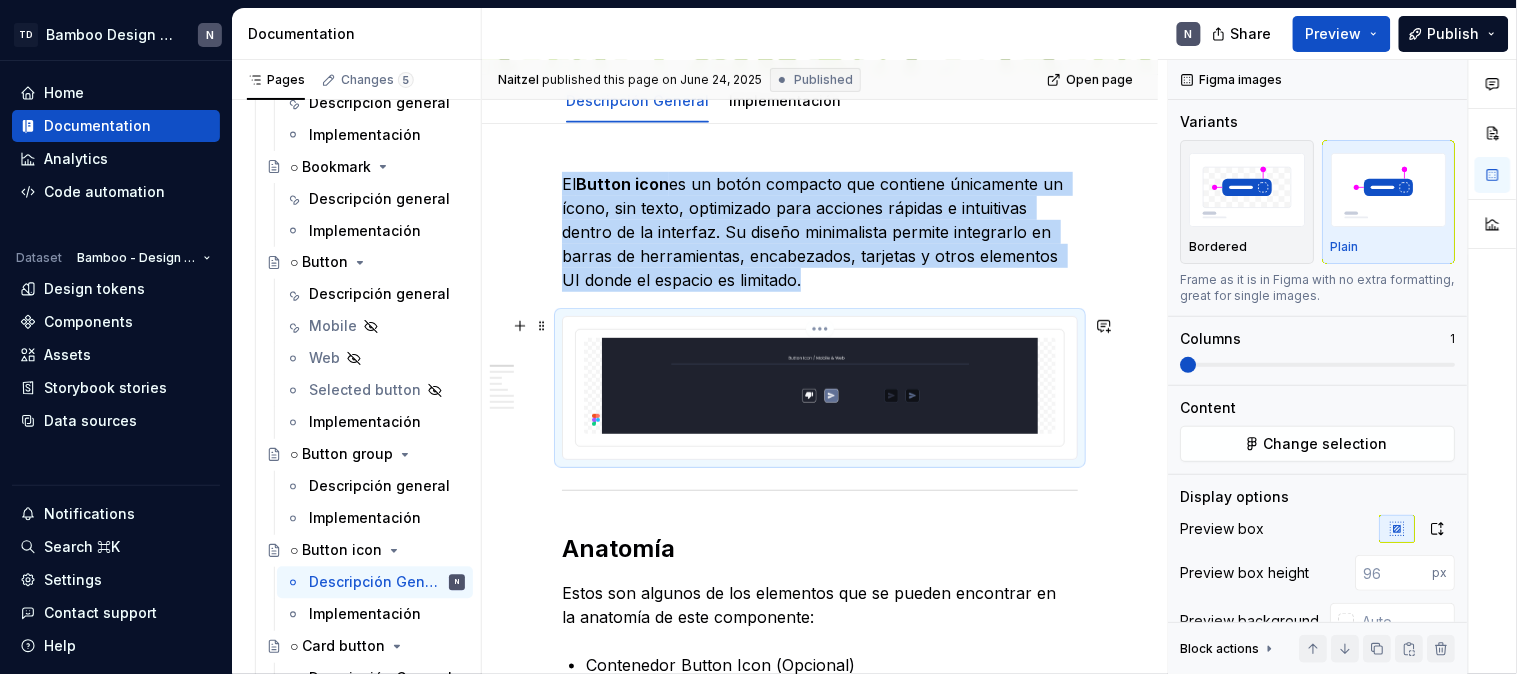 click at bounding box center [820, 386] 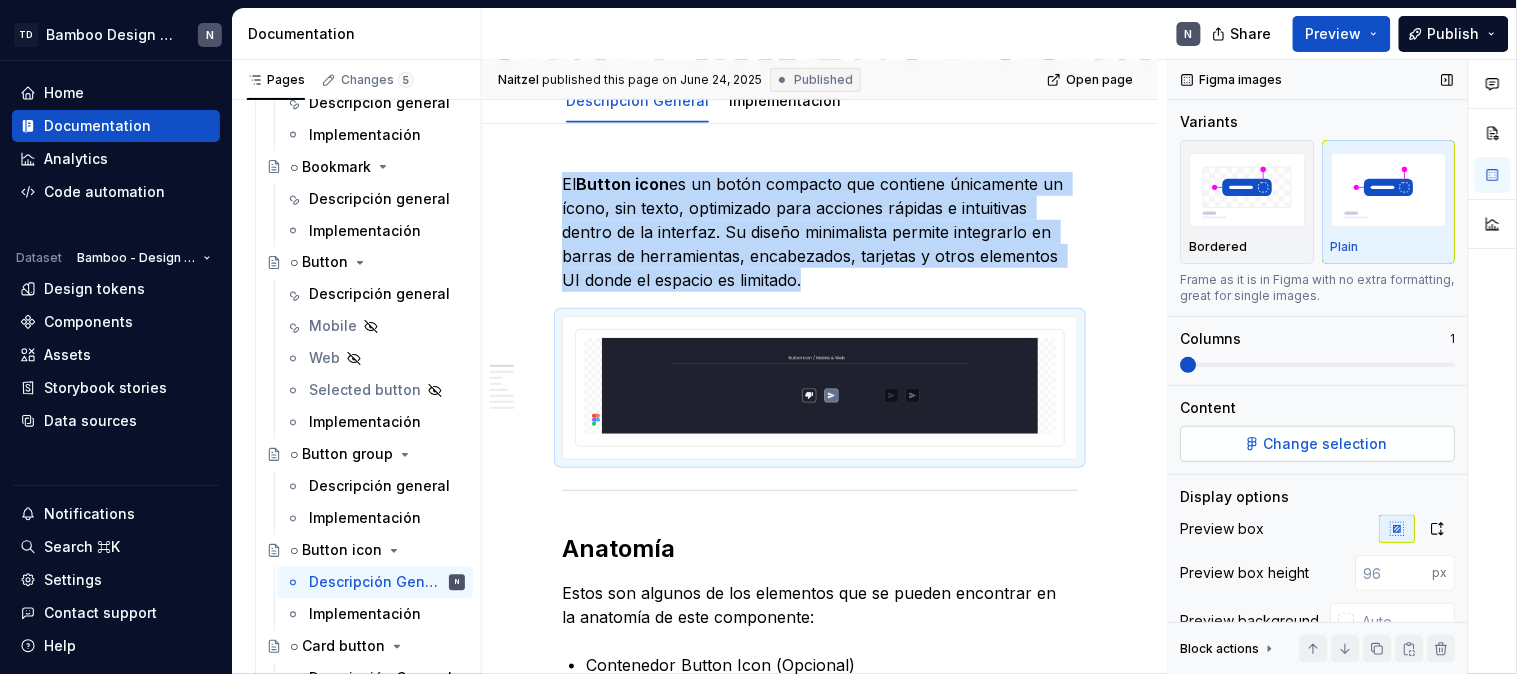 click on "Change selection" at bounding box center [1318, 444] 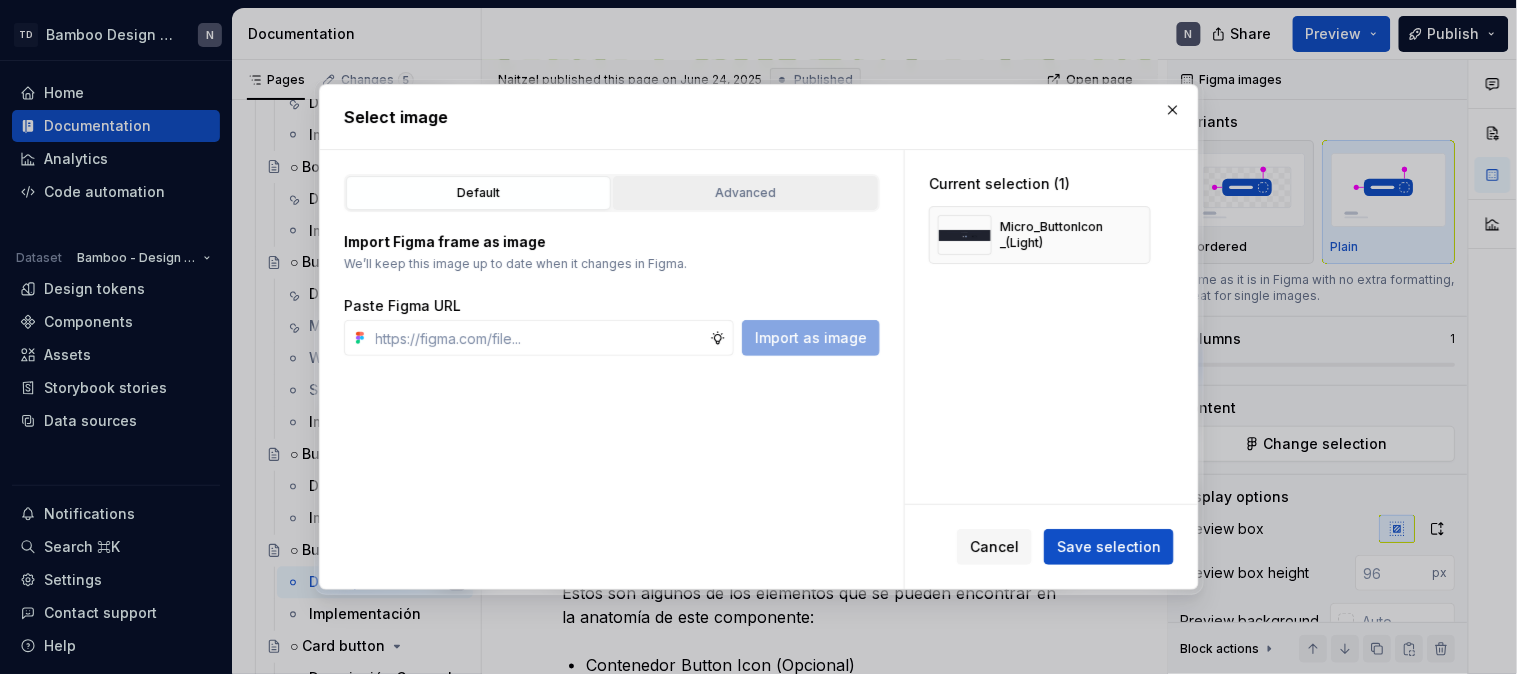 click on "Advanced" at bounding box center [745, 193] 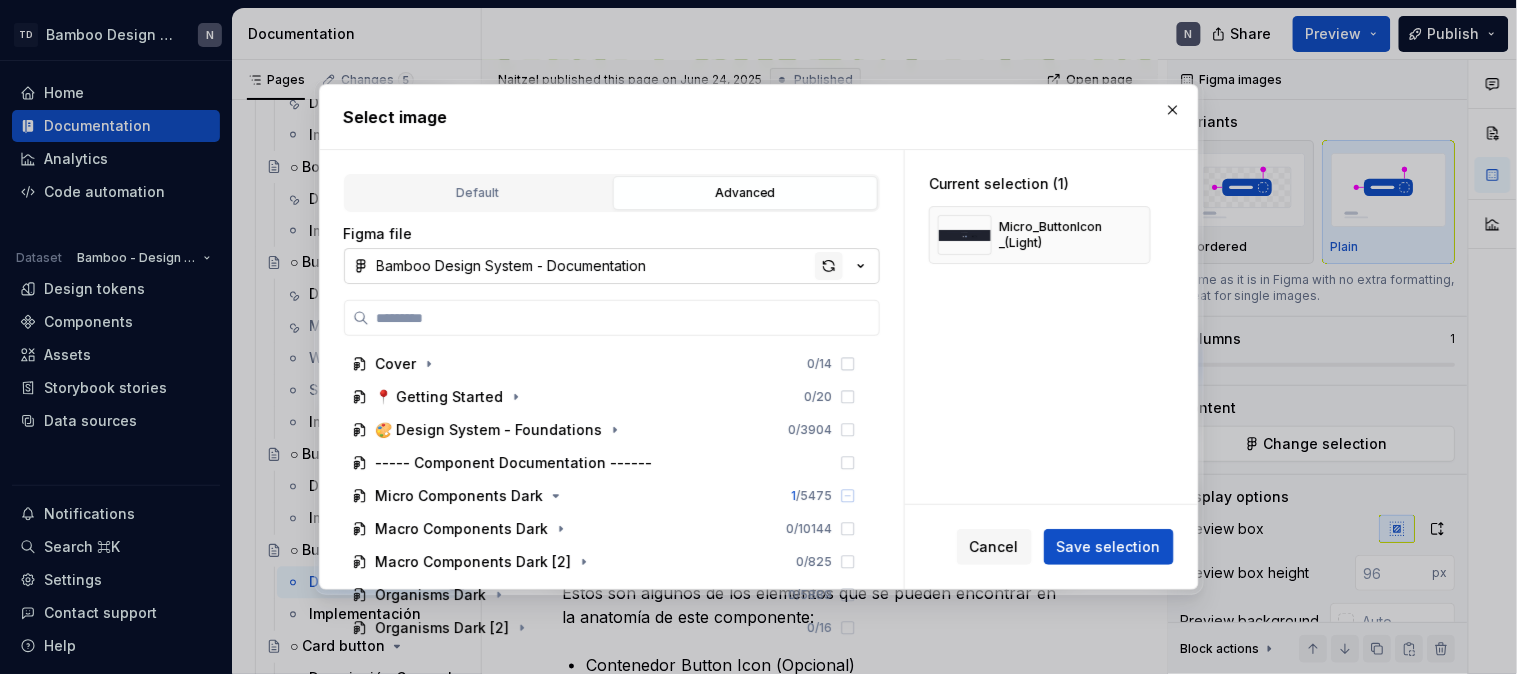 click at bounding box center [829, 266] 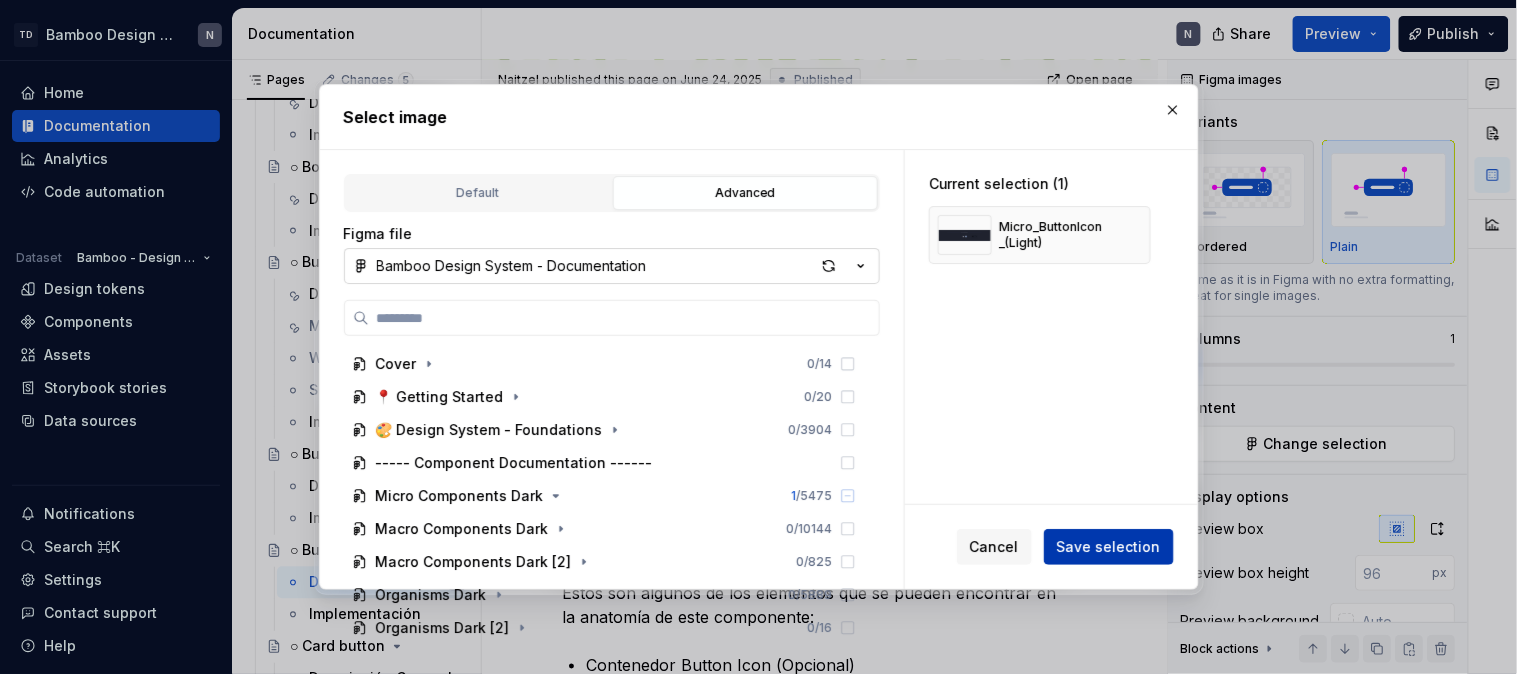 click on "Save selection" at bounding box center (1109, 547) 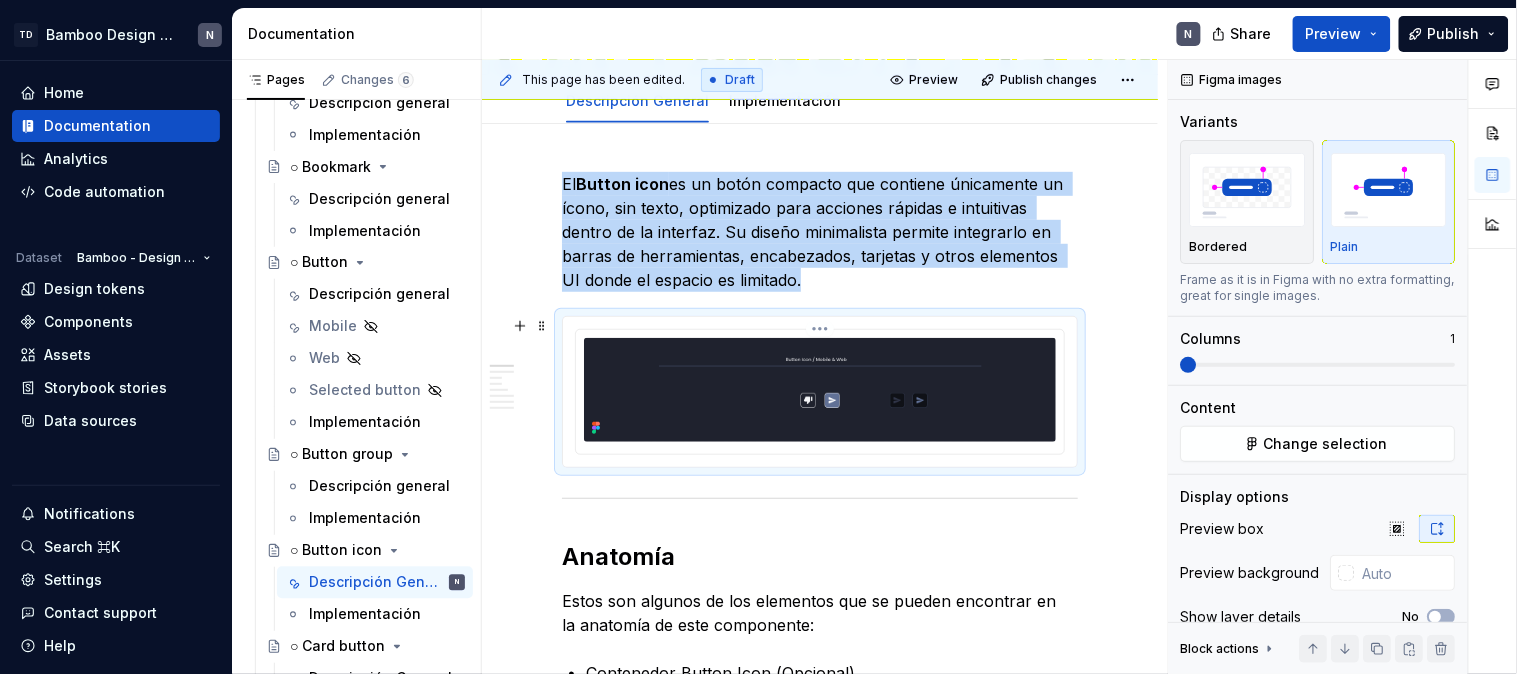 click at bounding box center [820, 390] 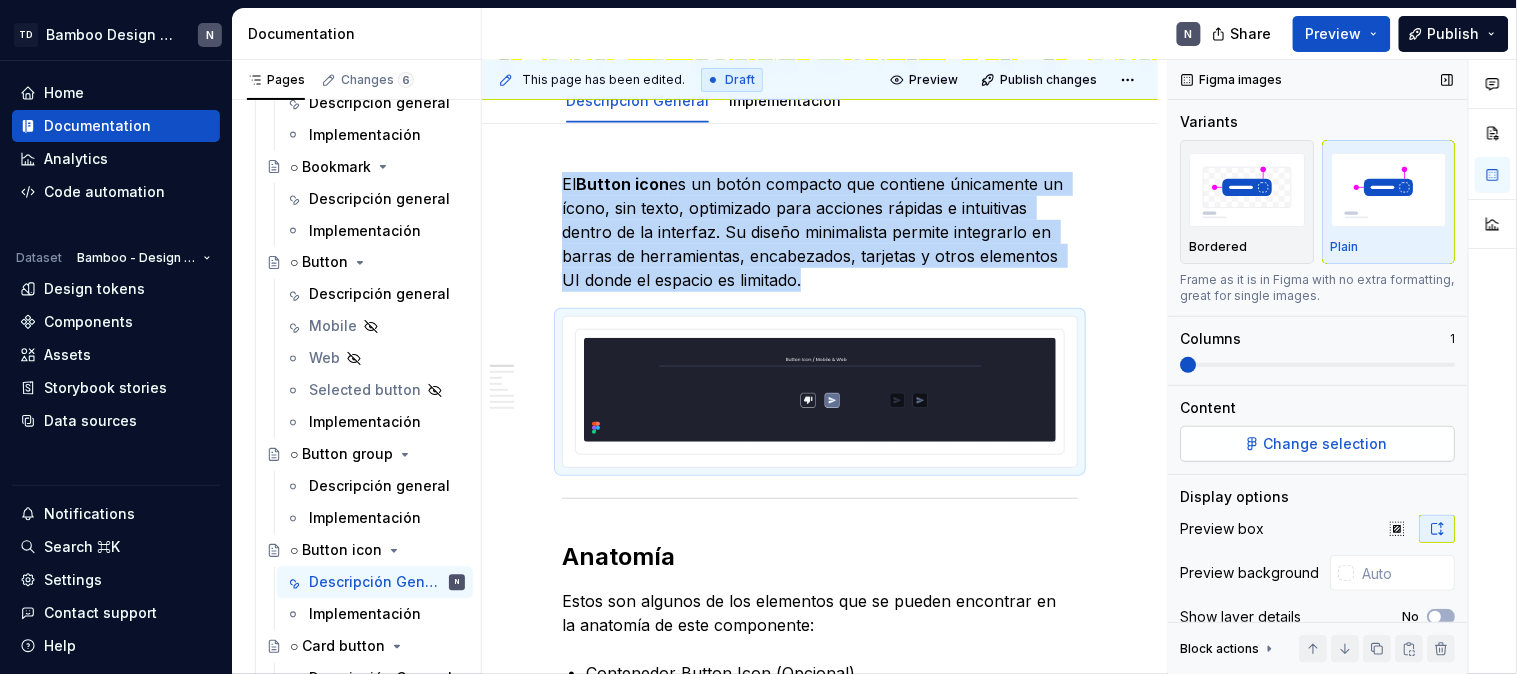click on "Change selection" at bounding box center [1327, 444] 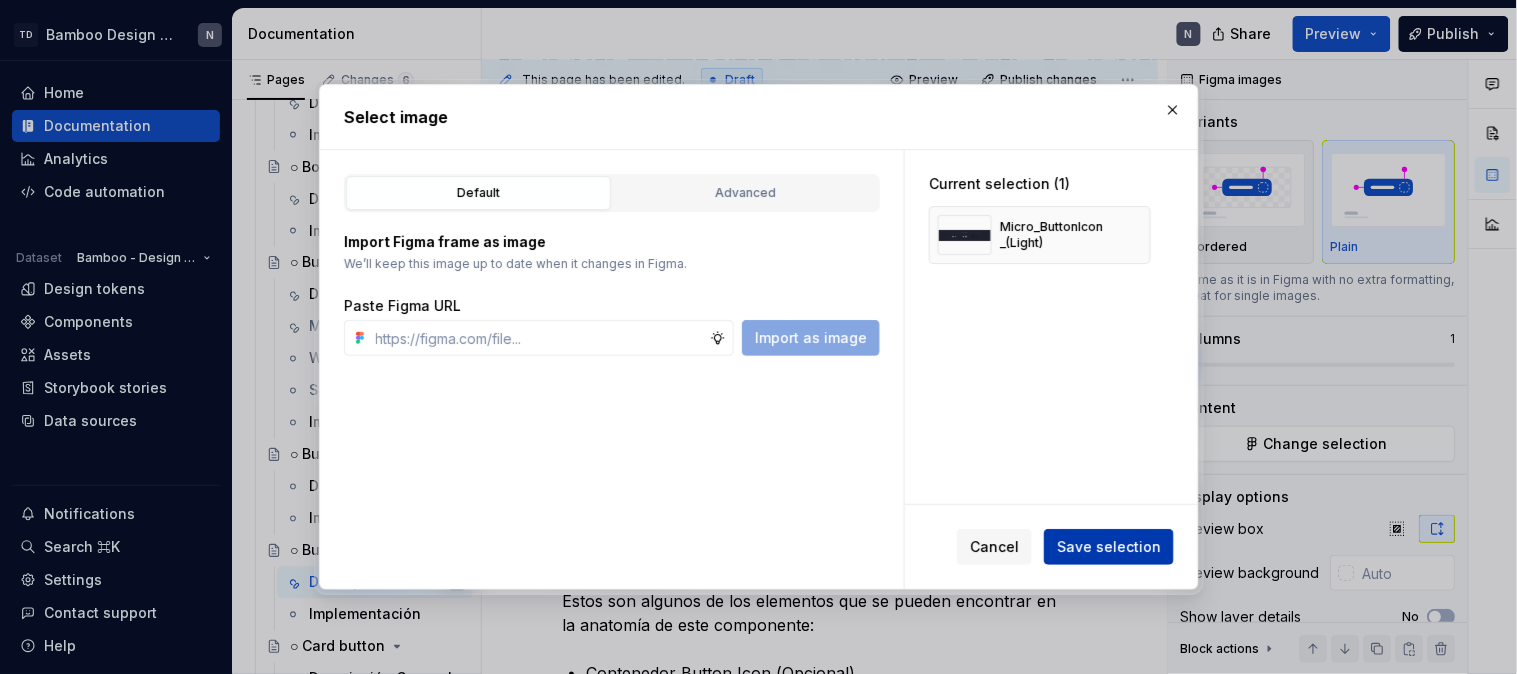click on "Save selection" at bounding box center (1109, 547) 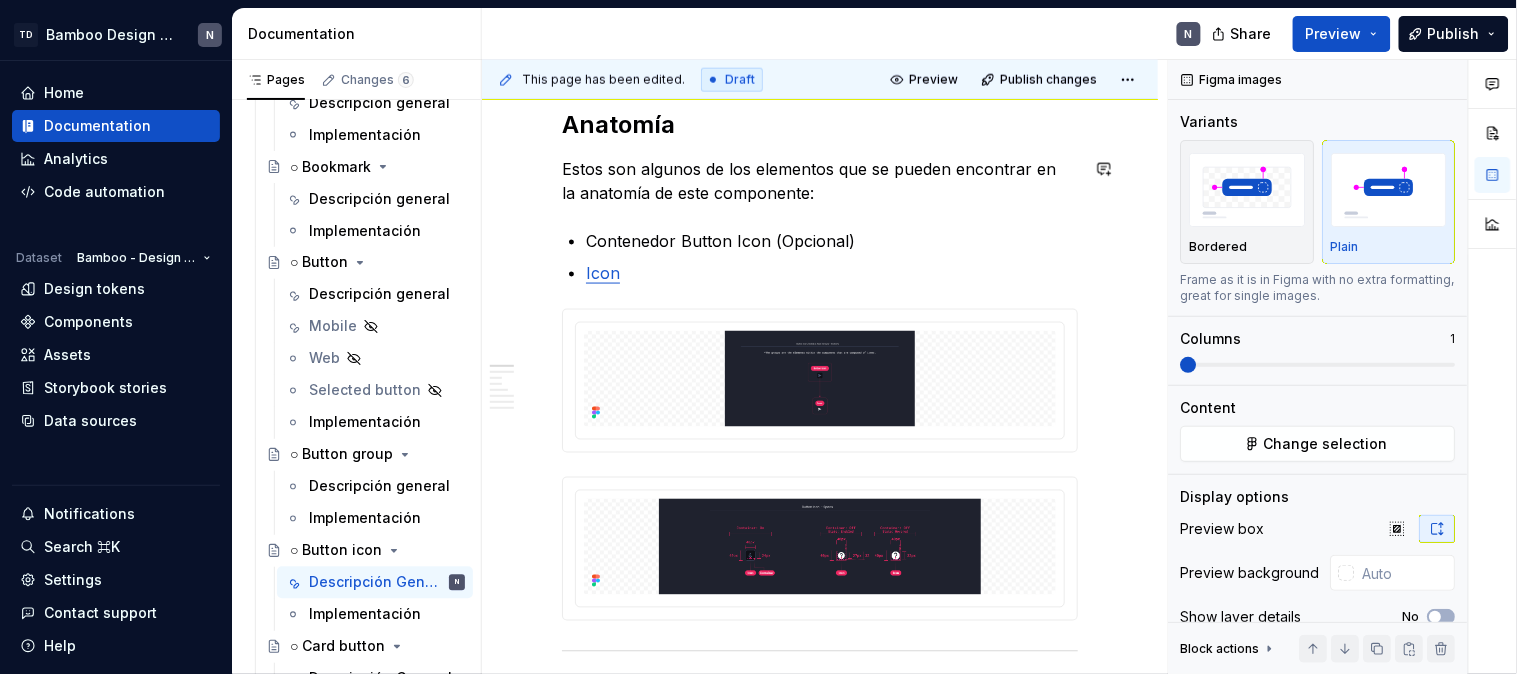 scroll, scrollTop: 666, scrollLeft: 0, axis: vertical 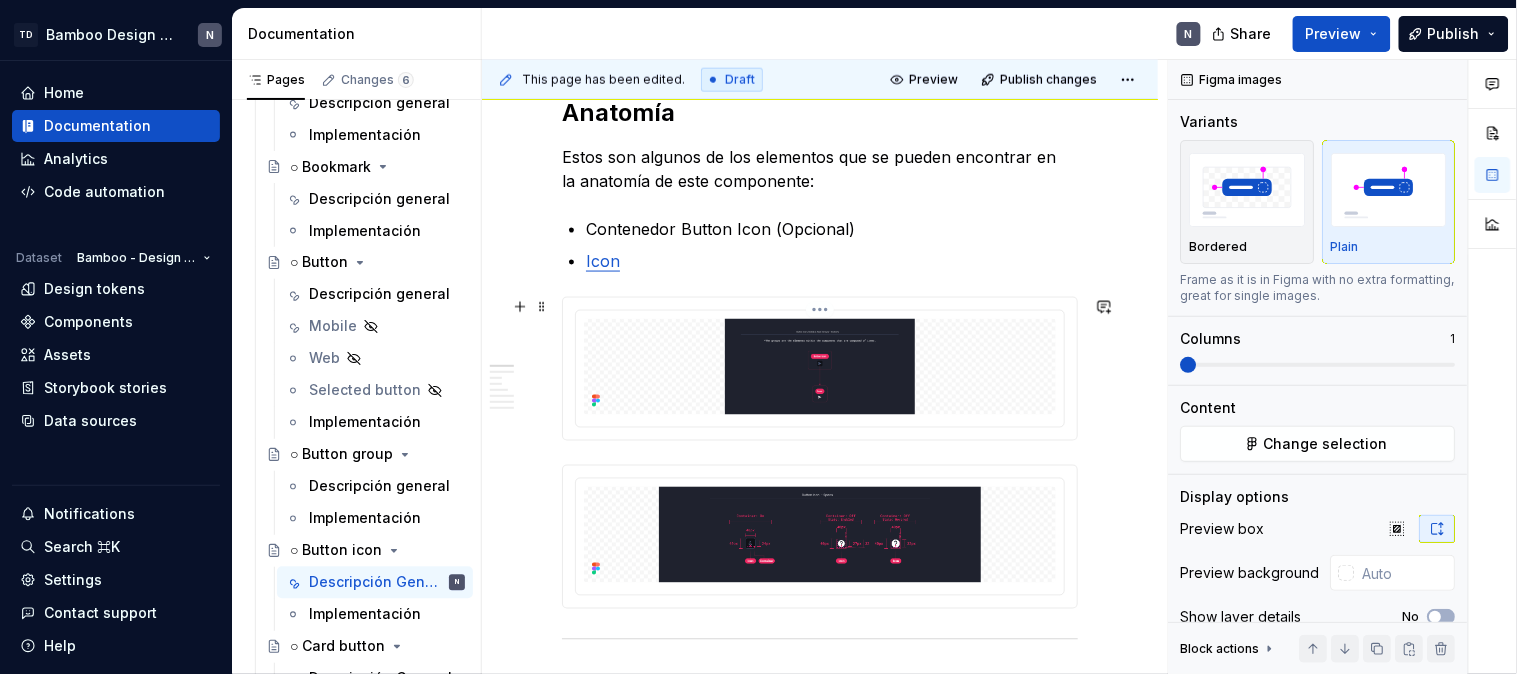 click at bounding box center [820, 367] 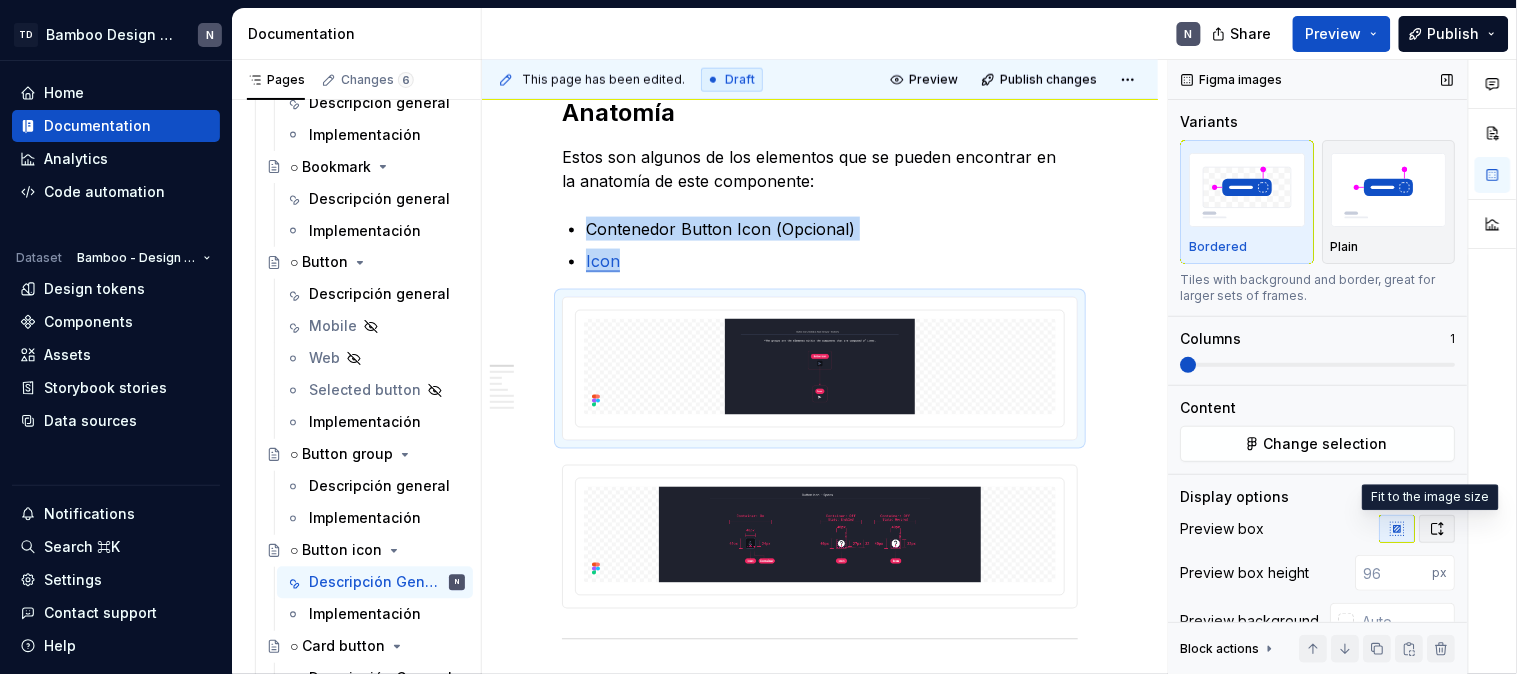 click 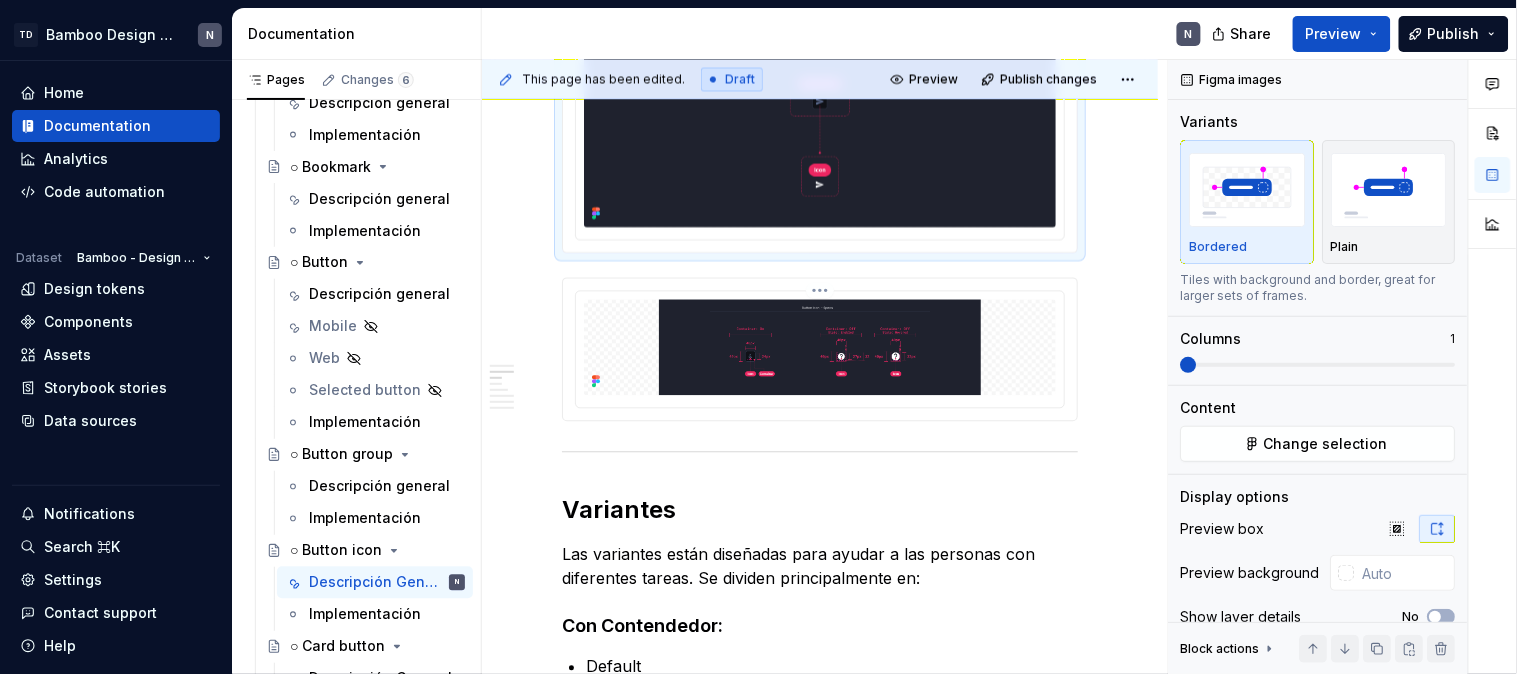 scroll, scrollTop: 1000, scrollLeft: 0, axis: vertical 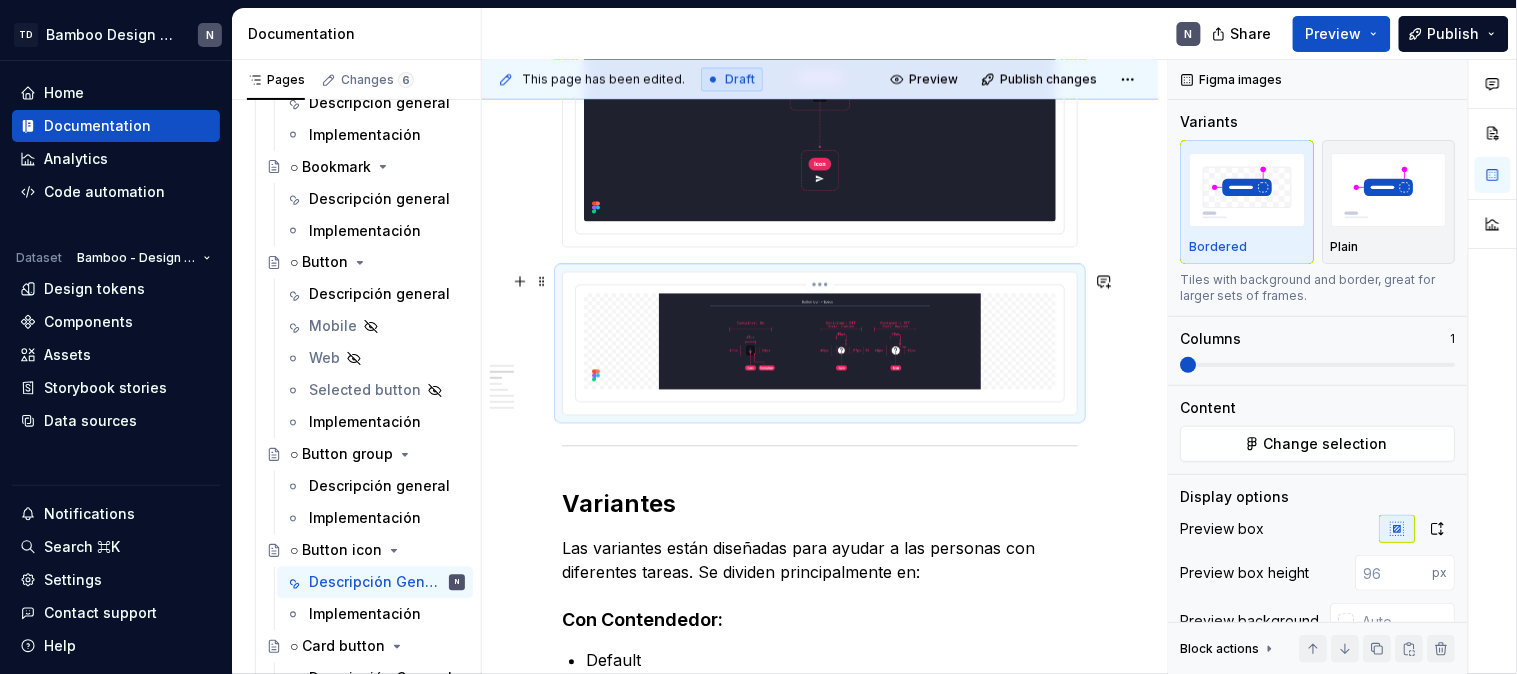 click at bounding box center [820, 342] 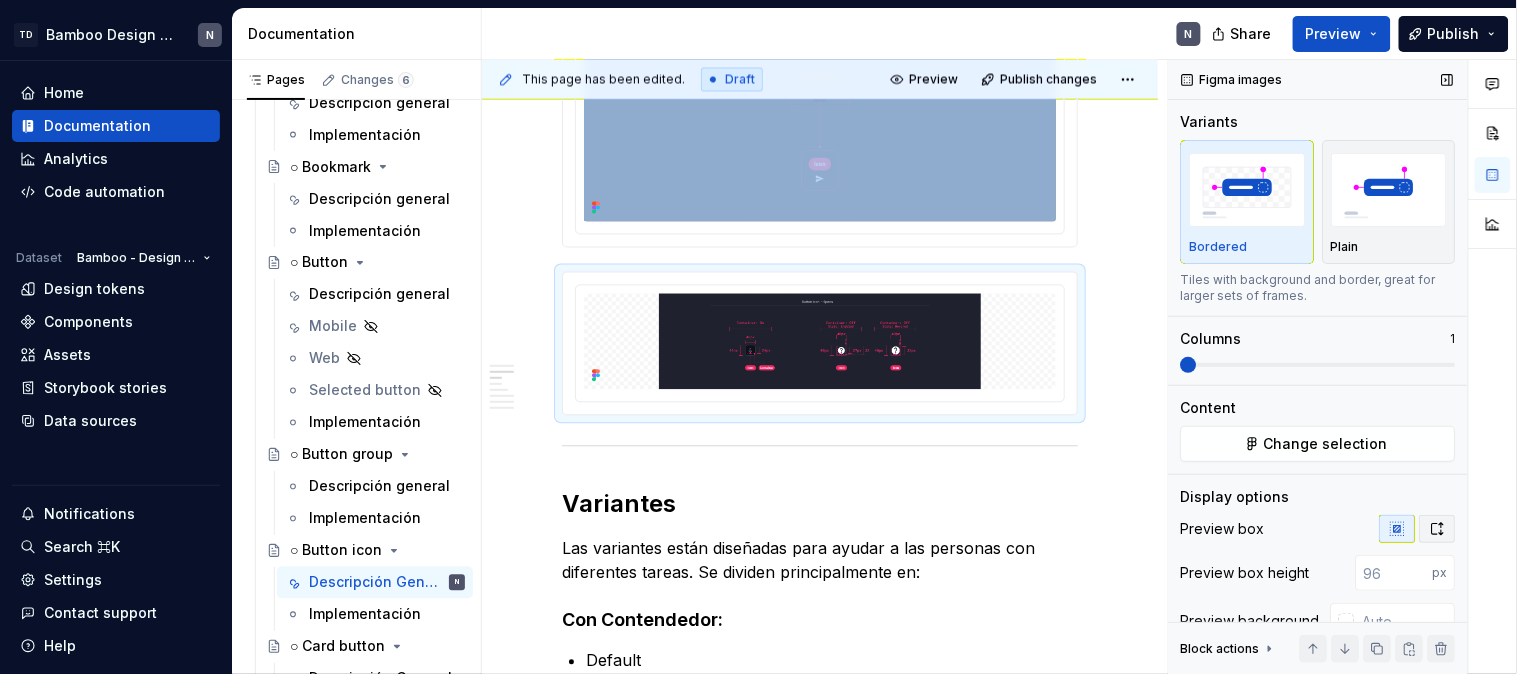 click at bounding box center [1438, 529] 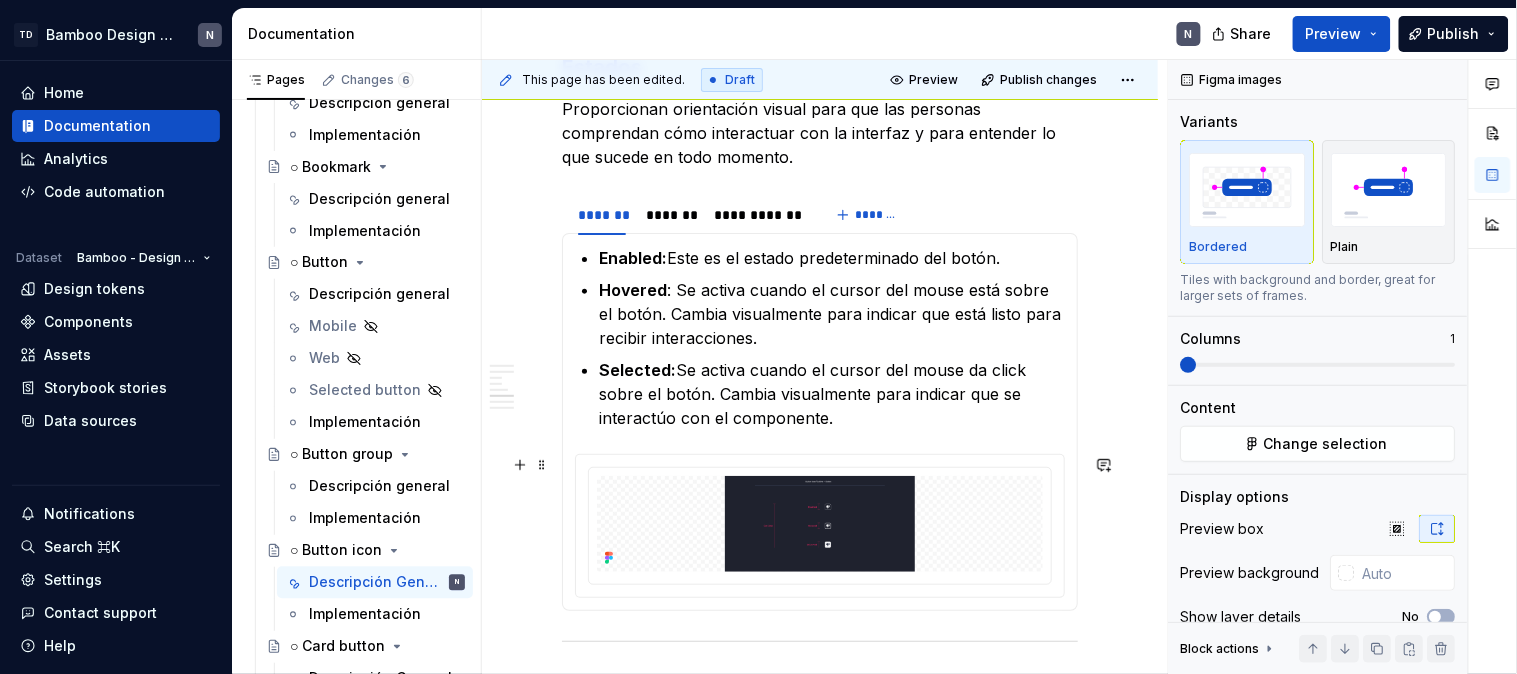 scroll, scrollTop: 2000, scrollLeft: 0, axis: vertical 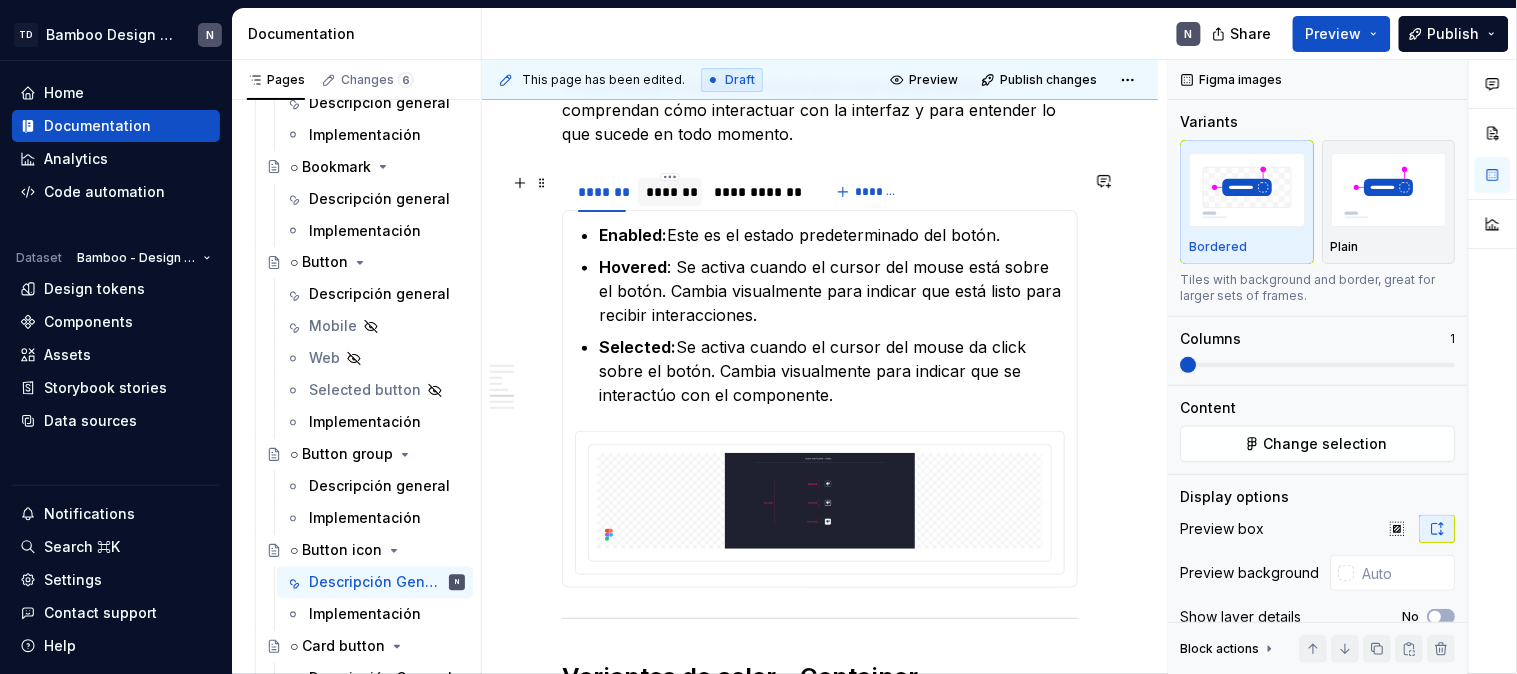 click on "*******" at bounding box center (670, 192) 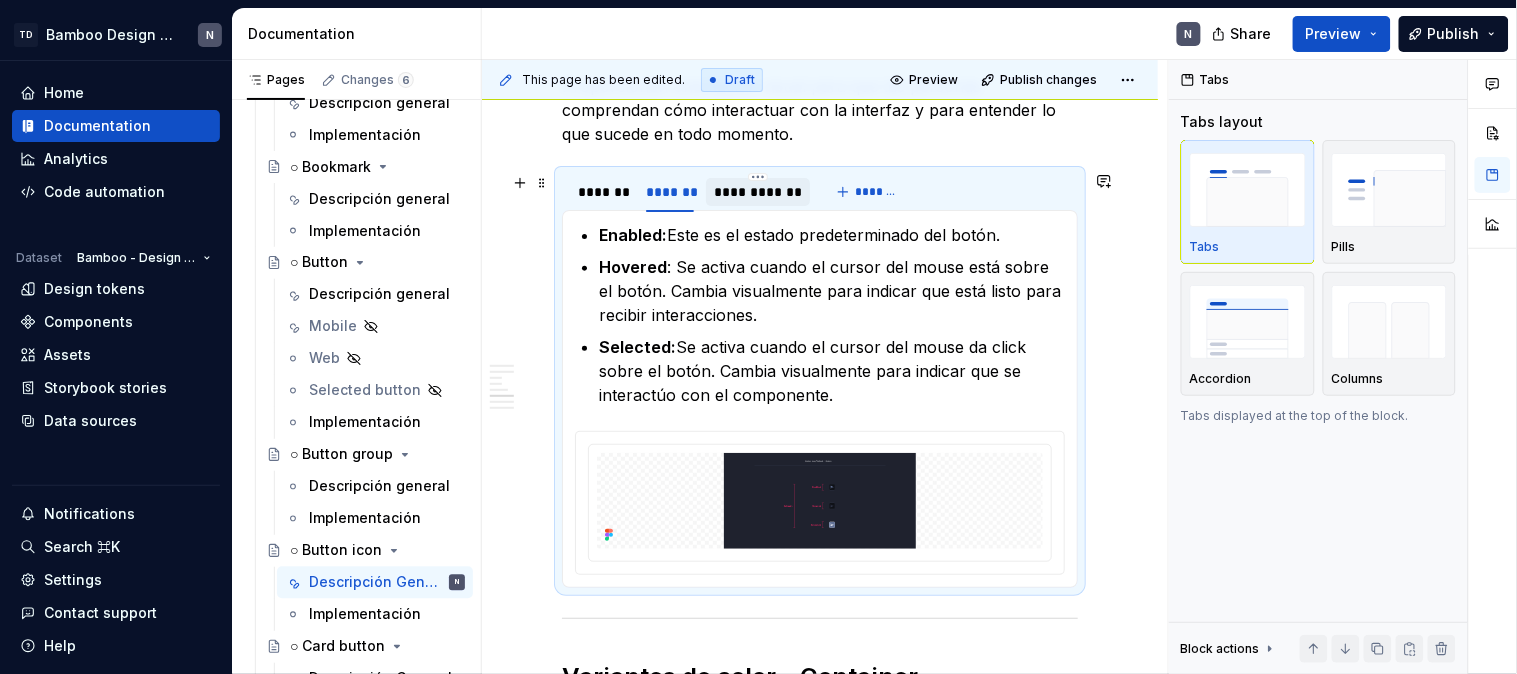 click on "**********" at bounding box center (758, 192) 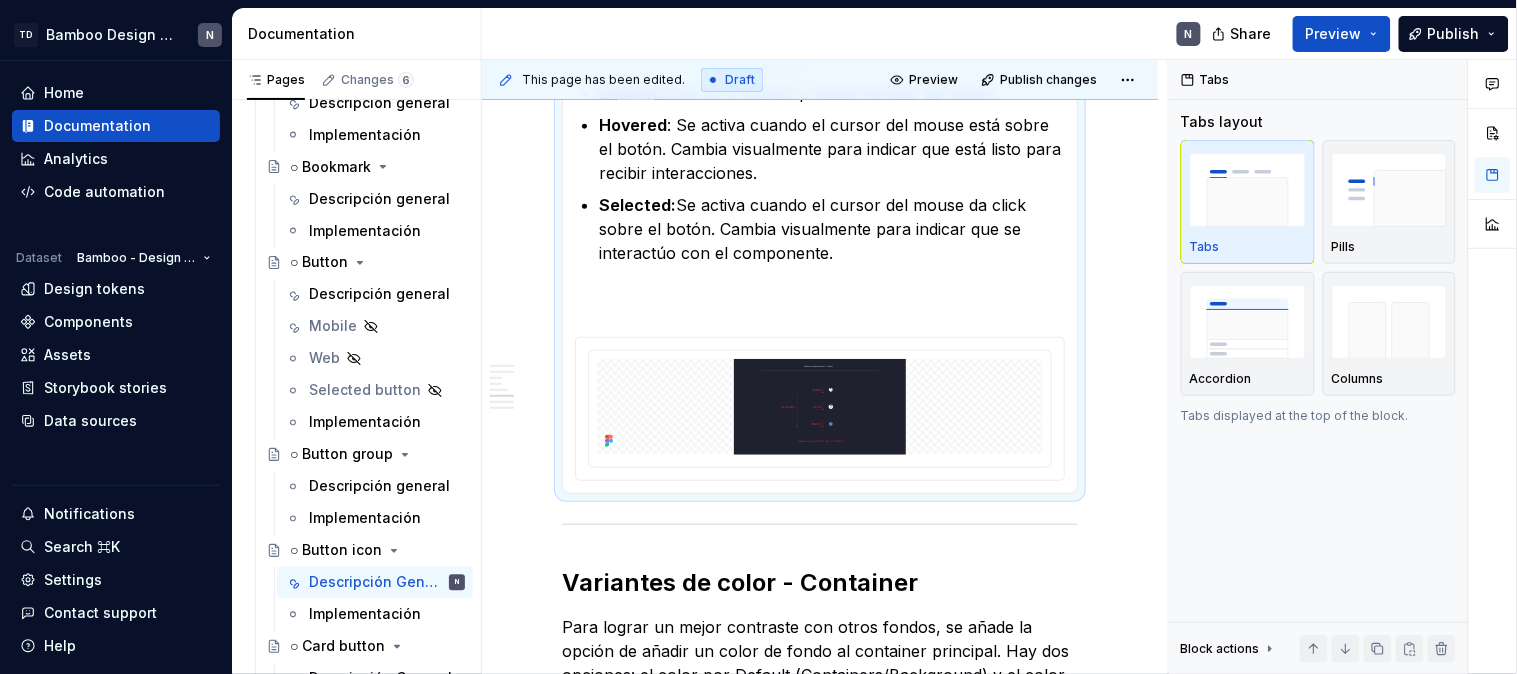 scroll, scrollTop: 2111, scrollLeft: 0, axis: vertical 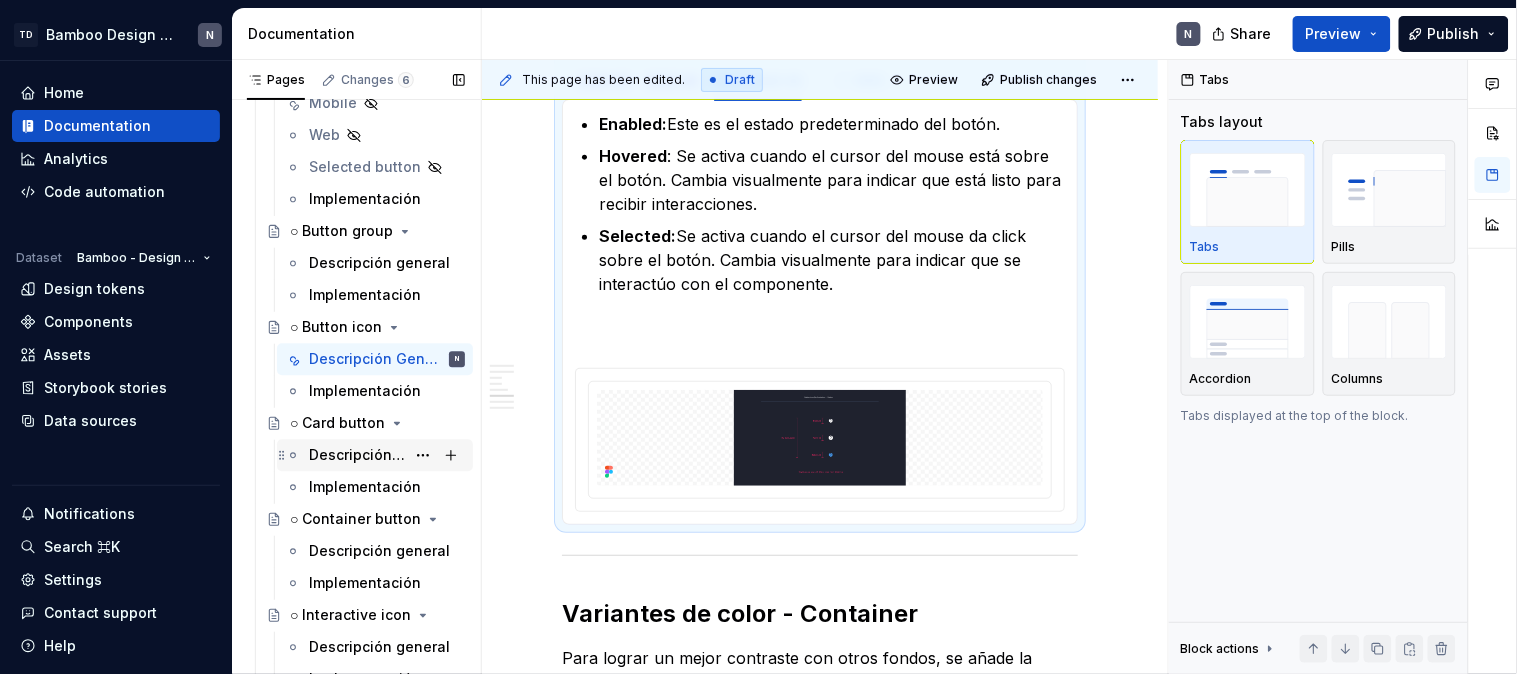 click on "Descripción General" at bounding box center [357, 456] 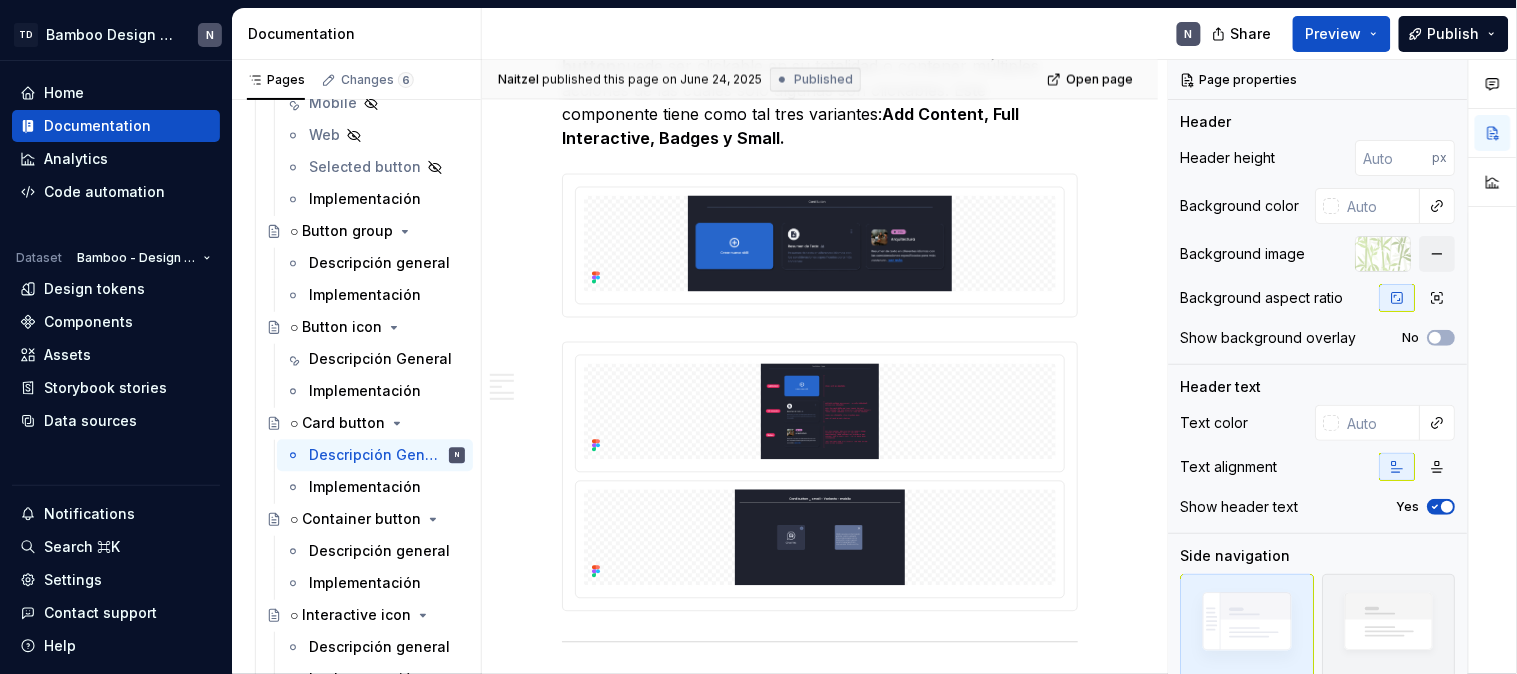 scroll, scrollTop: 888, scrollLeft: 0, axis: vertical 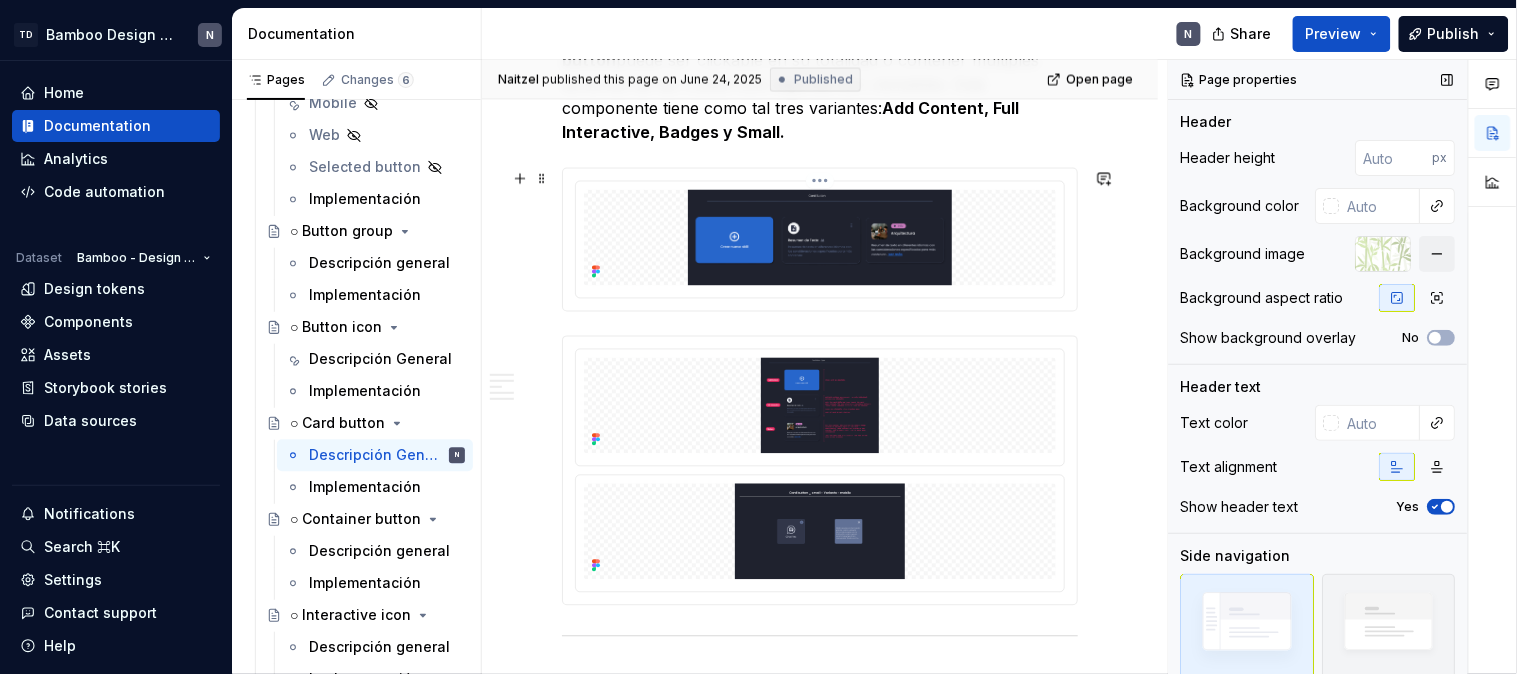 drag, startPoint x: 924, startPoint y: 270, endPoint x: 1433, endPoint y: 394, distance: 523.8864 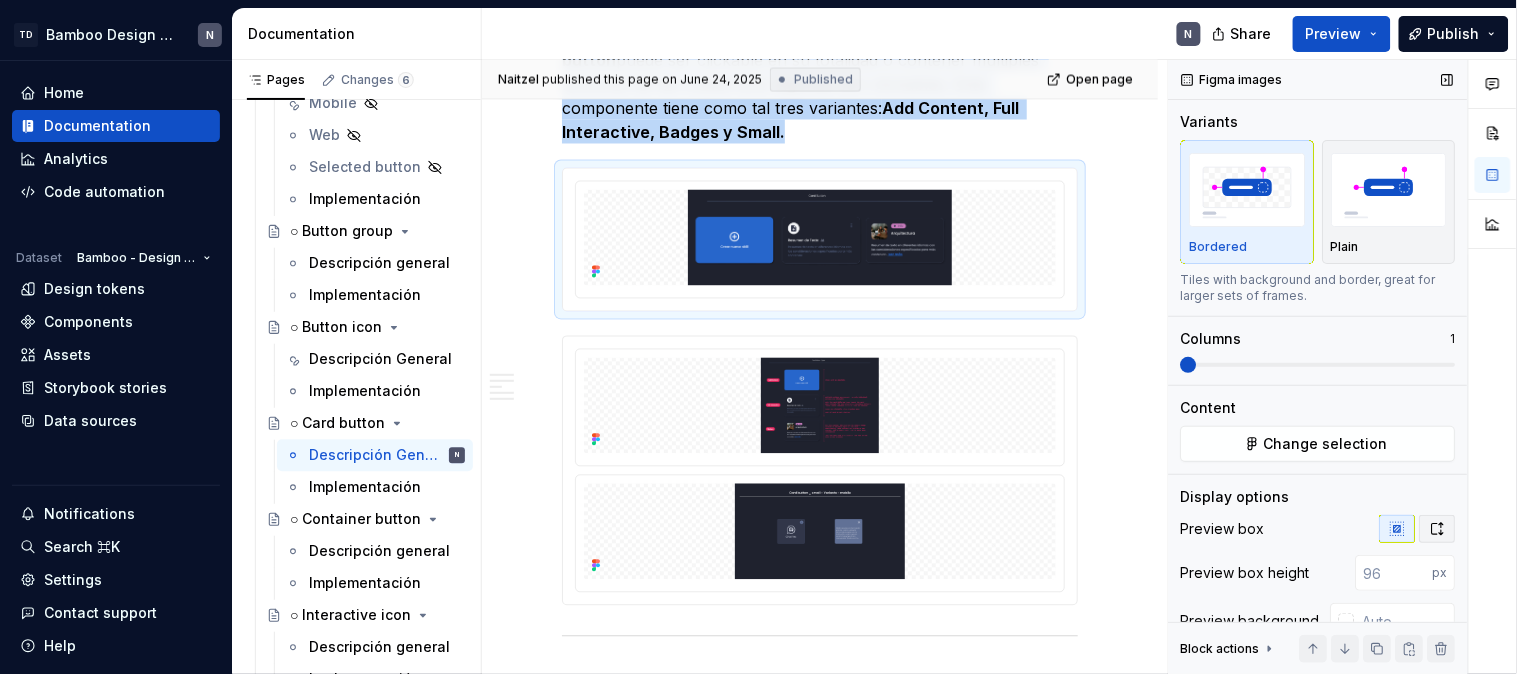 click 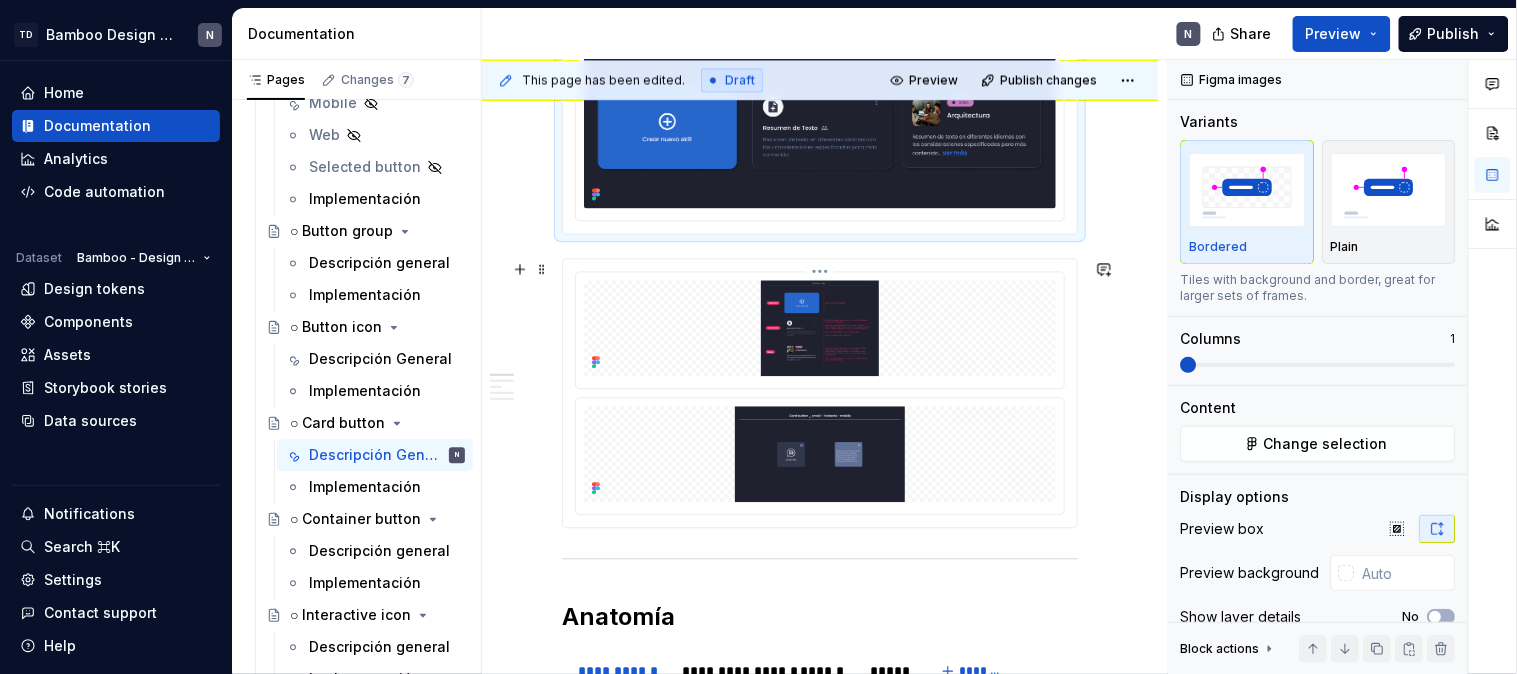 scroll, scrollTop: 1111, scrollLeft: 0, axis: vertical 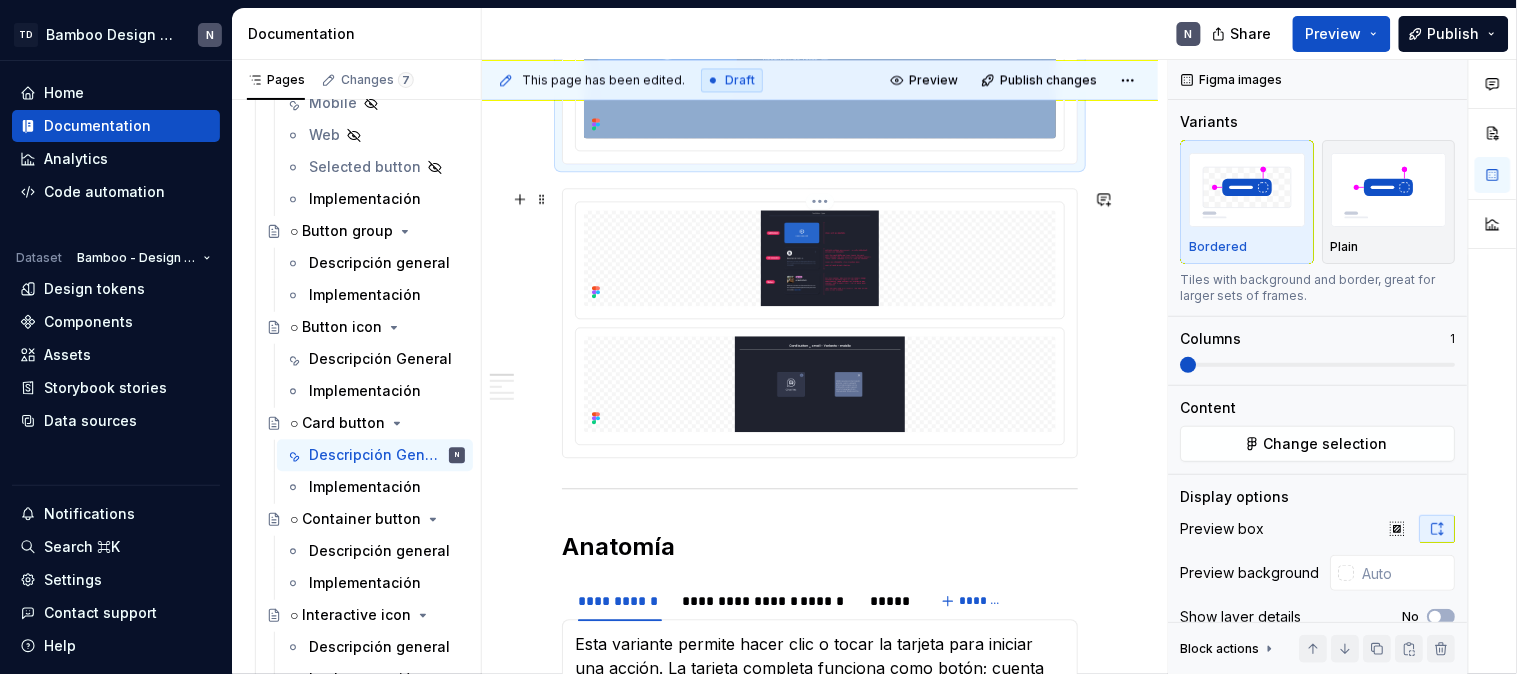 click at bounding box center (820, 258) 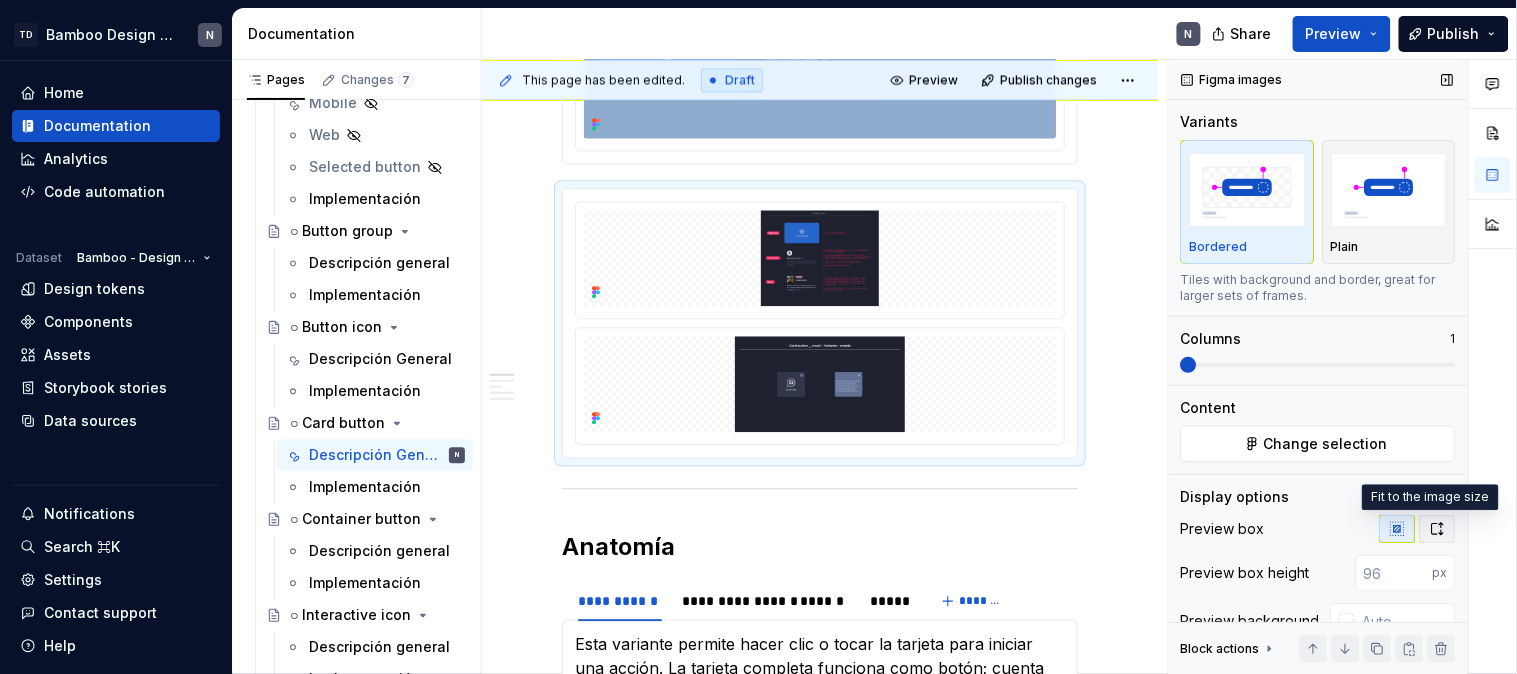 click at bounding box center (1438, 529) 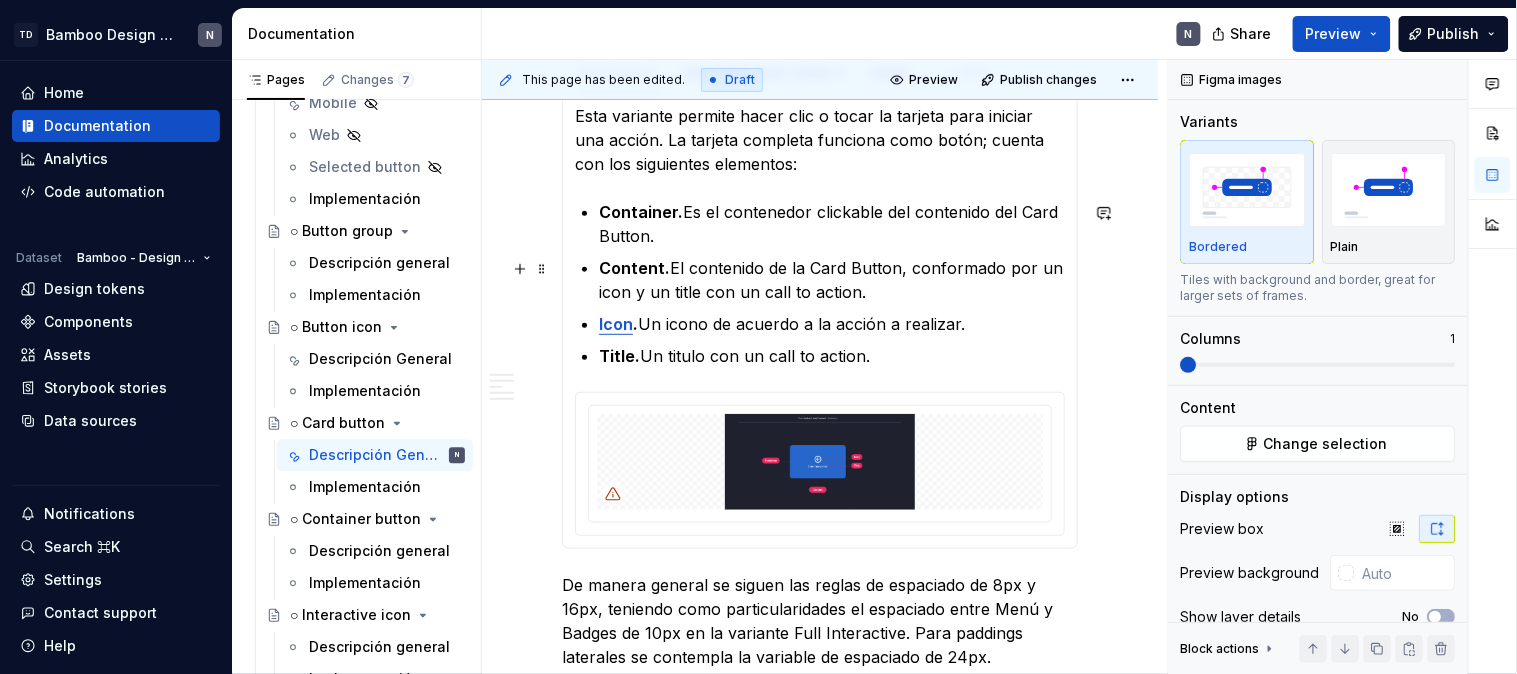 scroll, scrollTop: 2111, scrollLeft: 0, axis: vertical 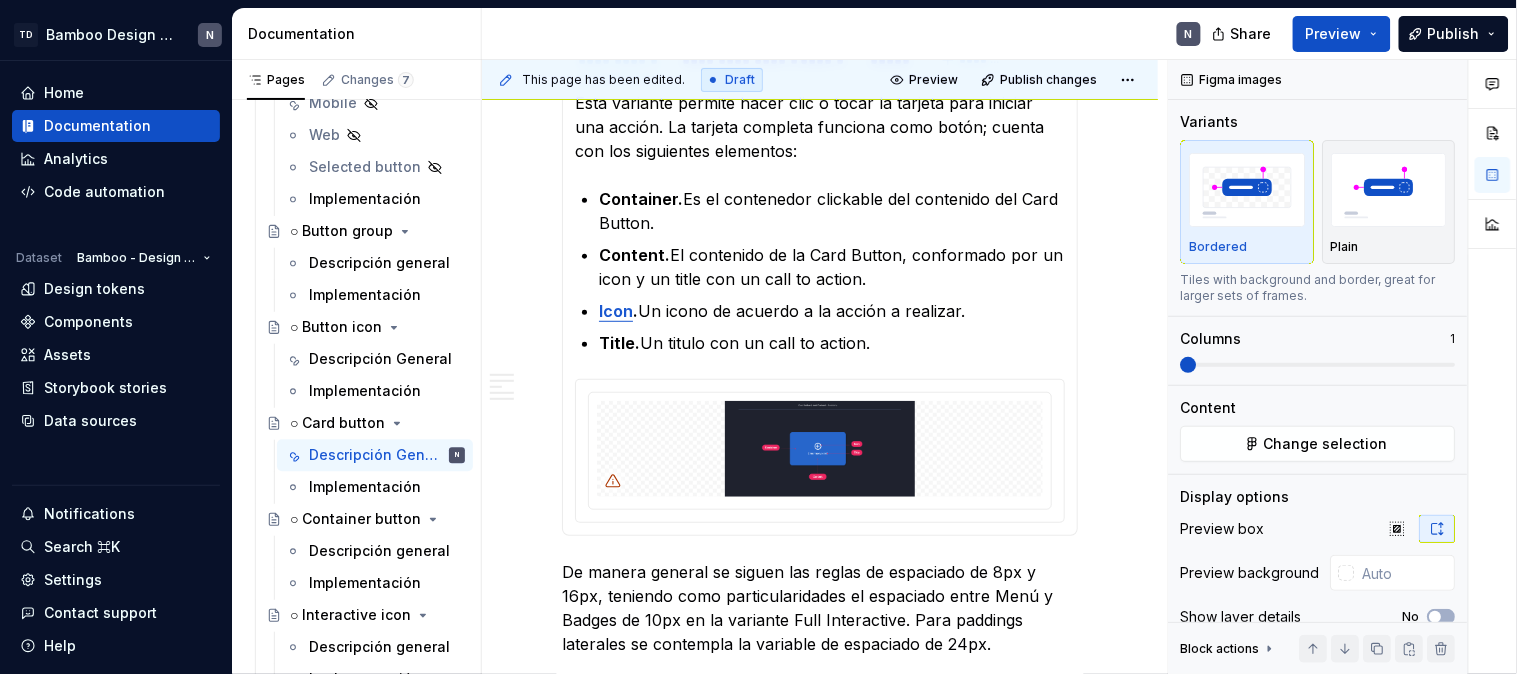 type on "*" 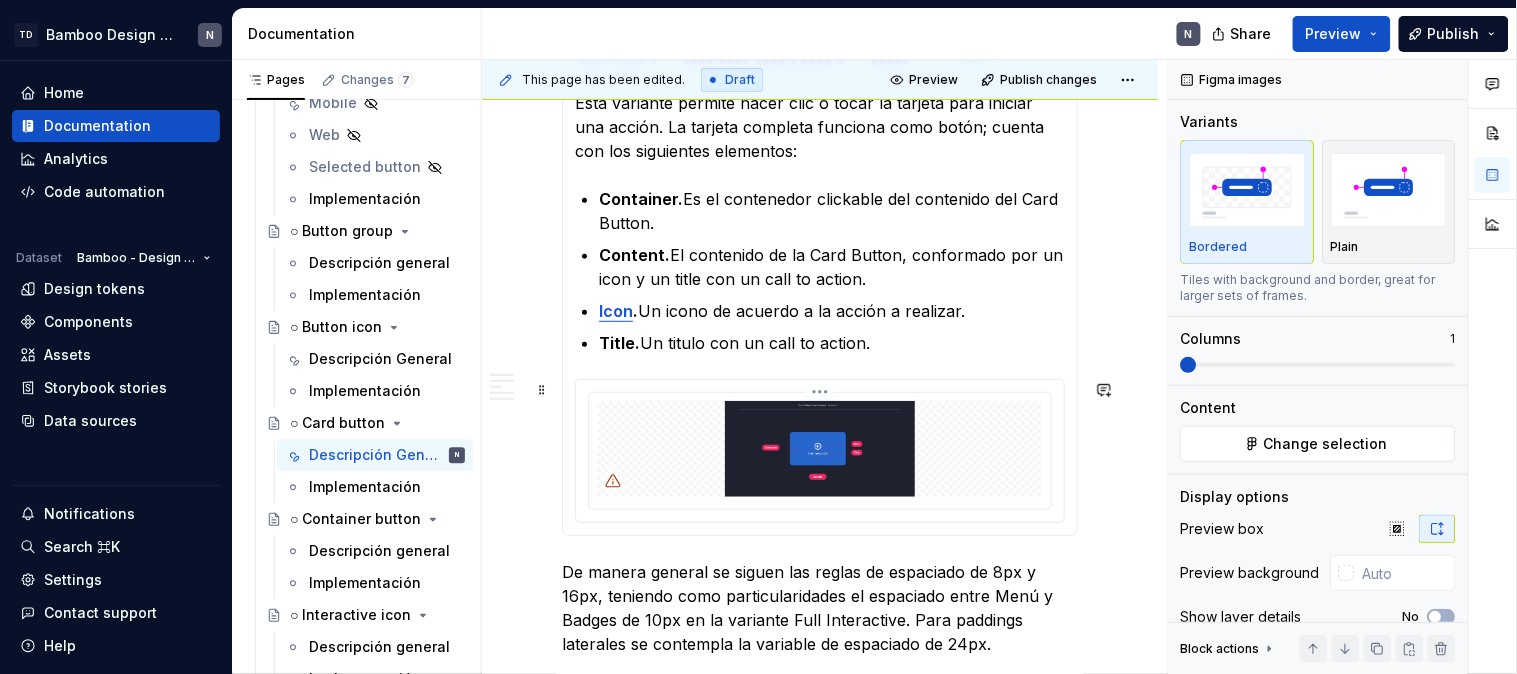 click at bounding box center [820, 449] 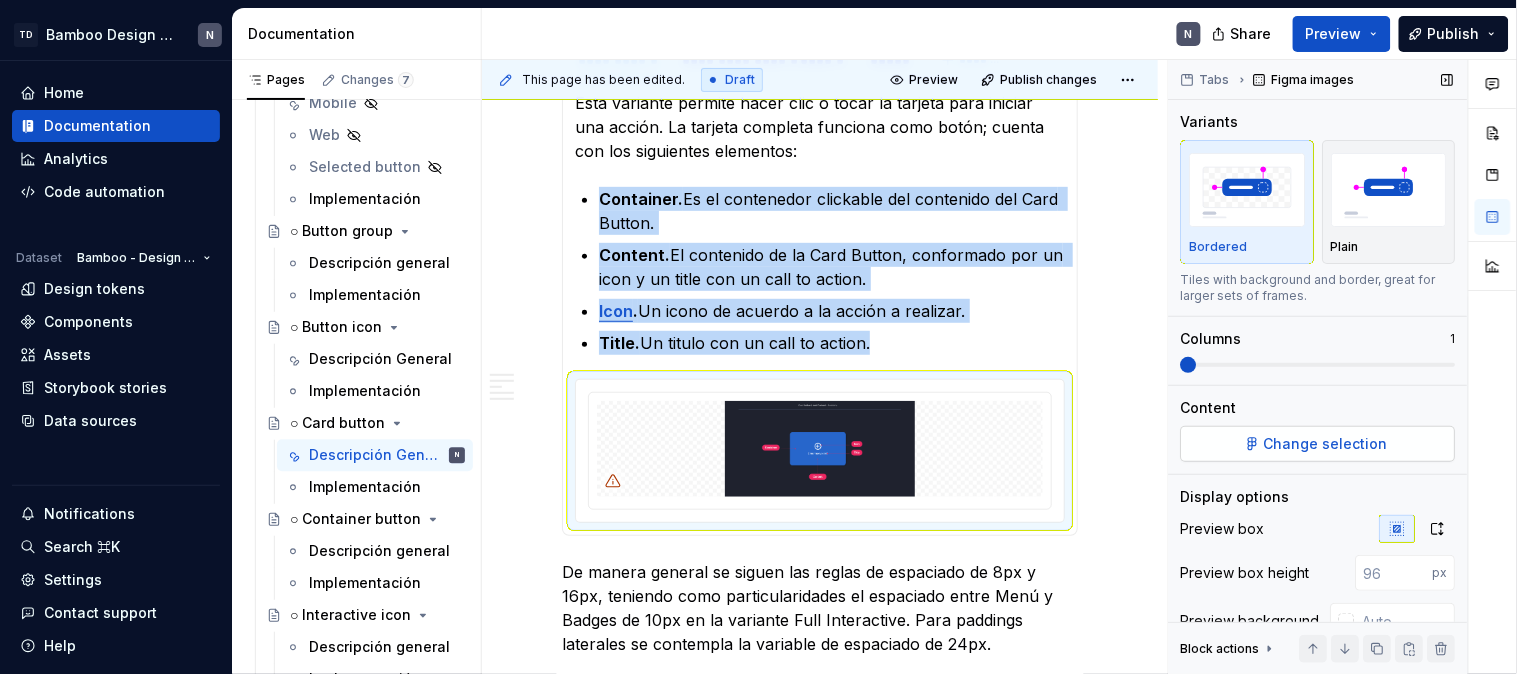 click on "Change selection" at bounding box center [1327, 444] 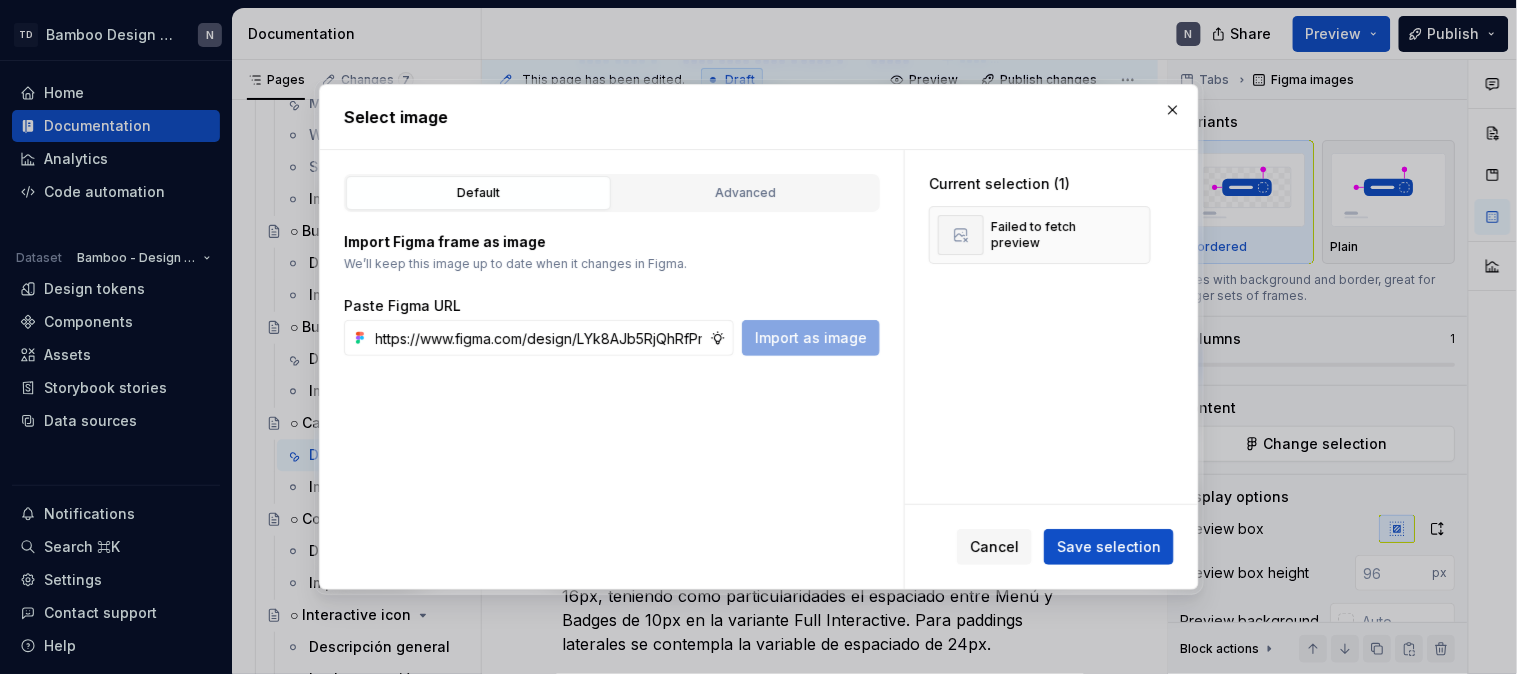 scroll, scrollTop: 0, scrollLeft: 678, axis: horizontal 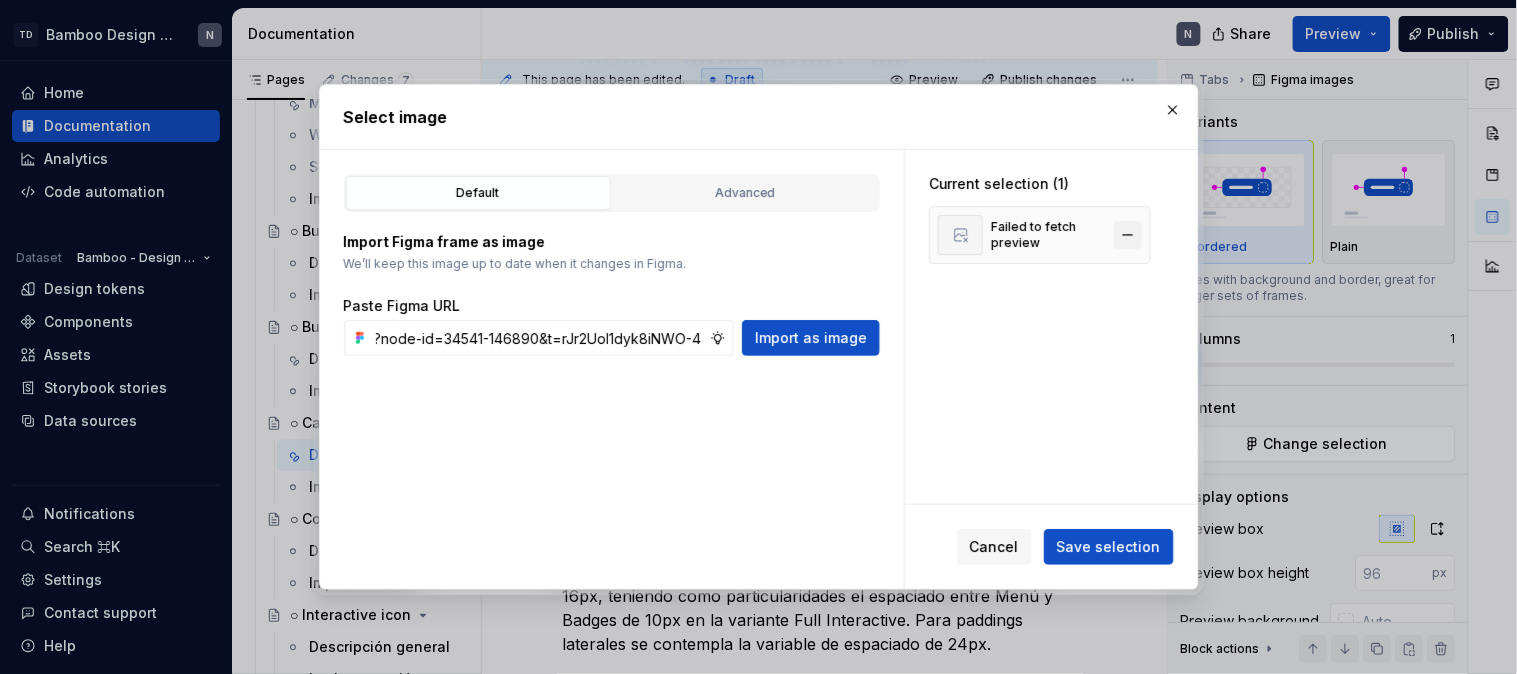 type on "https://www.figma.com/design/LYk8AJb5RjQhRfPmRIdEQ9/Bamboo-Design-System---Documentation?node-id=34541-146890&t=rJr2UoI1dyk8iNWO-4" 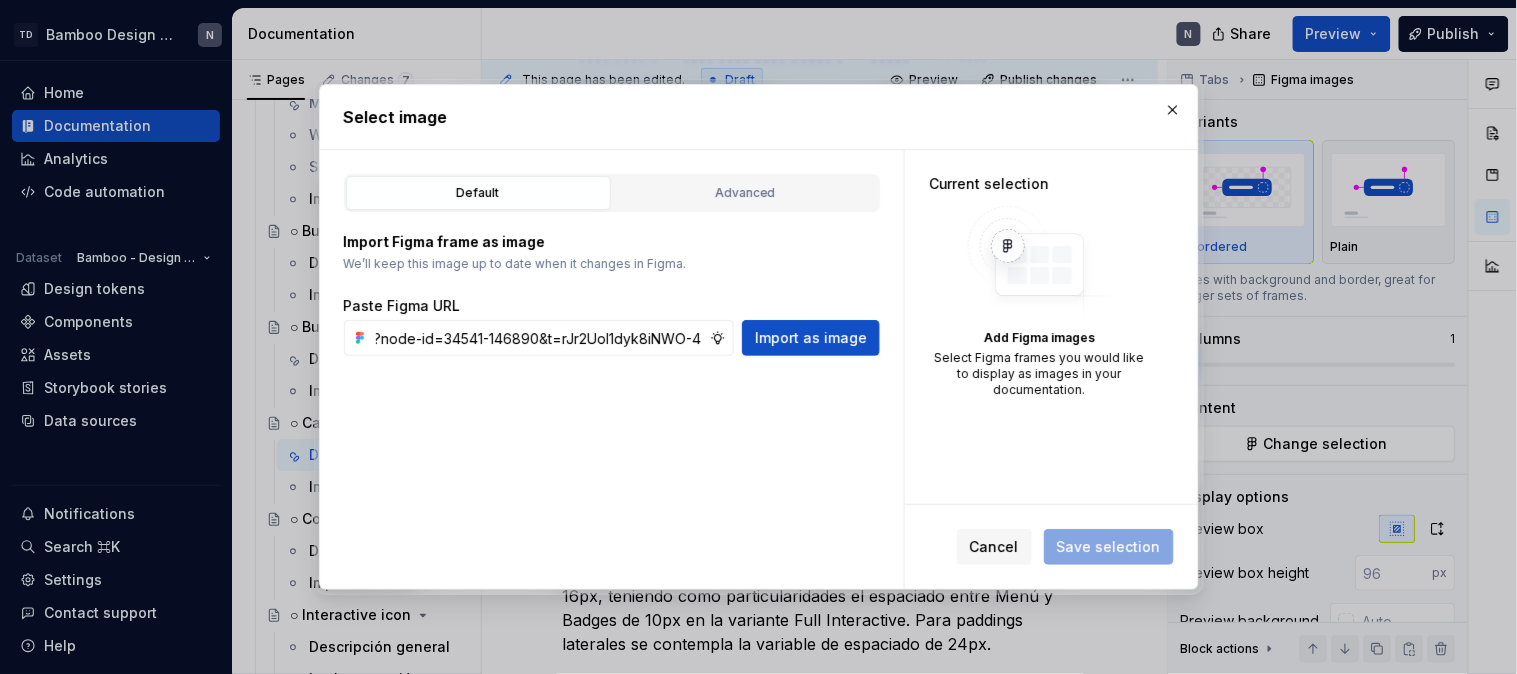 scroll, scrollTop: 0, scrollLeft: 0, axis: both 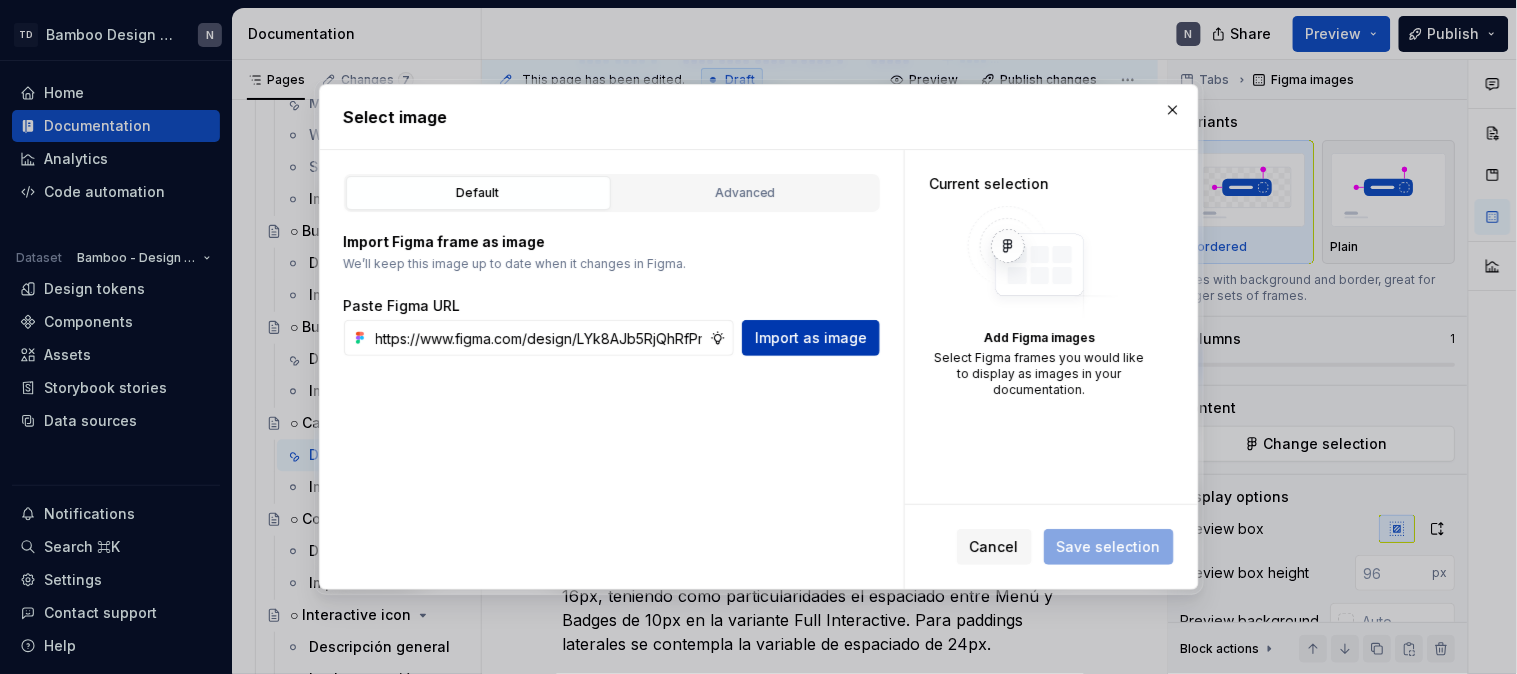 click on "Import as image" at bounding box center [811, 338] 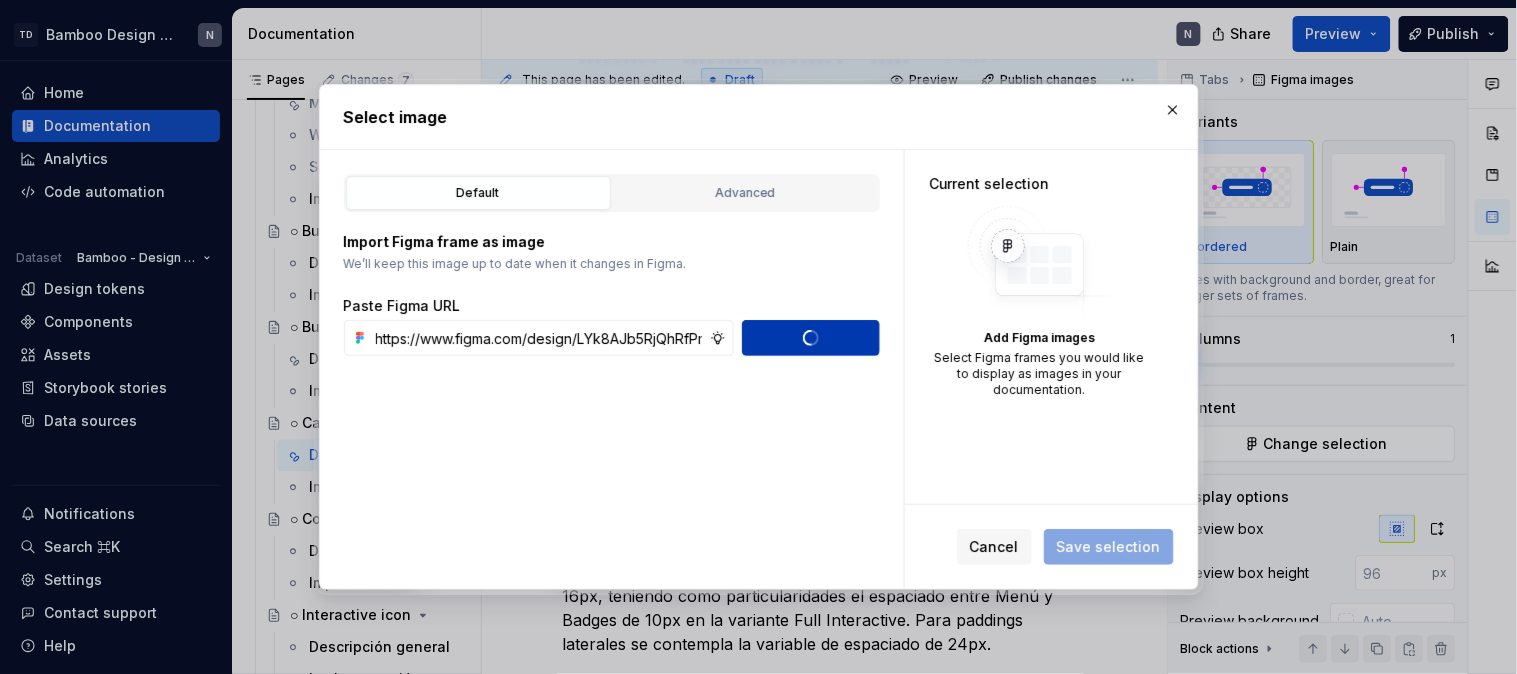 type on "*" 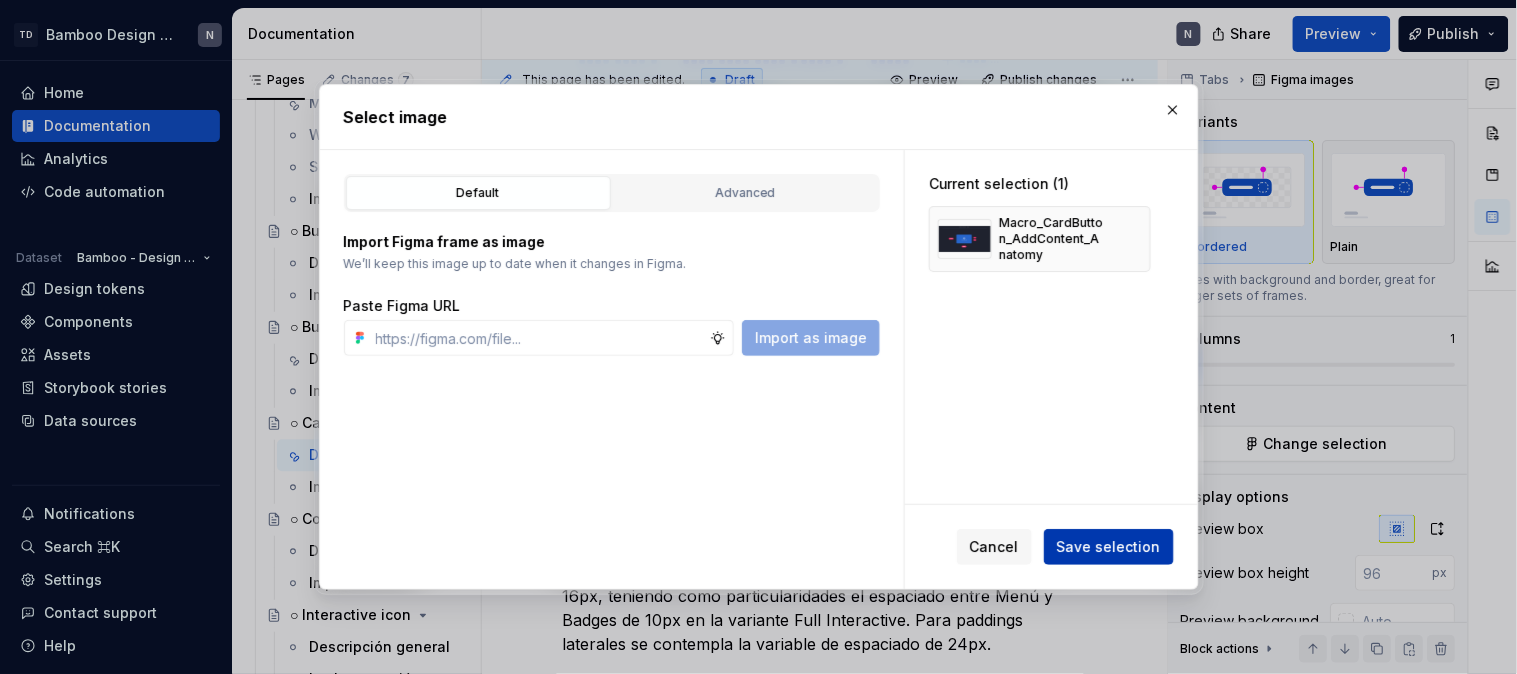click on "Save selection" at bounding box center [1109, 547] 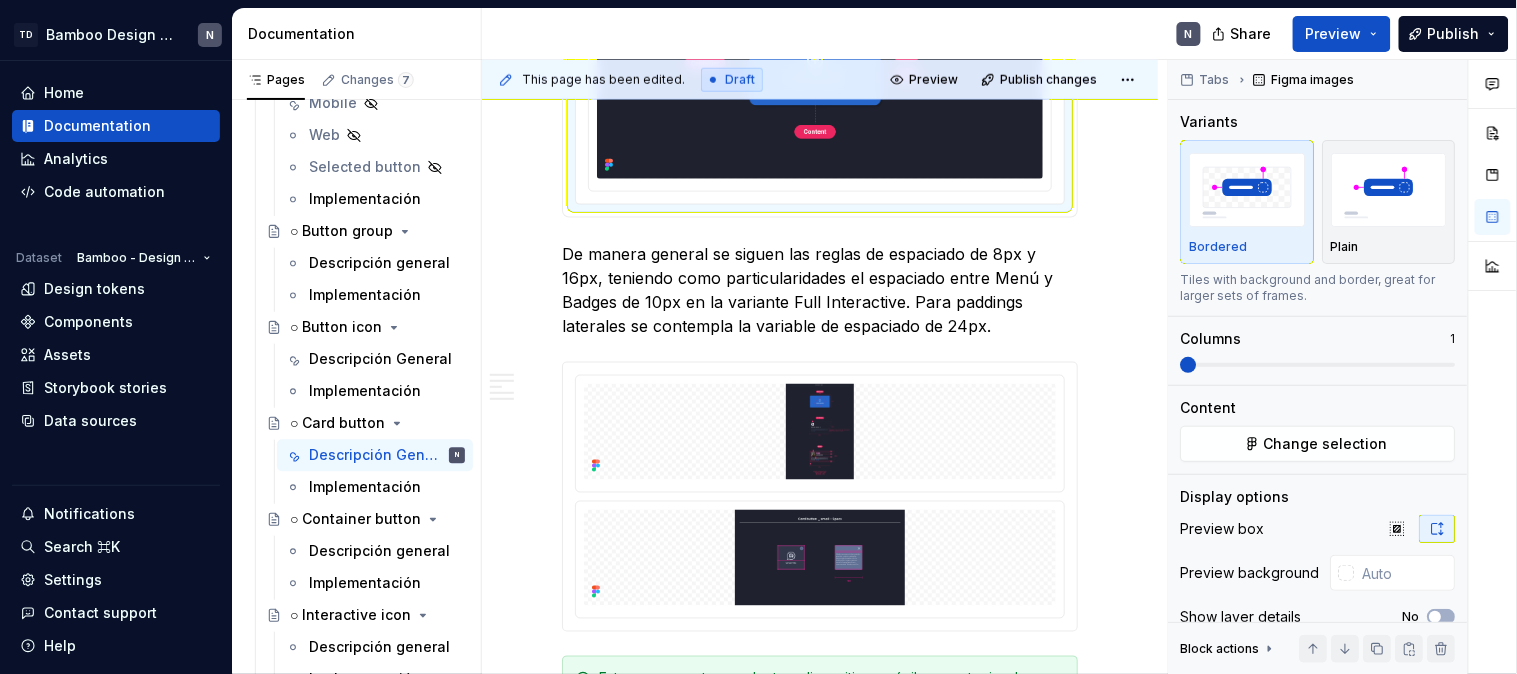 scroll, scrollTop: 2666, scrollLeft: 0, axis: vertical 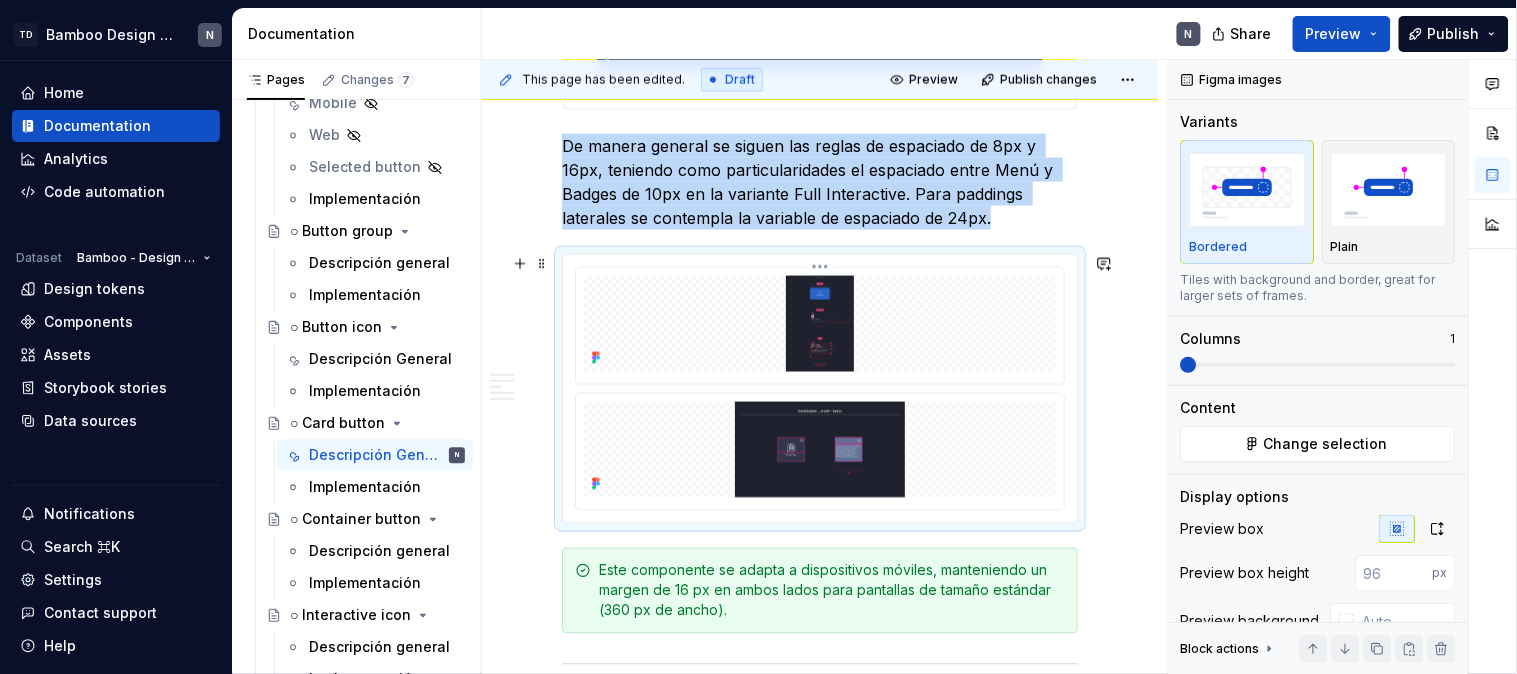 click at bounding box center (820, 324) 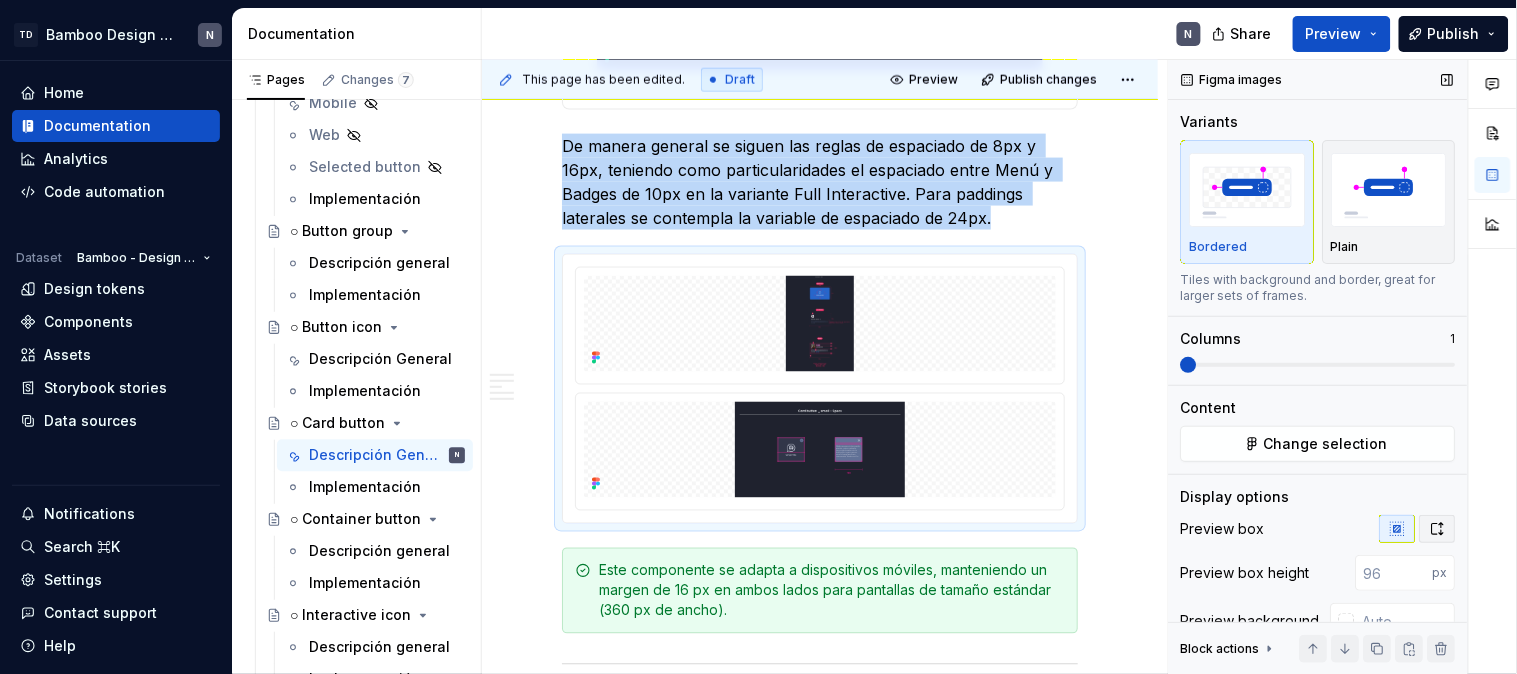 click 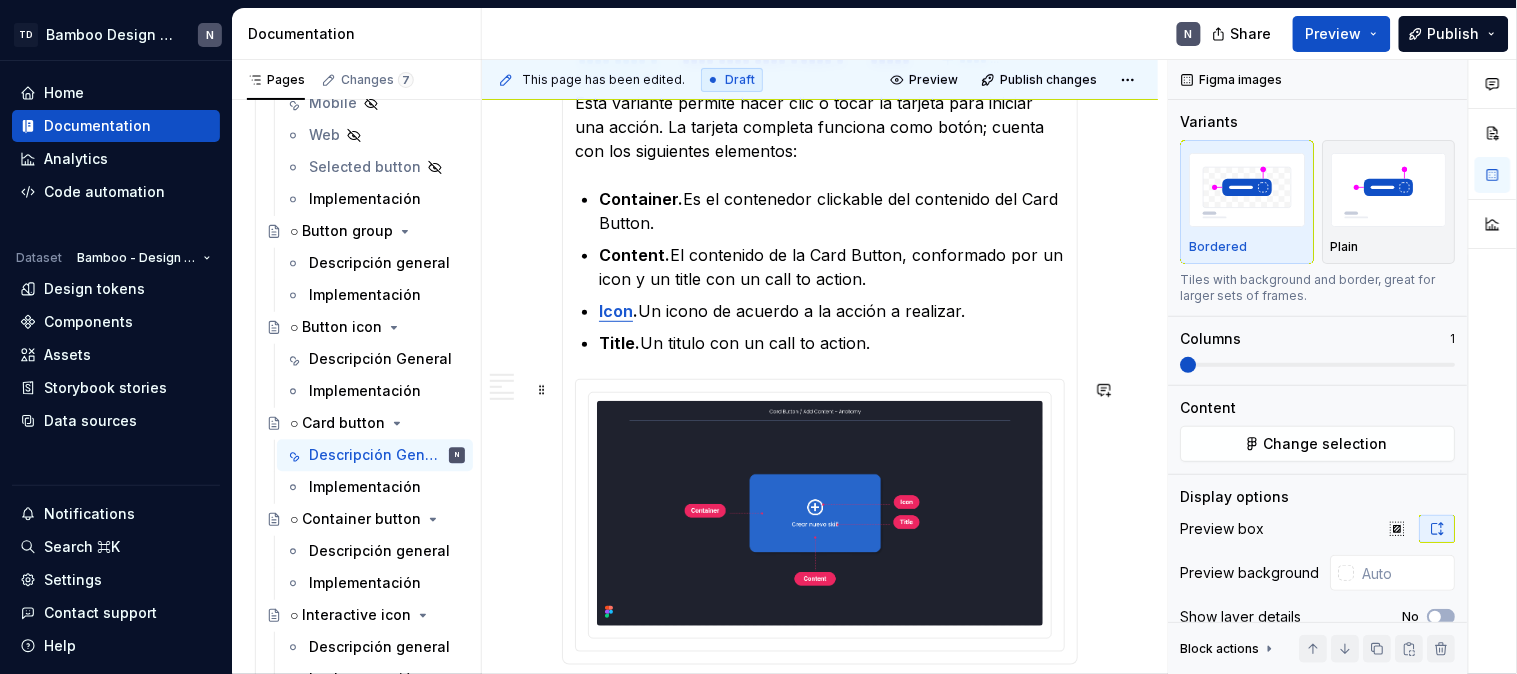scroll, scrollTop: 1777, scrollLeft: 0, axis: vertical 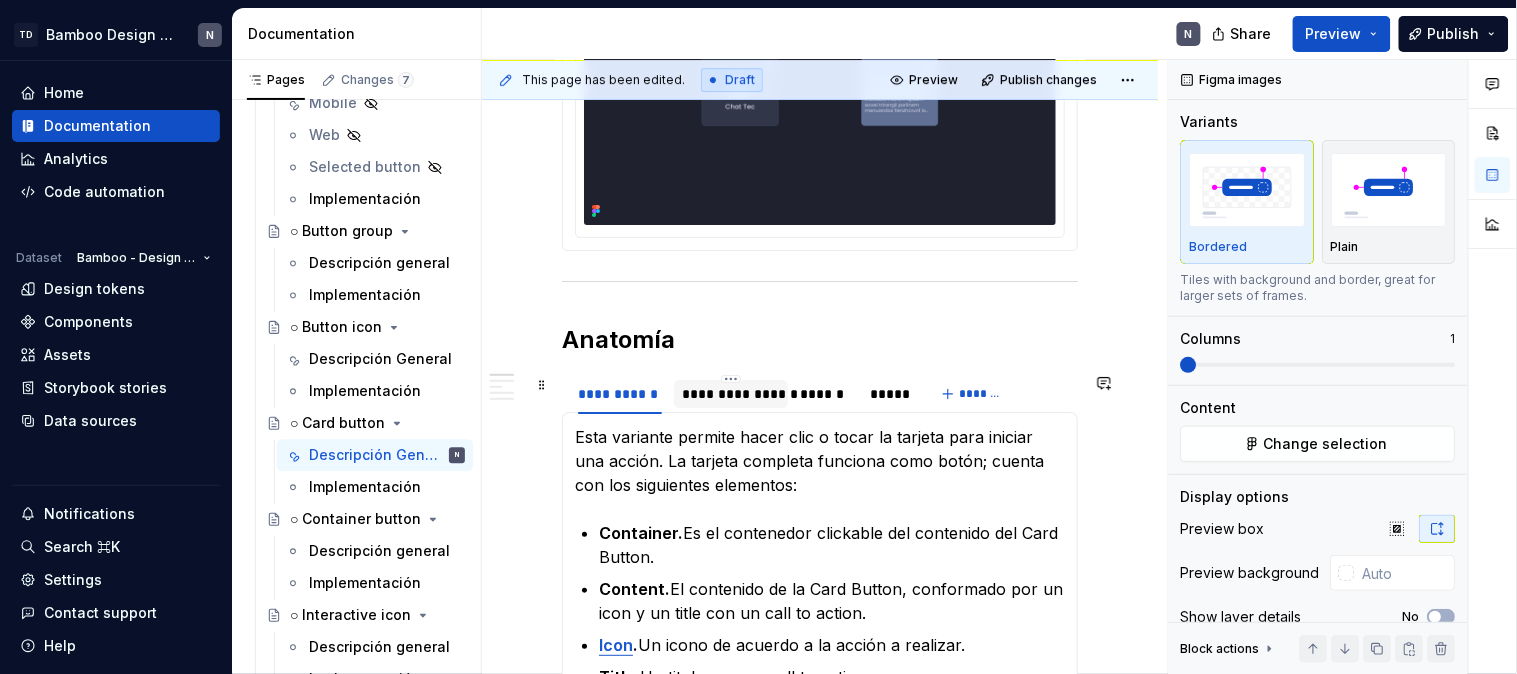 click on "**********" at bounding box center [731, 394] 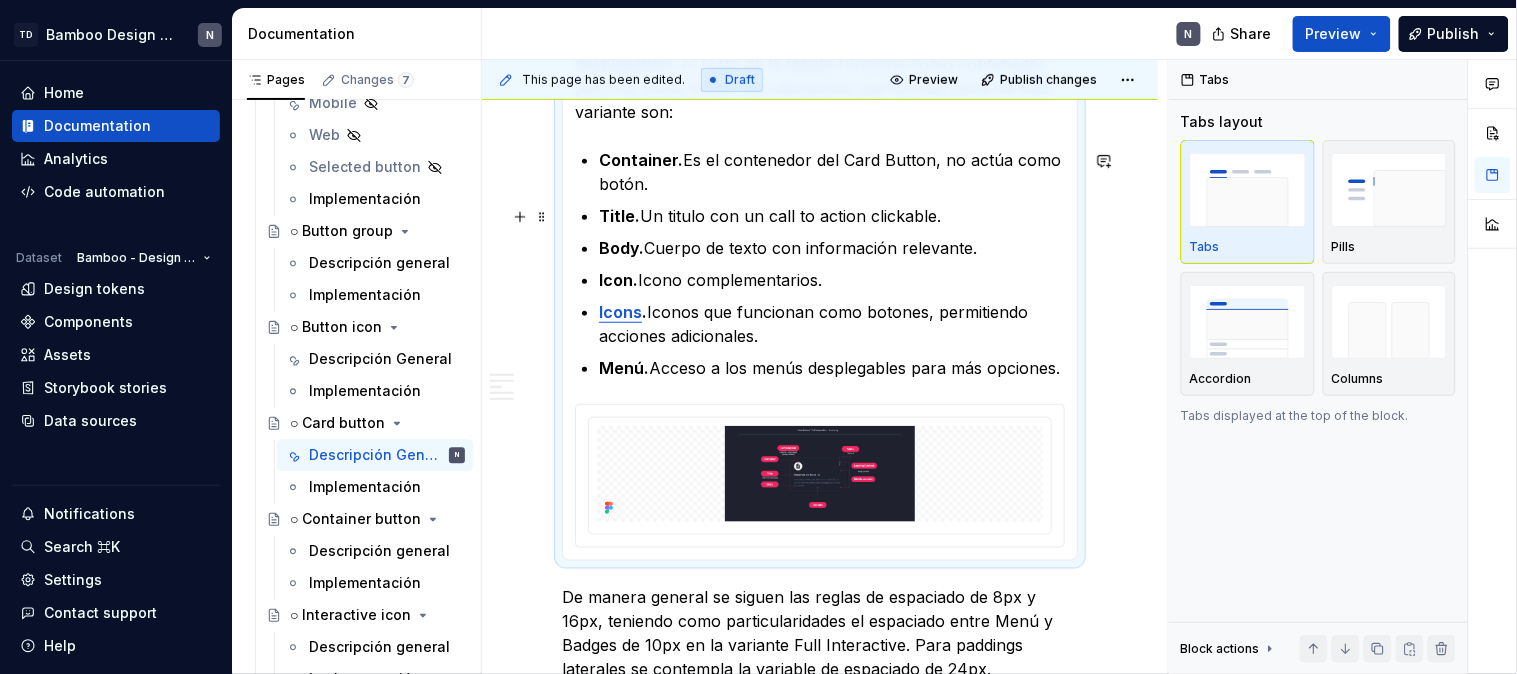 scroll, scrollTop: 2000, scrollLeft: 0, axis: vertical 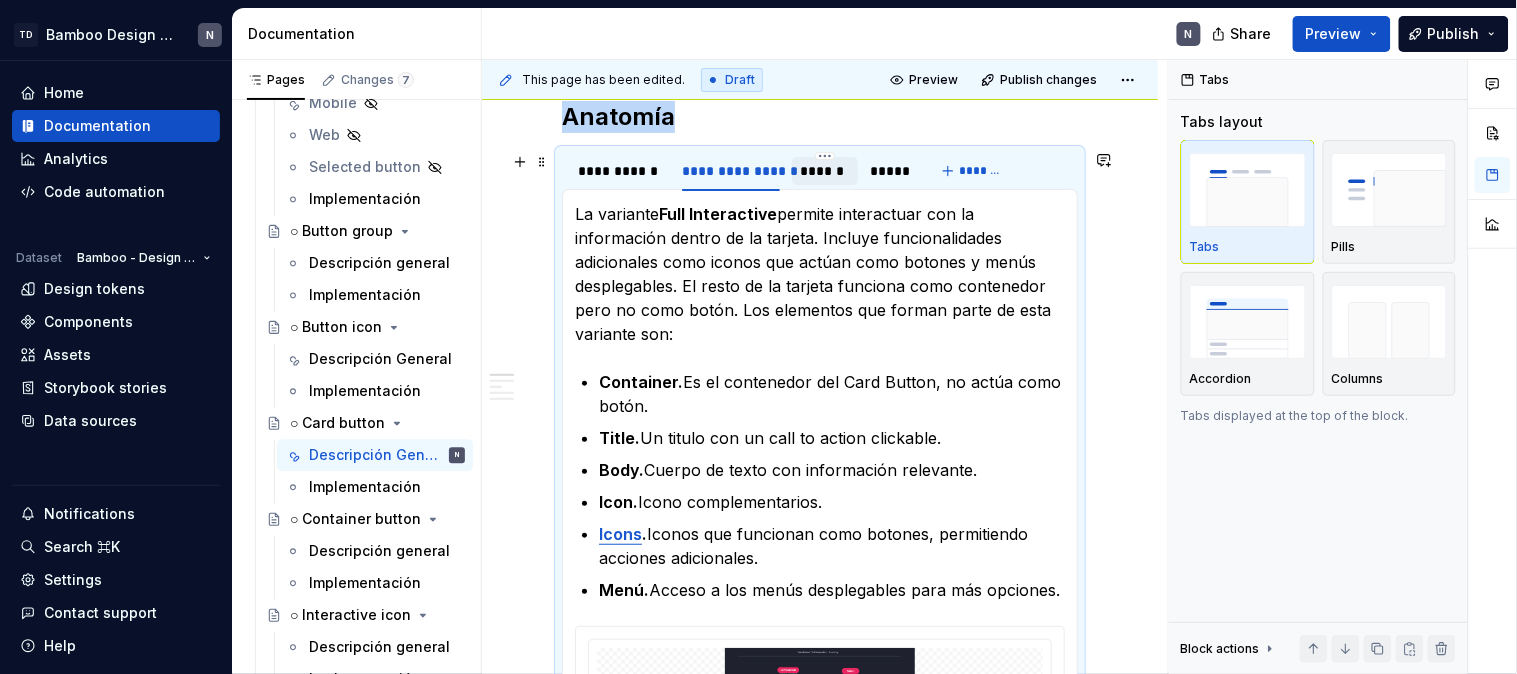click on "******" at bounding box center [825, 171] 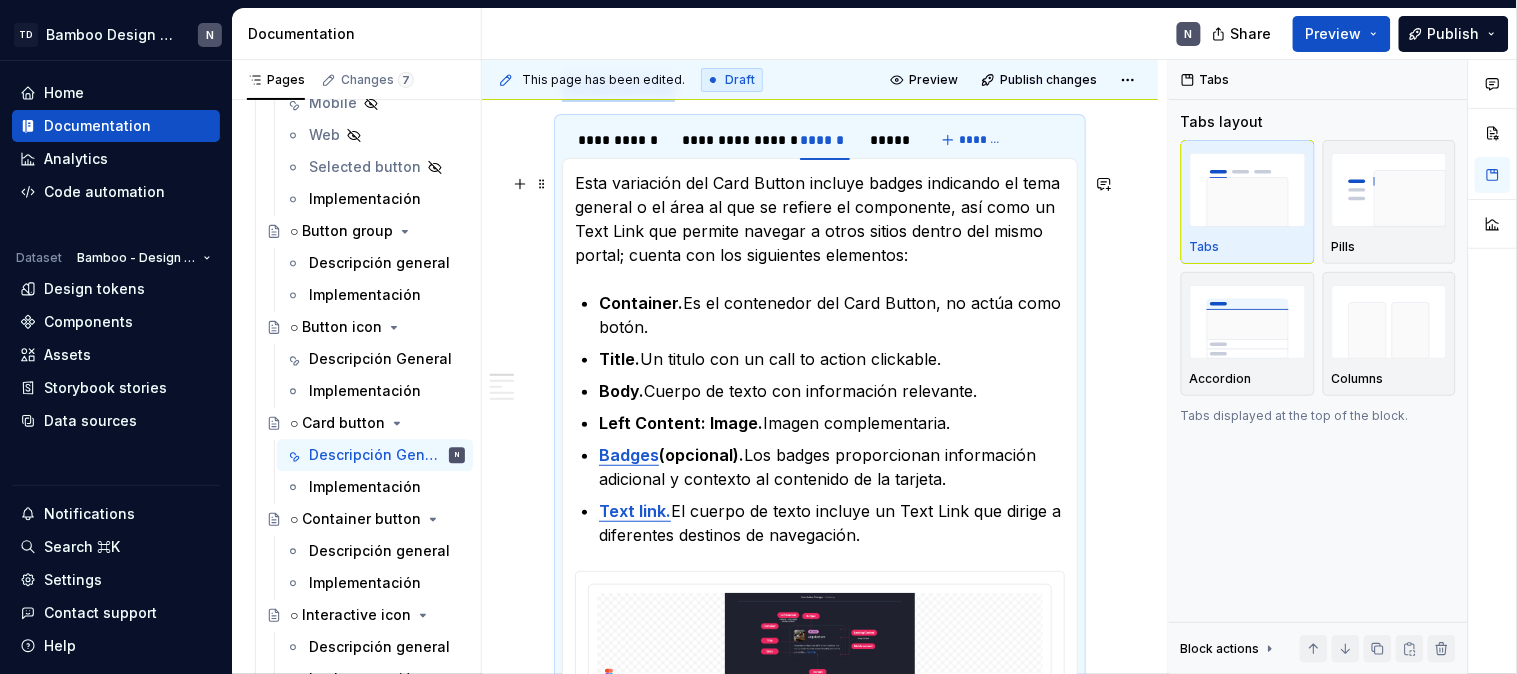 scroll, scrollTop: 2000, scrollLeft: 0, axis: vertical 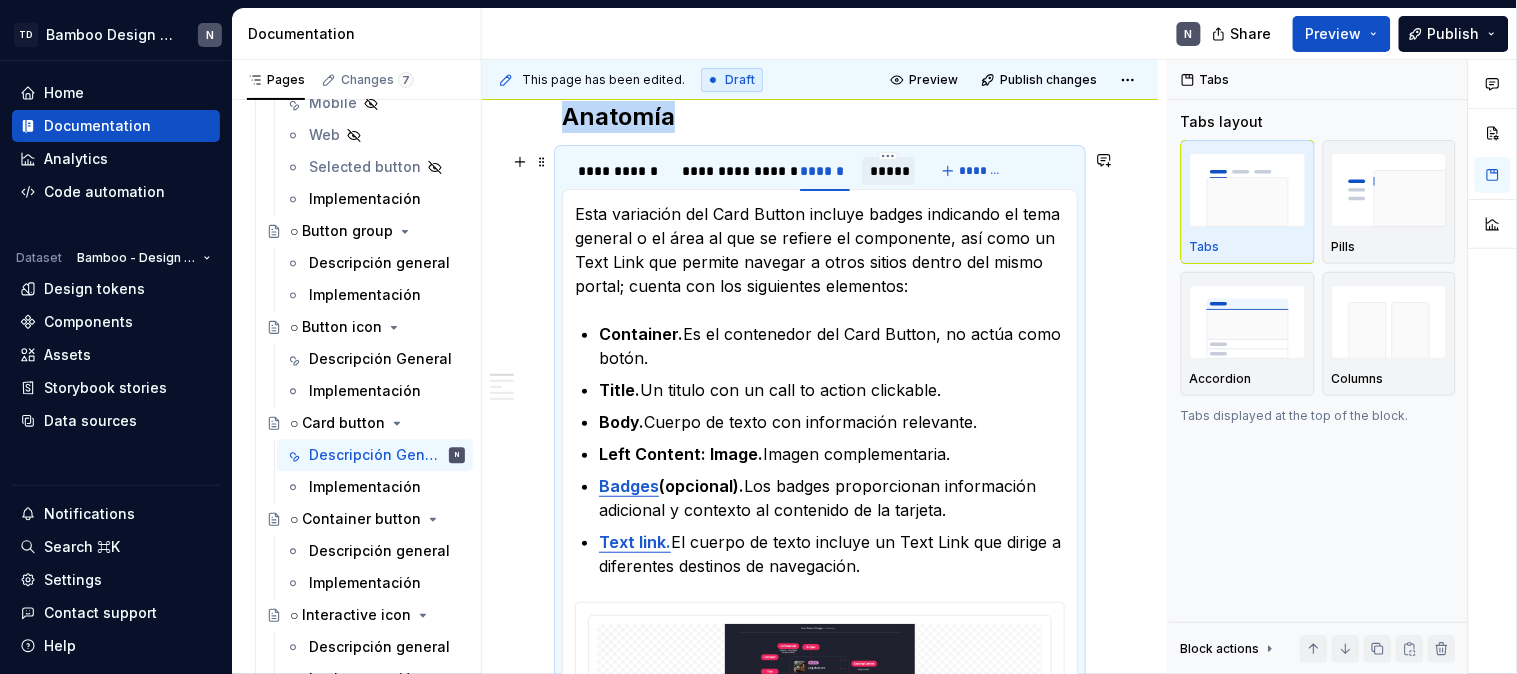 click on "*****" at bounding box center [888, 171] 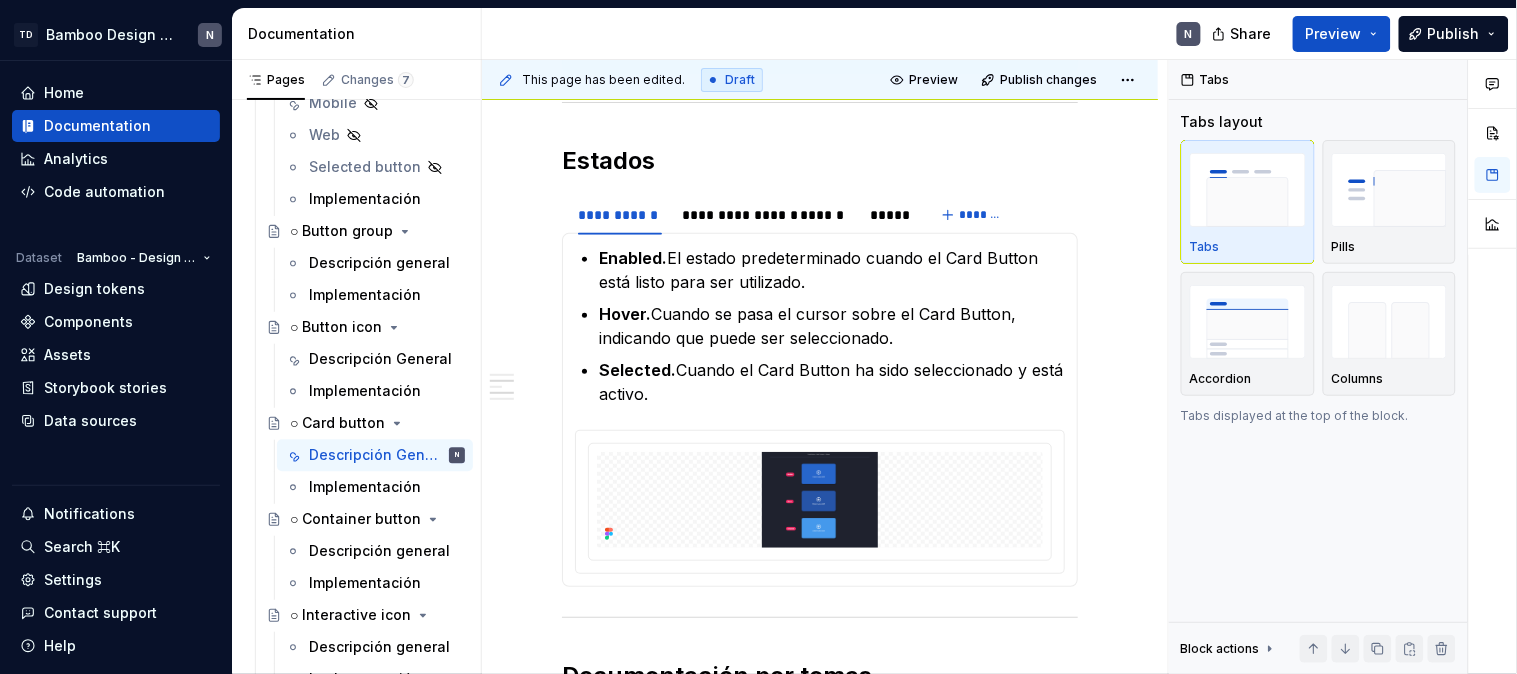 scroll, scrollTop: 4000, scrollLeft: 0, axis: vertical 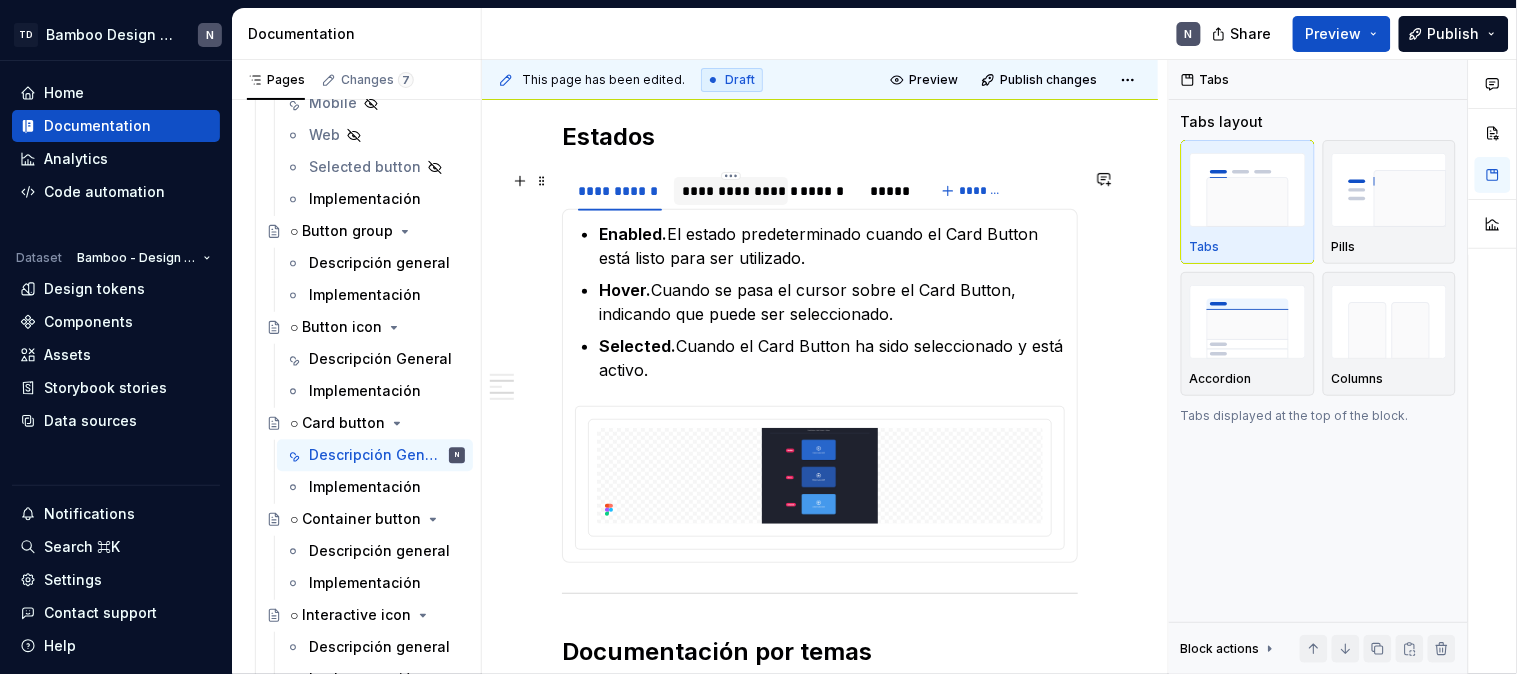 click on "**********" at bounding box center [731, 191] 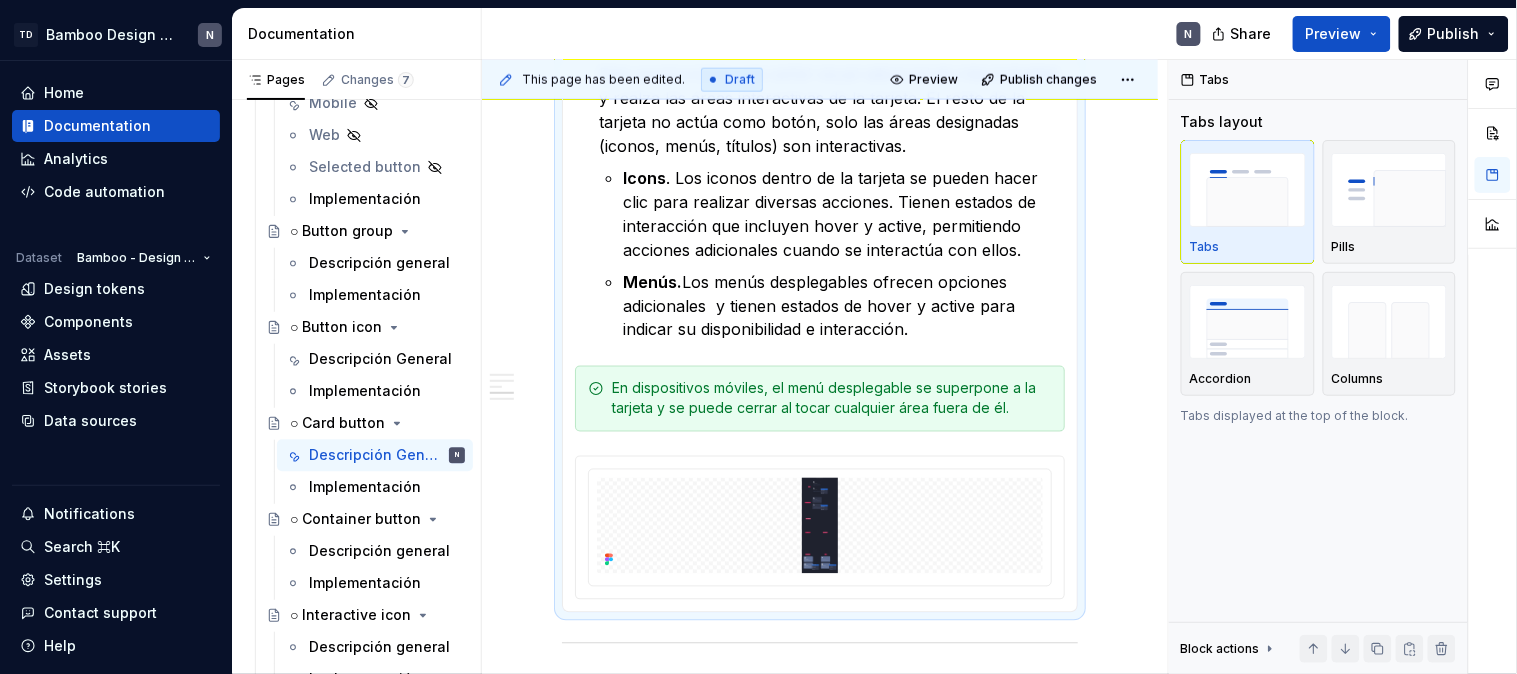 scroll, scrollTop: 4666, scrollLeft: 0, axis: vertical 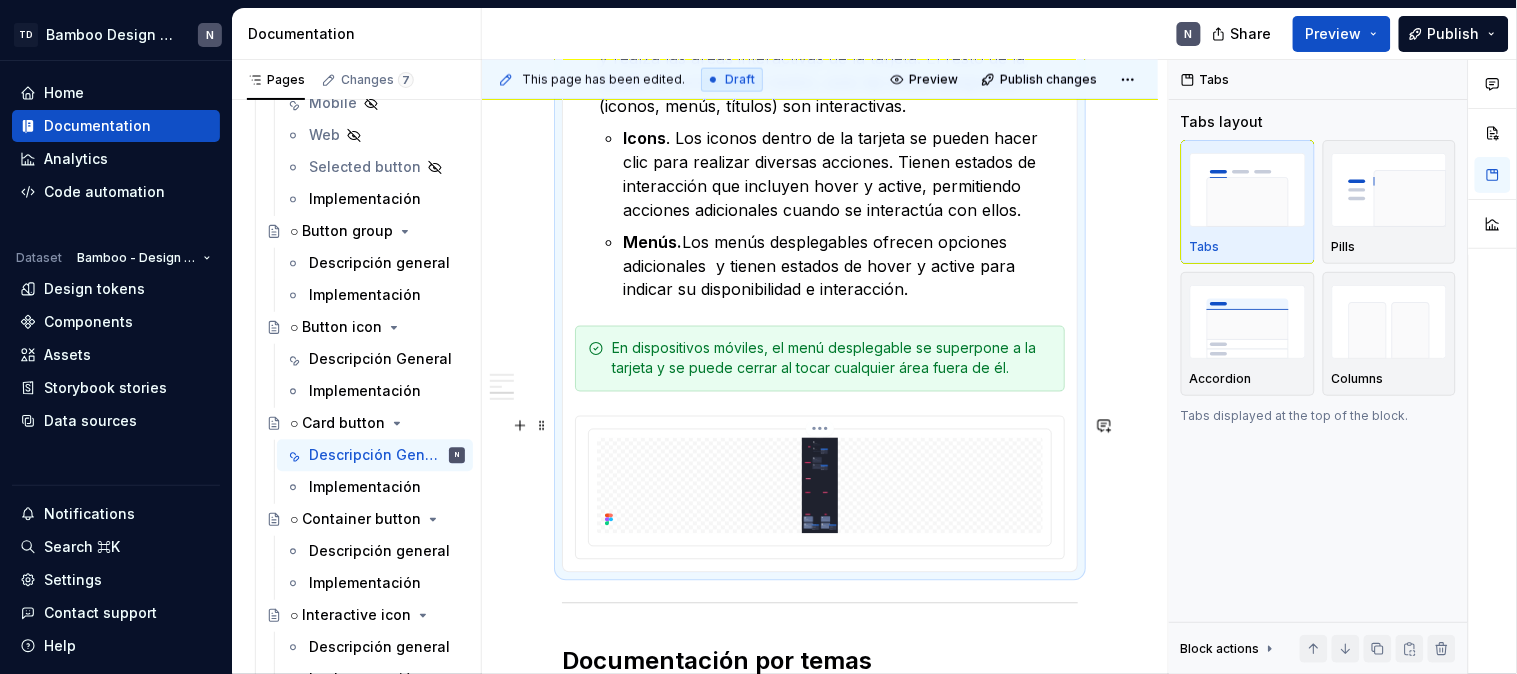 click at bounding box center (820, 486) 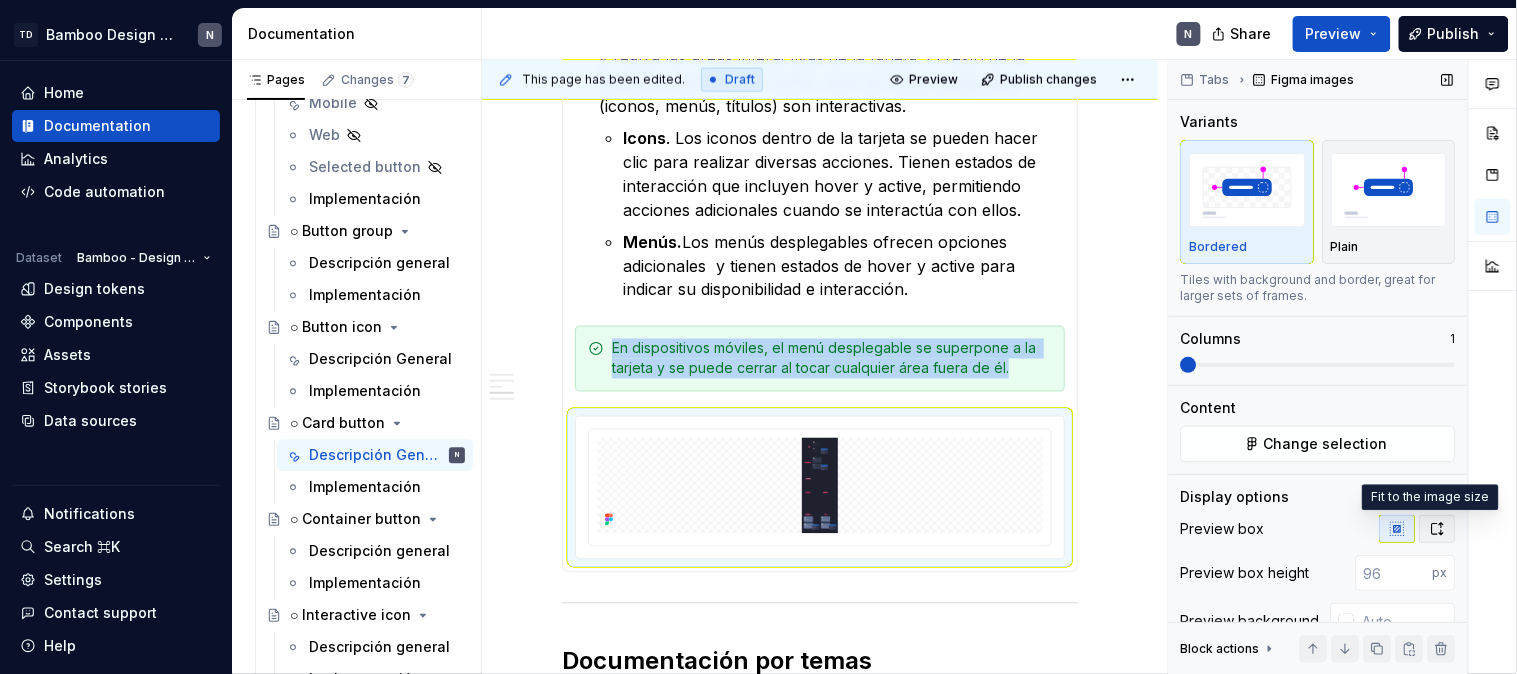 click at bounding box center (1438, 529) 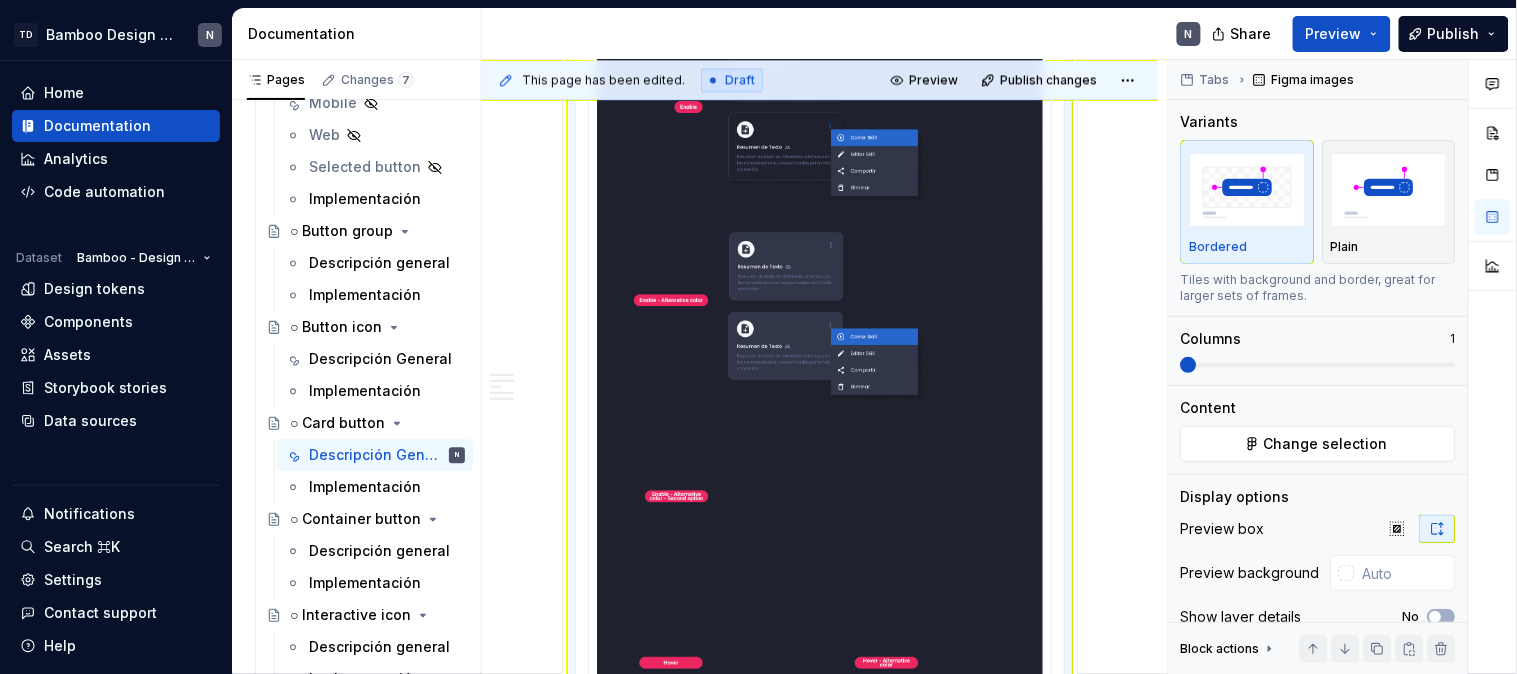 scroll, scrollTop: 4777, scrollLeft: 0, axis: vertical 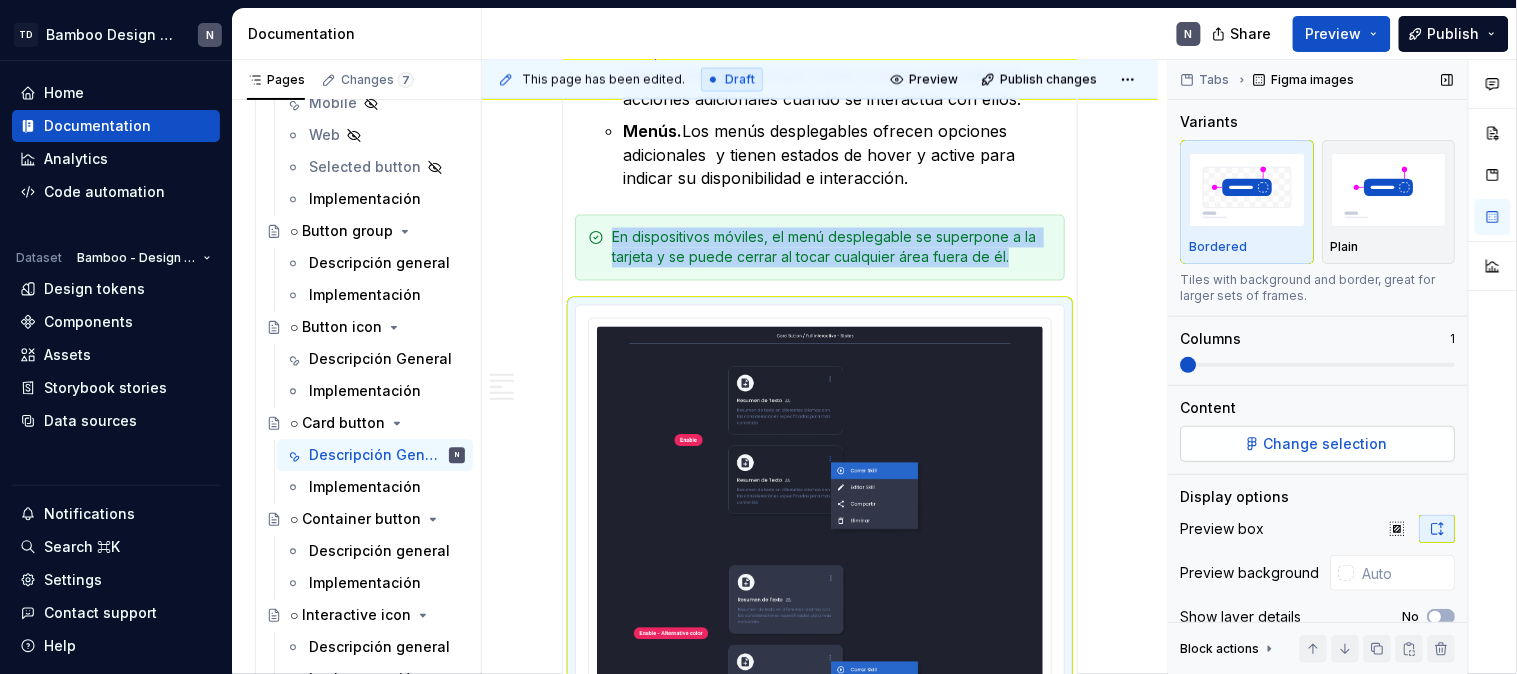 click on "Change selection" at bounding box center [1327, 444] 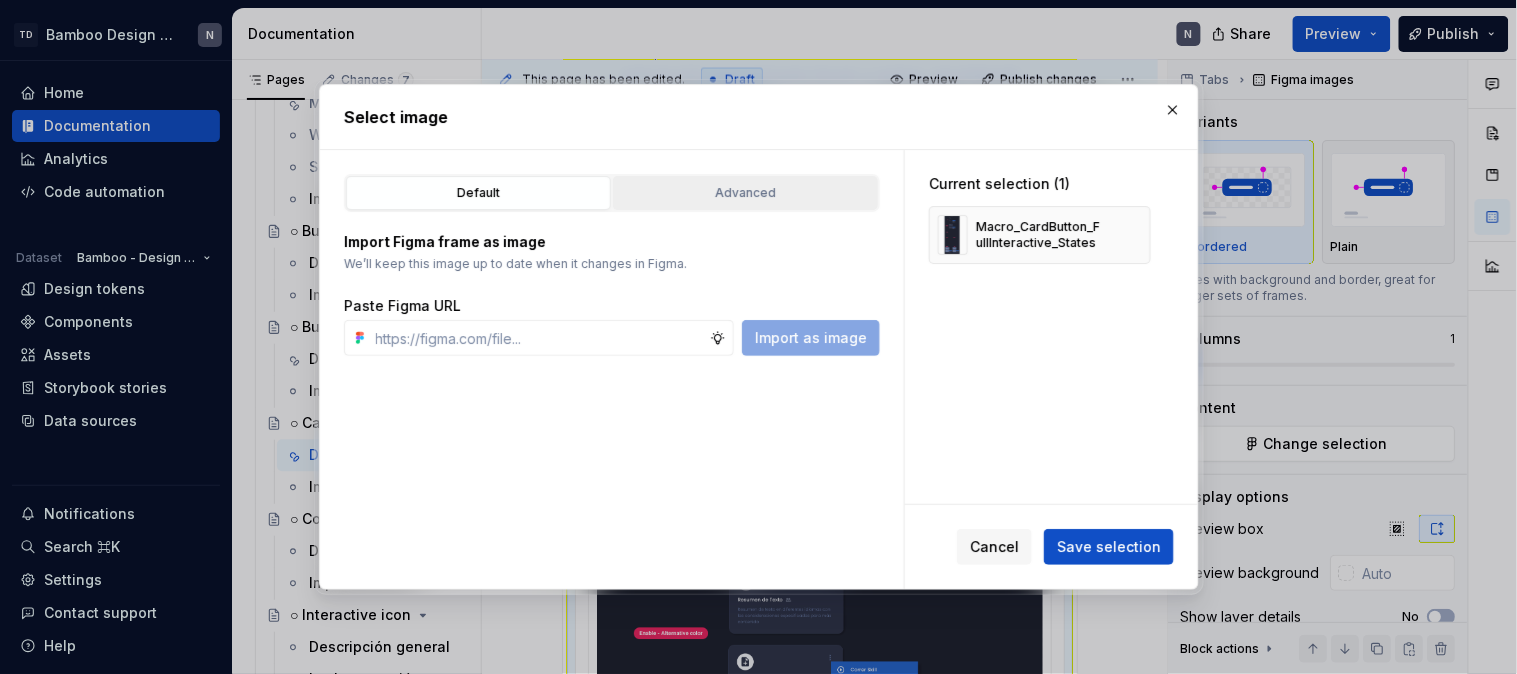 click on "Advanced" at bounding box center (745, 193) 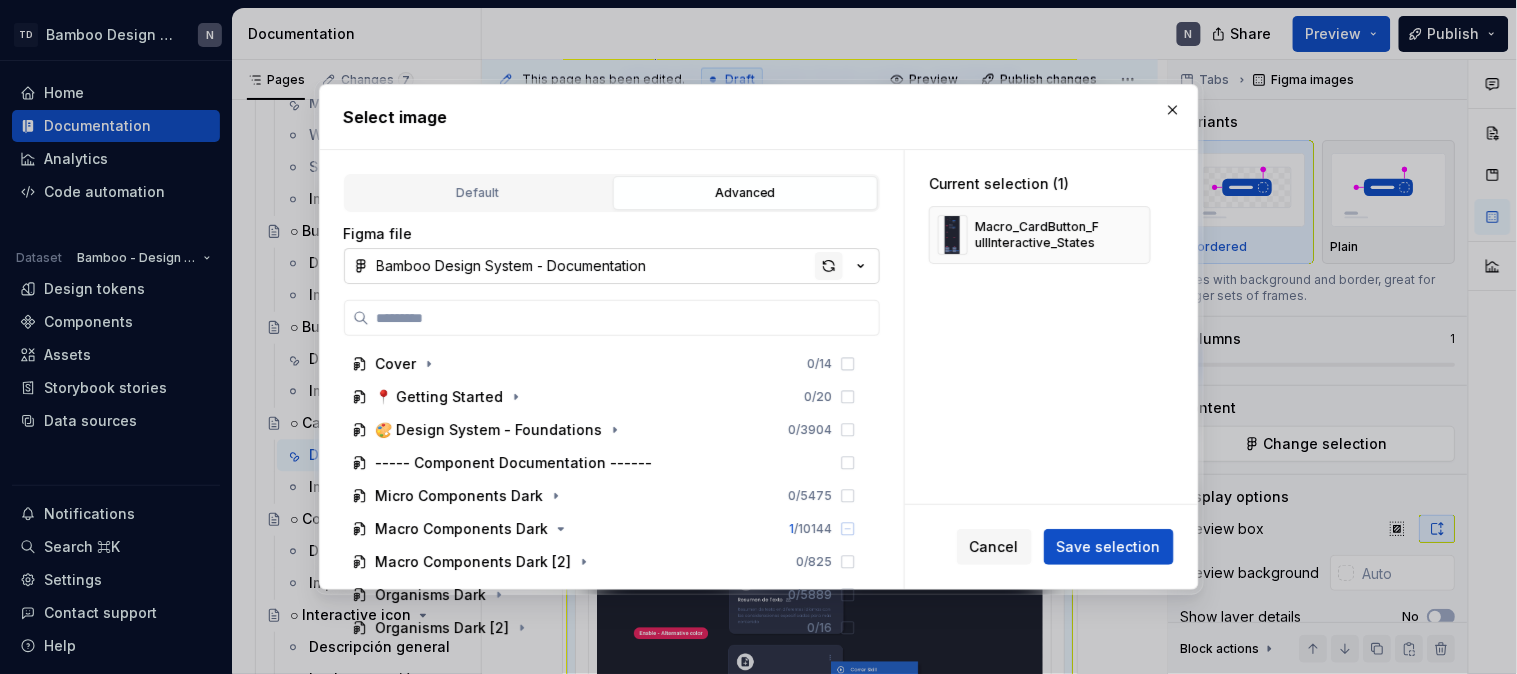 click at bounding box center (829, 266) 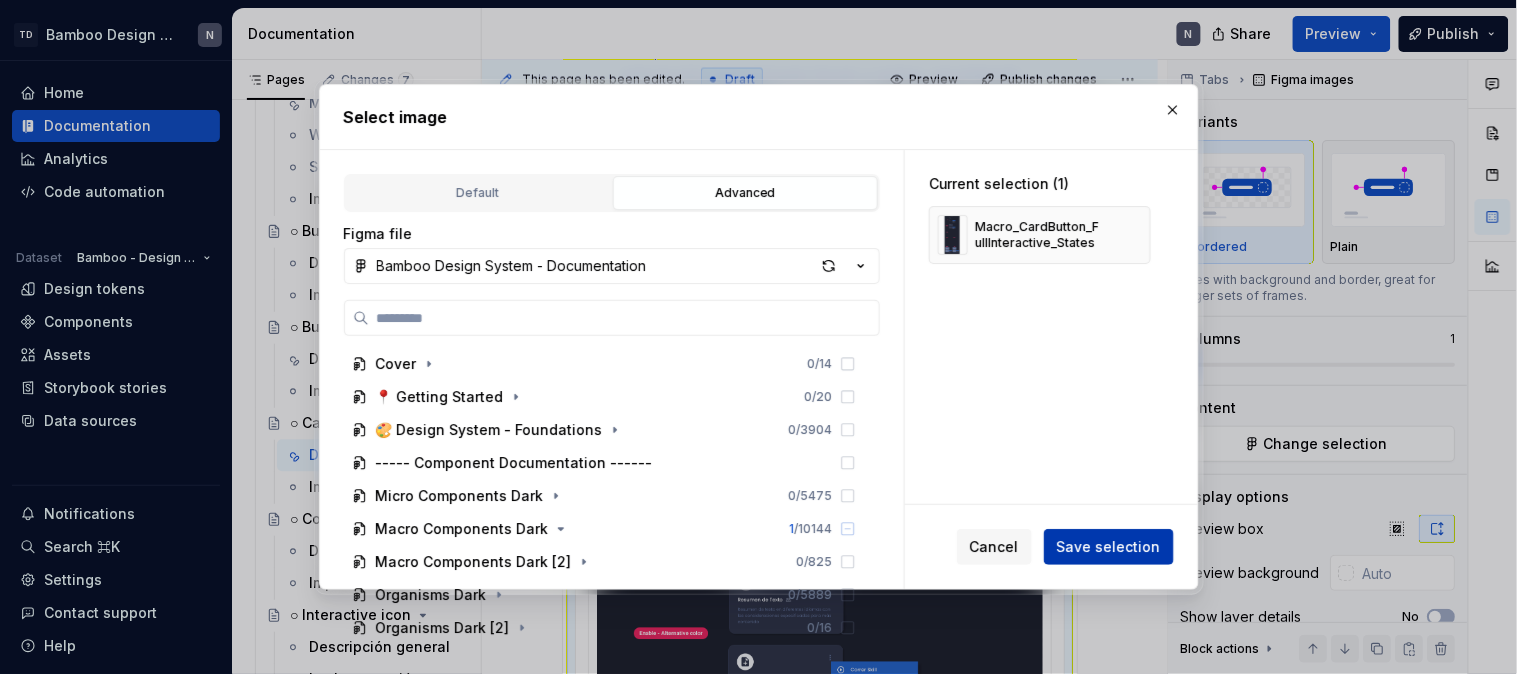 click on "Save selection" at bounding box center (1109, 547) 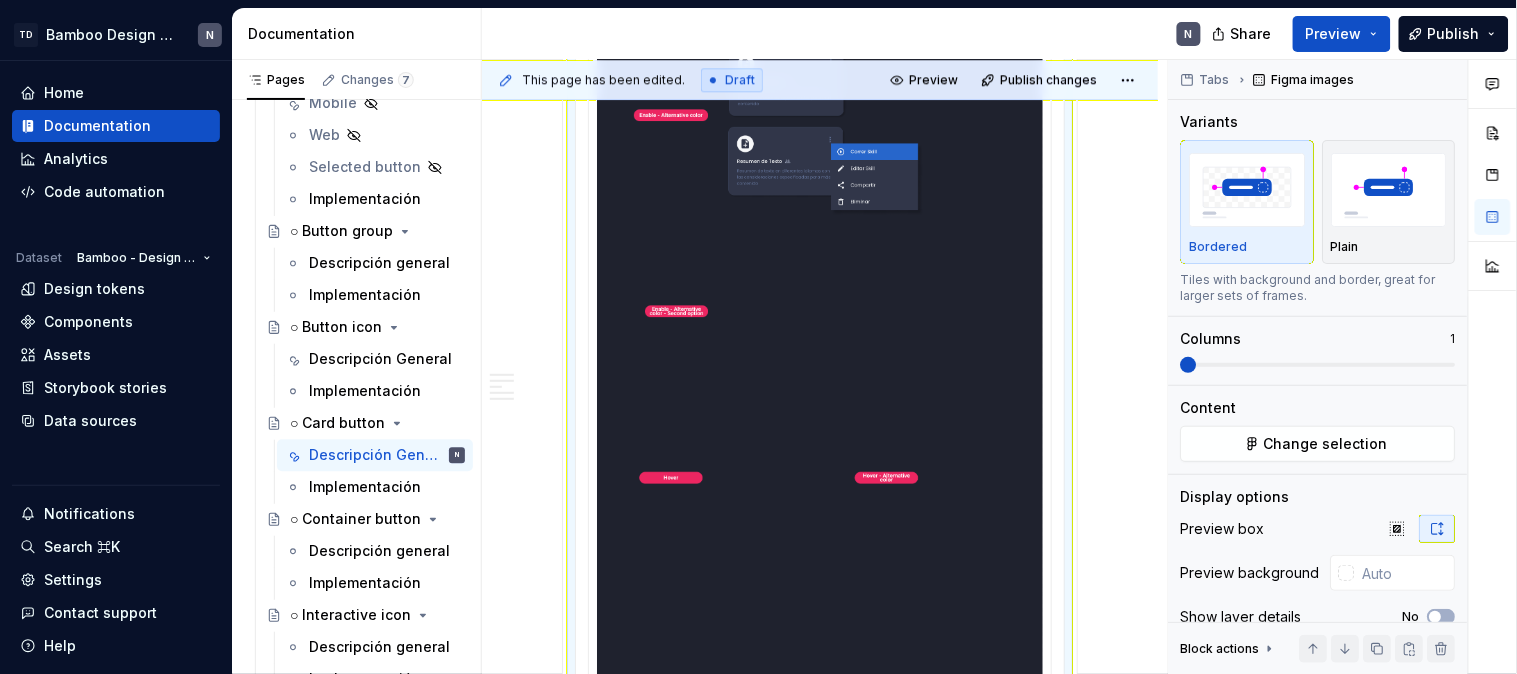 scroll, scrollTop: 5333, scrollLeft: 0, axis: vertical 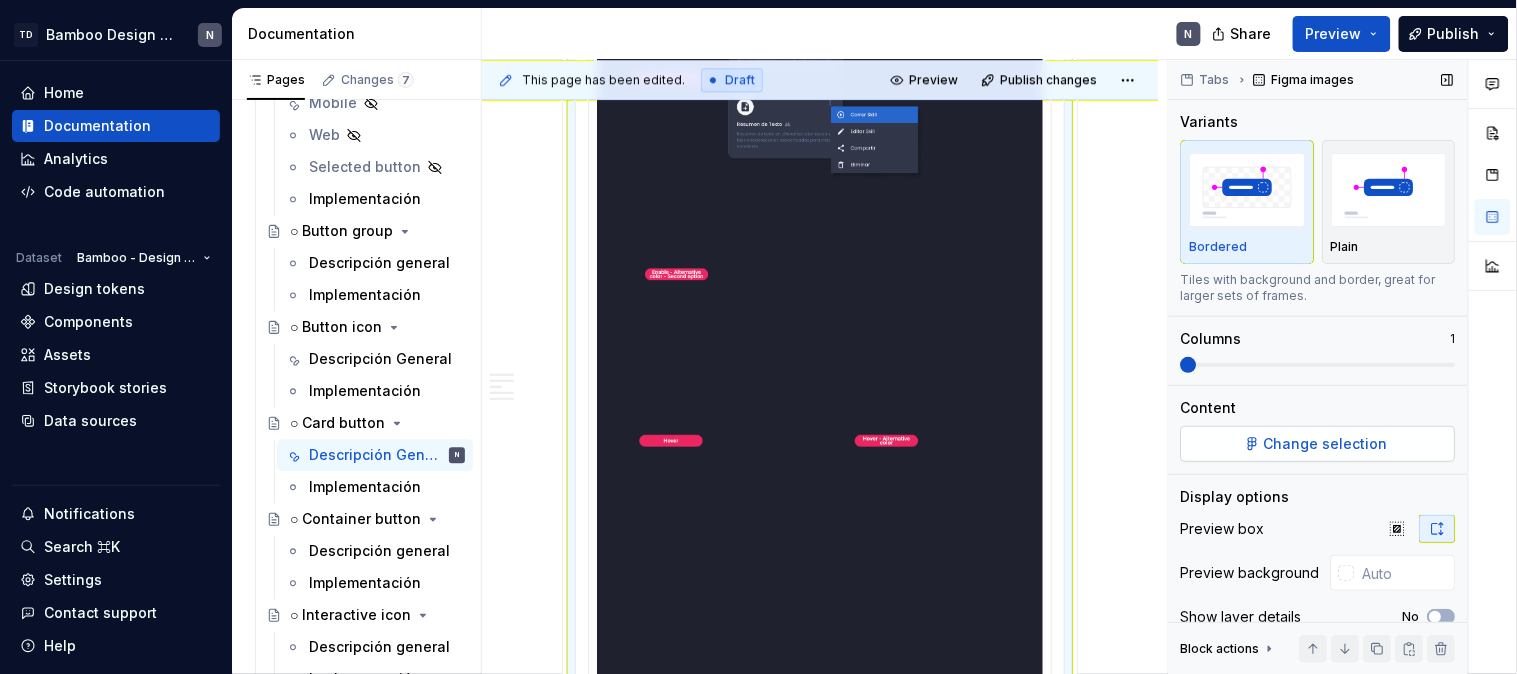 click on "Change selection" at bounding box center [1318, 444] 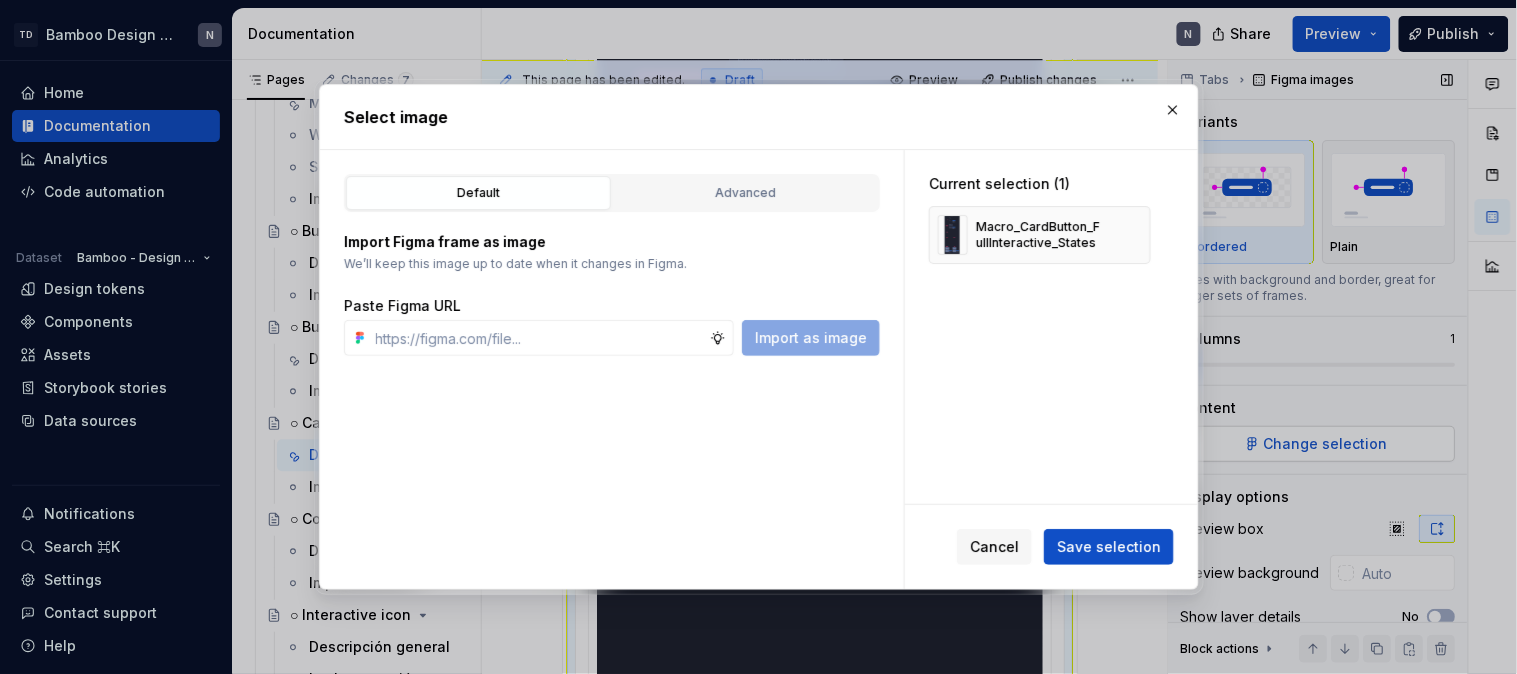 type on "*" 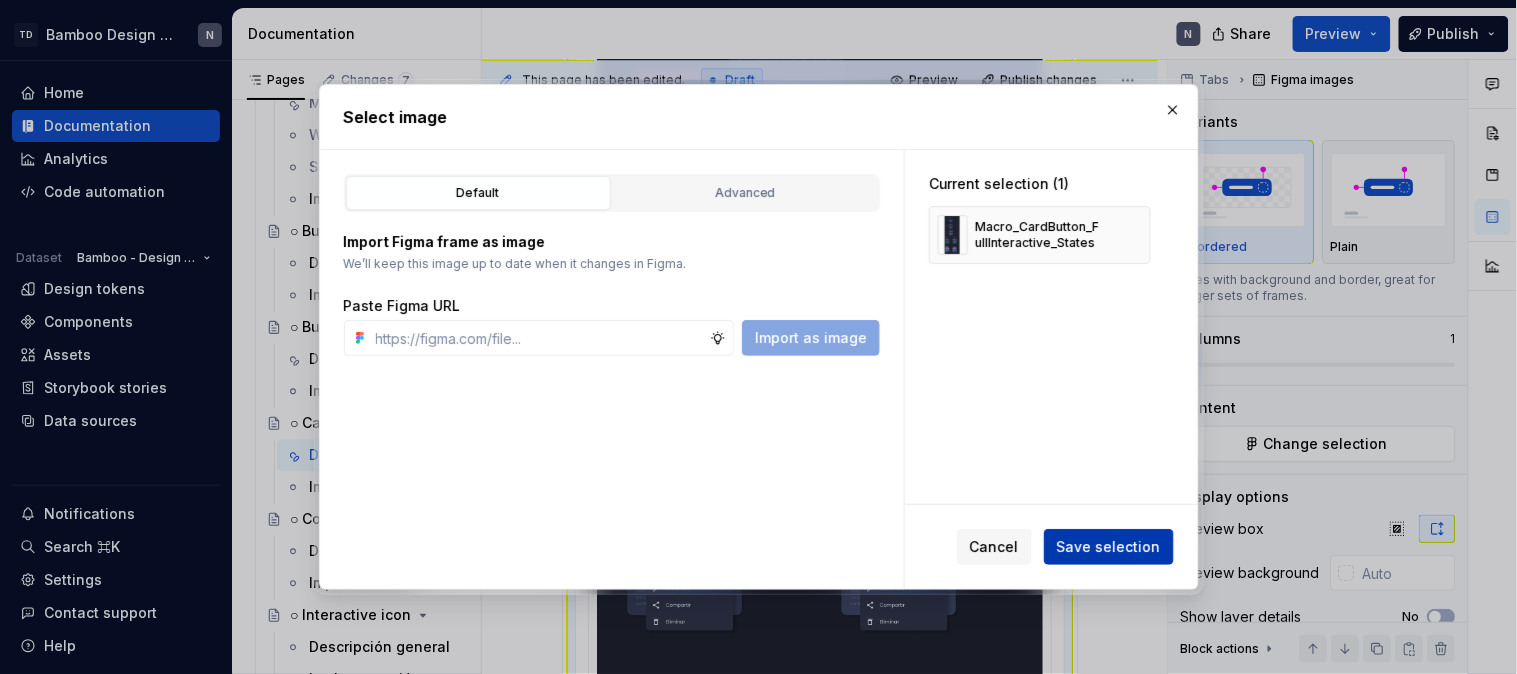 click on "Save selection" at bounding box center [1109, 547] 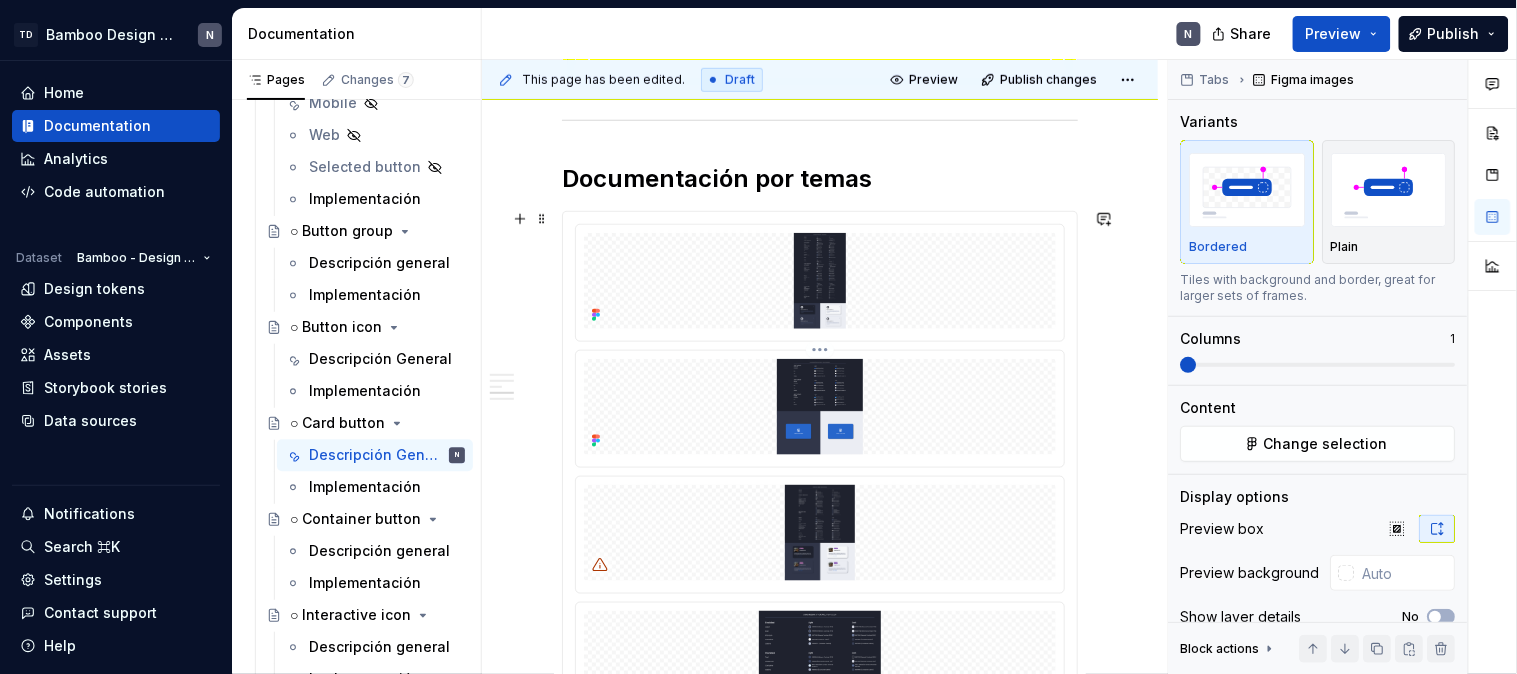 scroll, scrollTop: 6333, scrollLeft: 0, axis: vertical 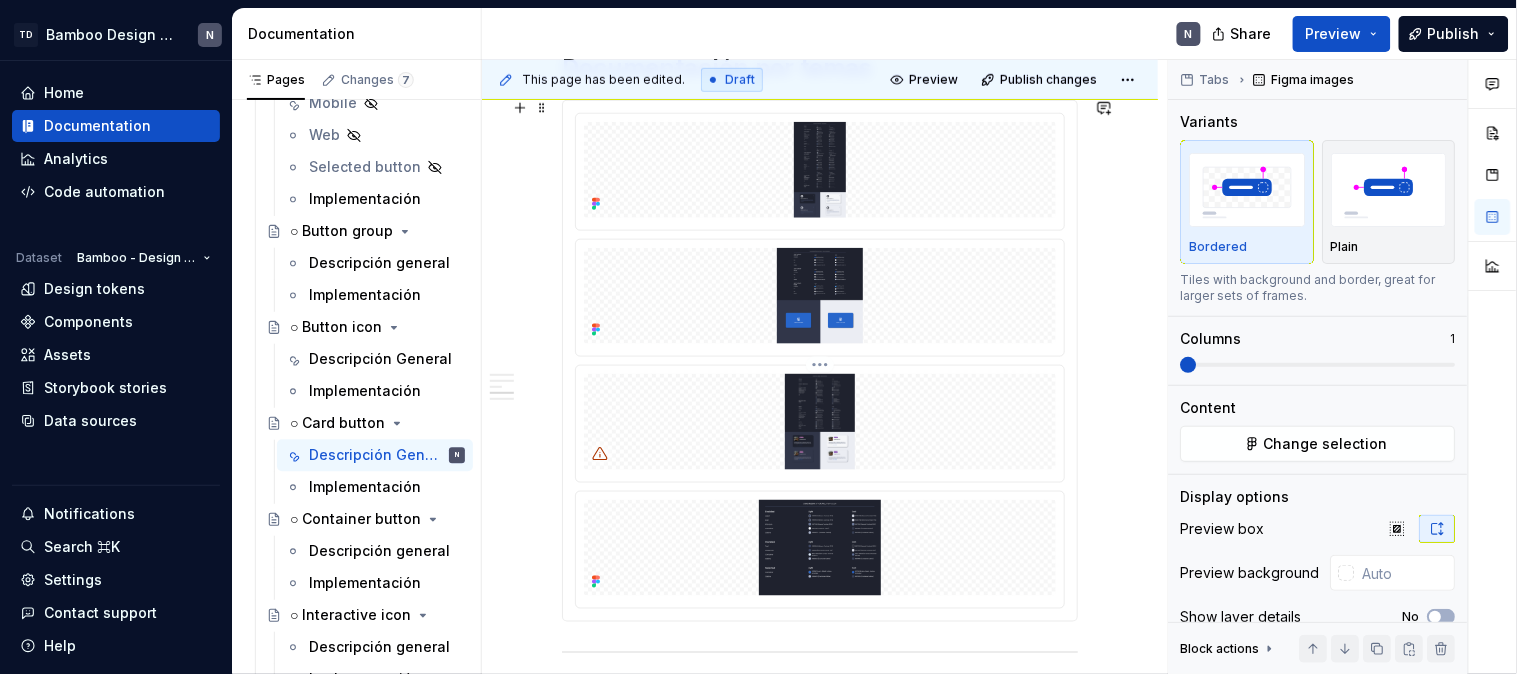 click at bounding box center (820, 422) 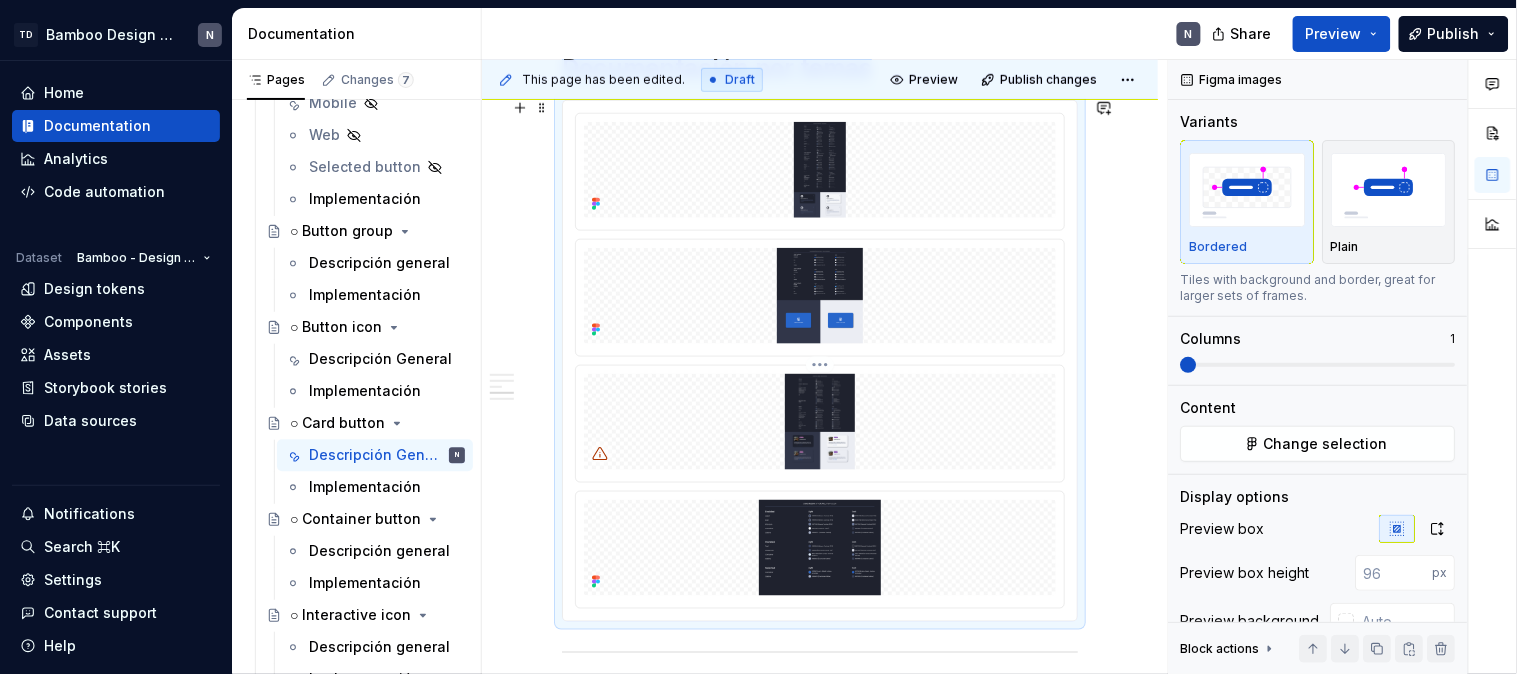 click at bounding box center [820, 422] 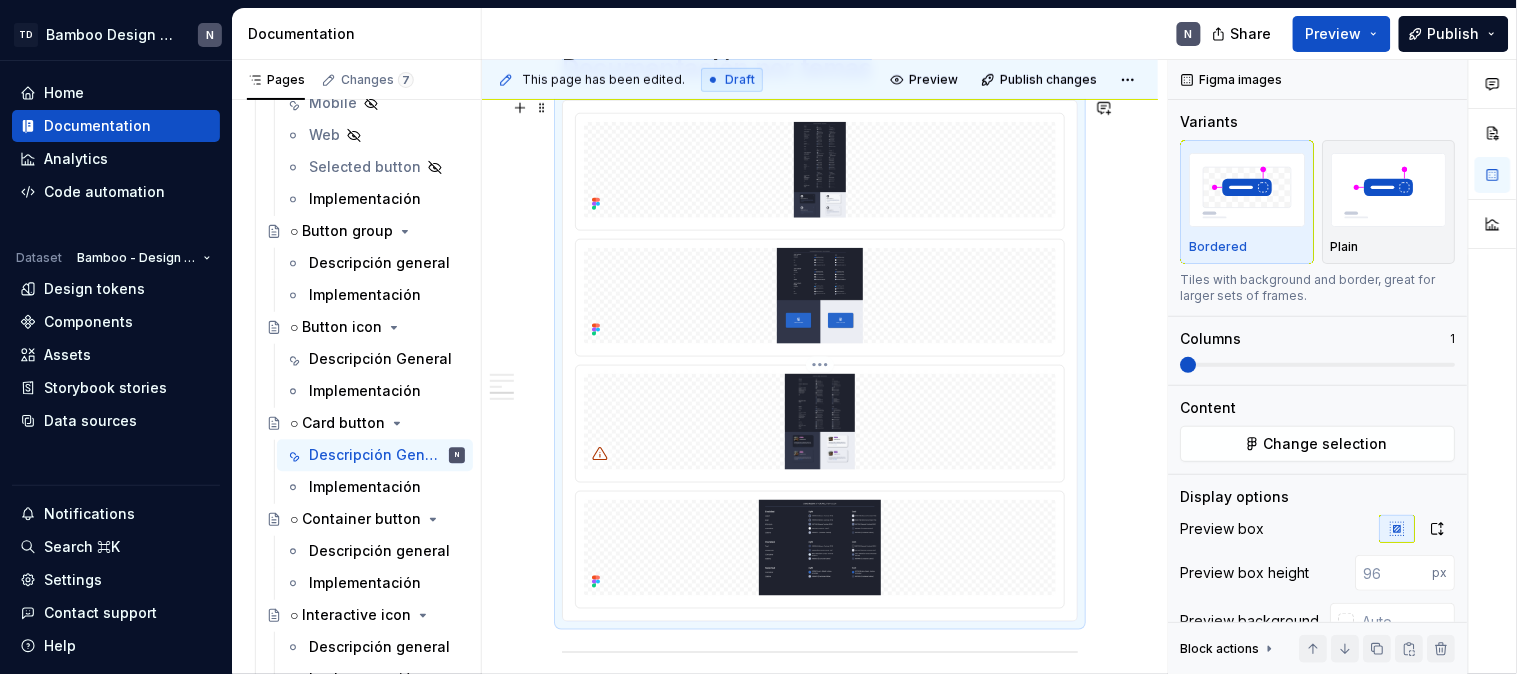 click on "TD Bamboo Design System N Home Documentation Analytics Code automation Dataset Bamboo - Design System Design tokens Components Assets Storybook stories Data sources Notifications Search ⌘K Settings Contact support Help Documentation N Share Preview Publish Pages Changes 7 Add
Accessibility guide for tree Page tree.
Navigate the tree with the arrow keys. Common tree hotkeys apply. Further keybindings are available:
enter to execute primary action on focused item
f2 to start renaming the focused item
escape to abort renaming an item
control+d to start dragging selected items
Te damos la bienvenida a Bamboo Bamboo Formas de colaboración Librerías Herramientas Equipo 🟢 Principios y objetivos 🟢 Releases Releases Versión 1.5.X v1.5.X Nuevos Actualizaciones Versión 1.2.X v1.2.X Nuevos Actualizaciones En proceso Versión 1.0.X v1.0.X Nuevos Actualizaciones En proceso 🟢 Instalación Angular | Guía de instalación de Bamboo  Charts" at bounding box center (758, 337) 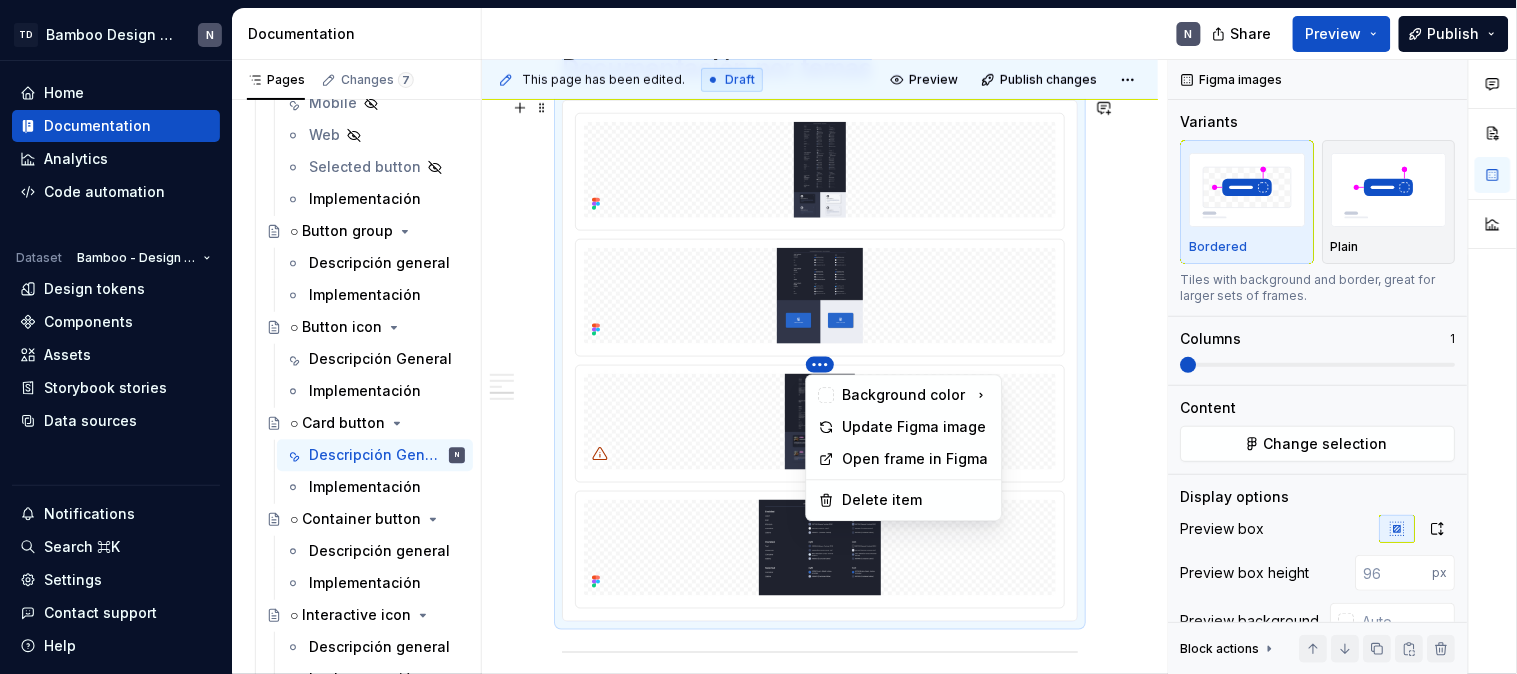 click on "TD Bamboo Design System N Home Documentation Analytics Code automation Dataset Bamboo - Design System Design tokens Components Assets Storybook stories Data sources Notifications Search ⌘K Settings Contact support Help Documentation N Share Preview Publish Pages Changes 7 Add
Accessibility guide for tree Page tree.
Navigate the tree with the arrow keys. Common tree hotkeys apply. Further keybindings are available:
enter to execute primary action on focused item
f2 to start renaming the focused item
escape to abort renaming an item
control+d to start dragging selected items
Te damos la bienvenida a Bamboo Bamboo Formas de colaboración Librerías Herramientas Equipo 🟢 Principios y objetivos 🟢 Releases Releases Versión 1.5.X v1.5.X Nuevos Actualizaciones Versión 1.2.X v1.2.X Nuevos Actualizaciones En proceso Versión 1.0.X v1.0.X Nuevos Actualizaciones En proceso 🟢 Instalación Angular | Guía de instalación de Bamboo  Charts" at bounding box center (758, 337) 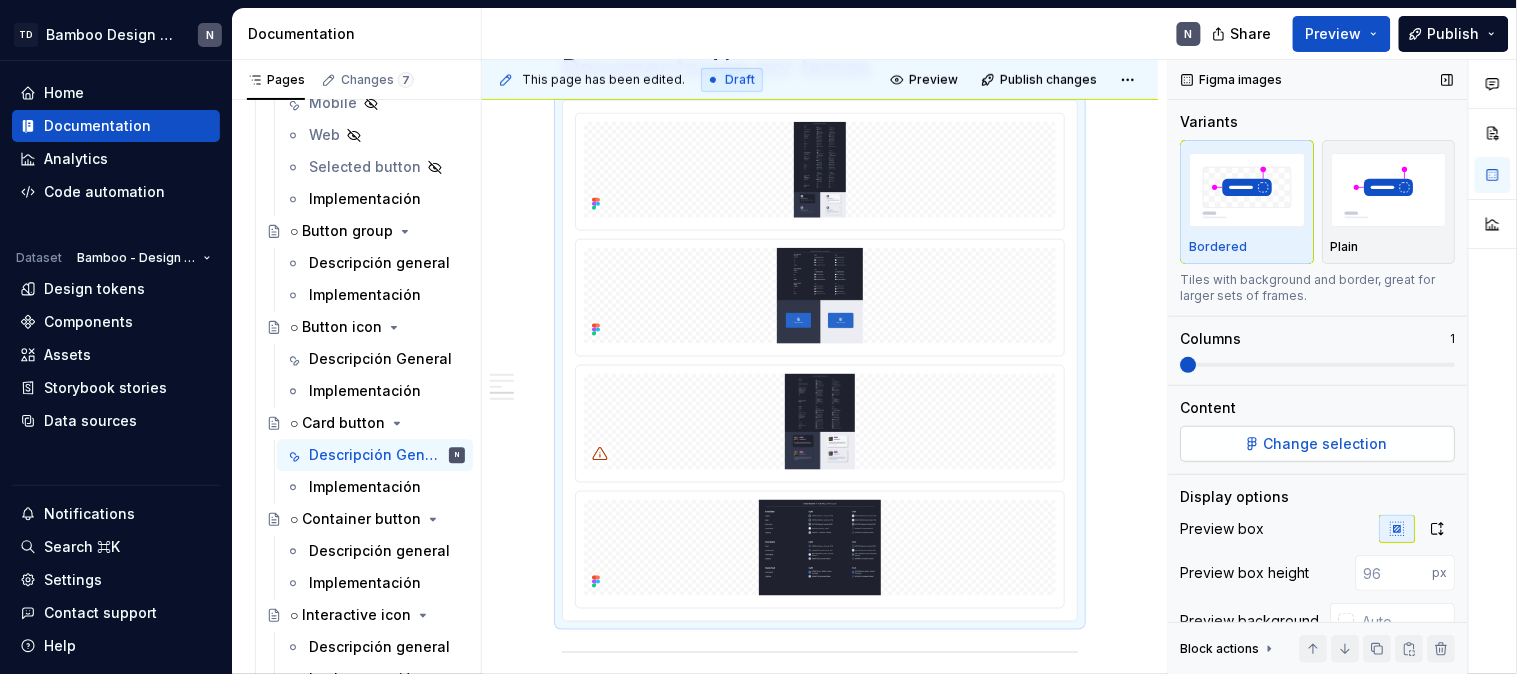 click on "Change selection" at bounding box center (1327, 444) 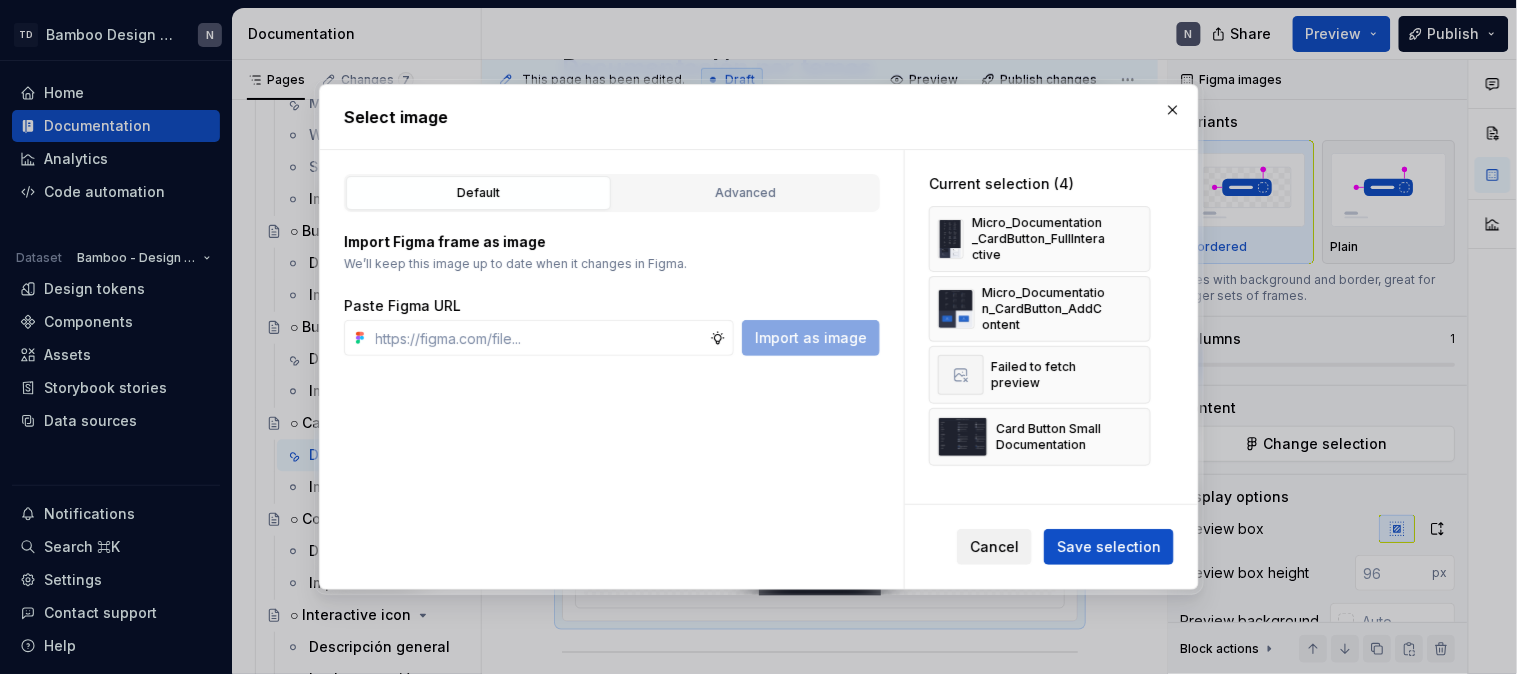 click on "Cancel" at bounding box center [994, 547] 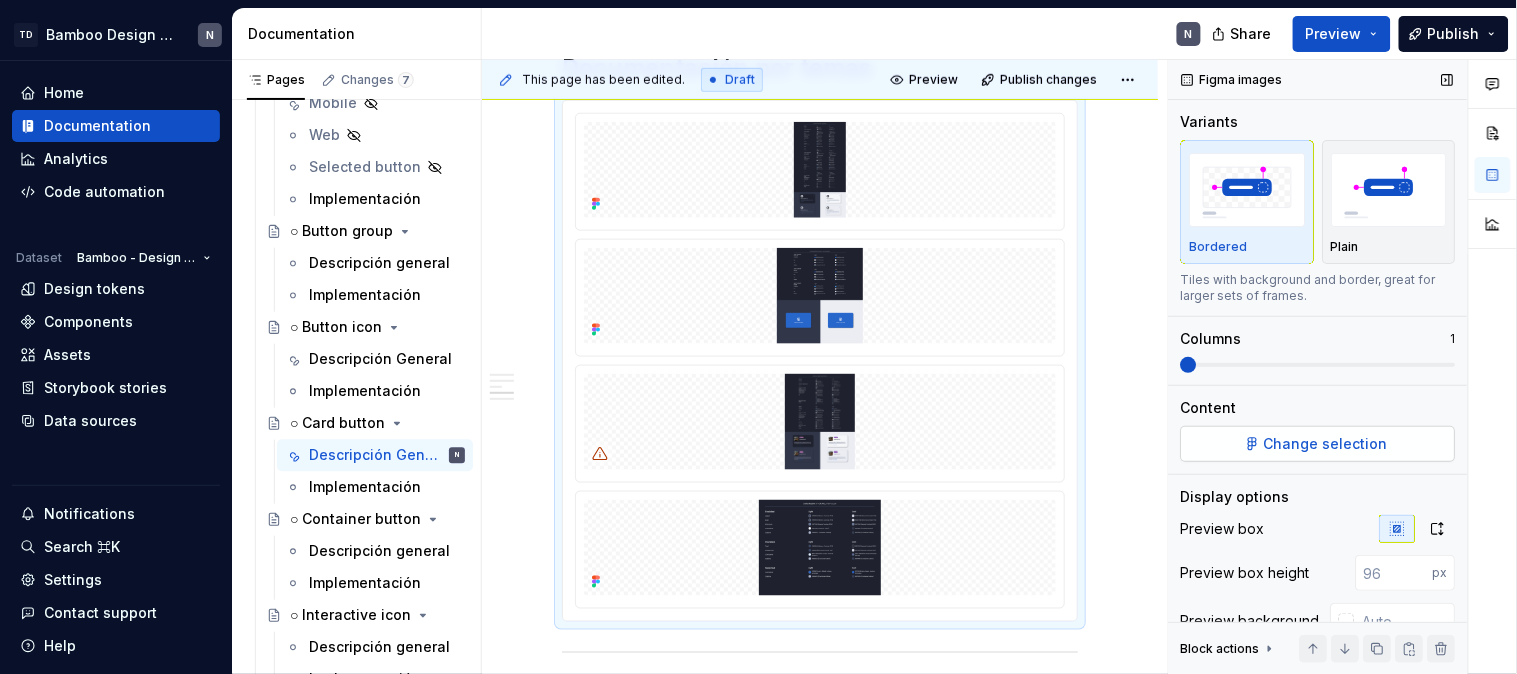 click on "Change selection" at bounding box center [1327, 444] 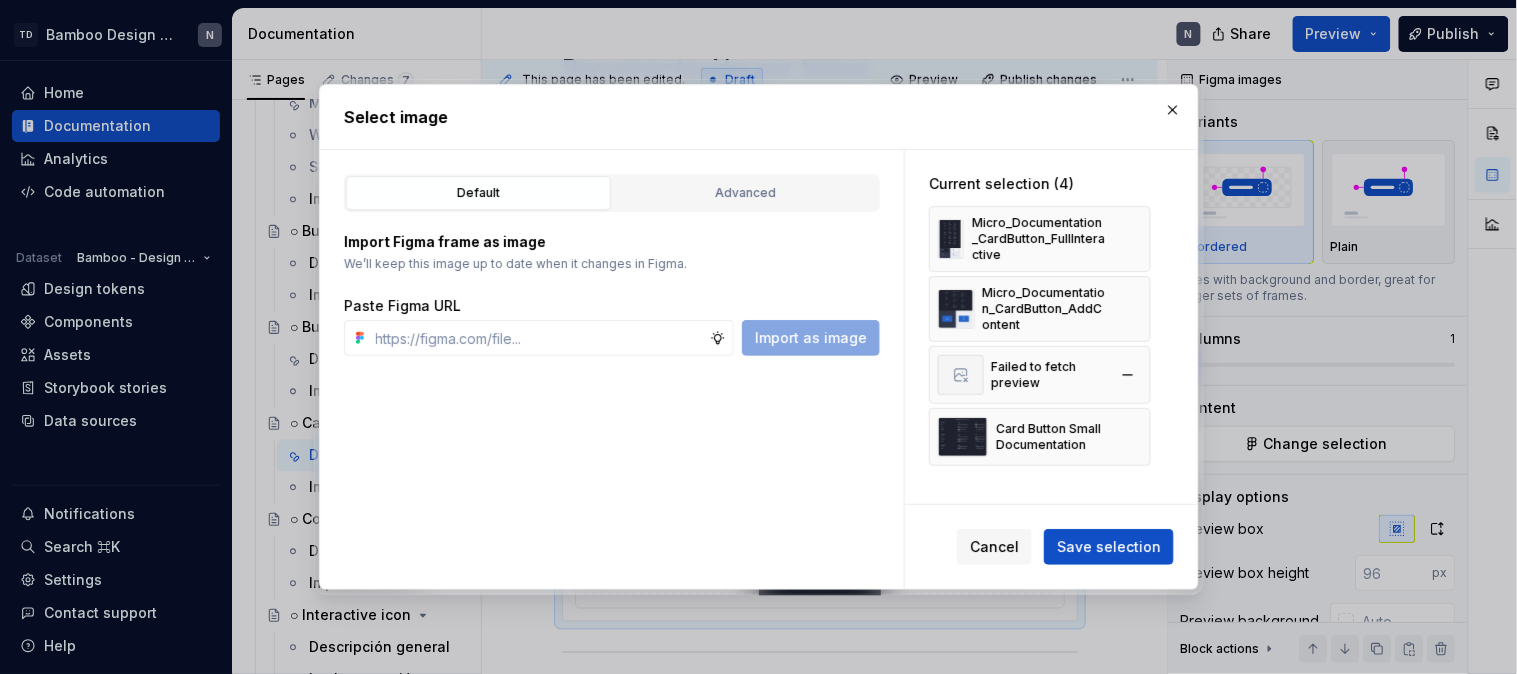 click on "Failed to fetch preview" at bounding box center (1048, 375) 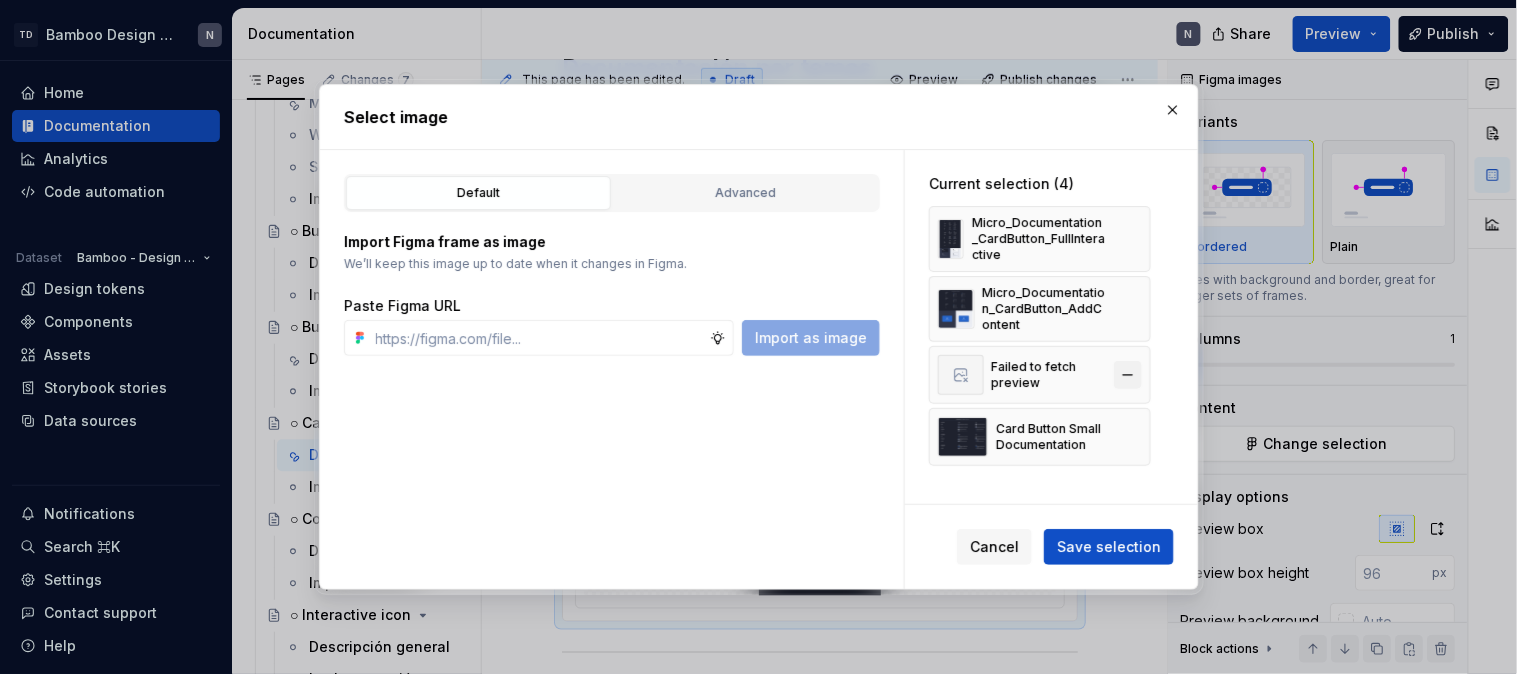 click at bounding box center [1128, 375] 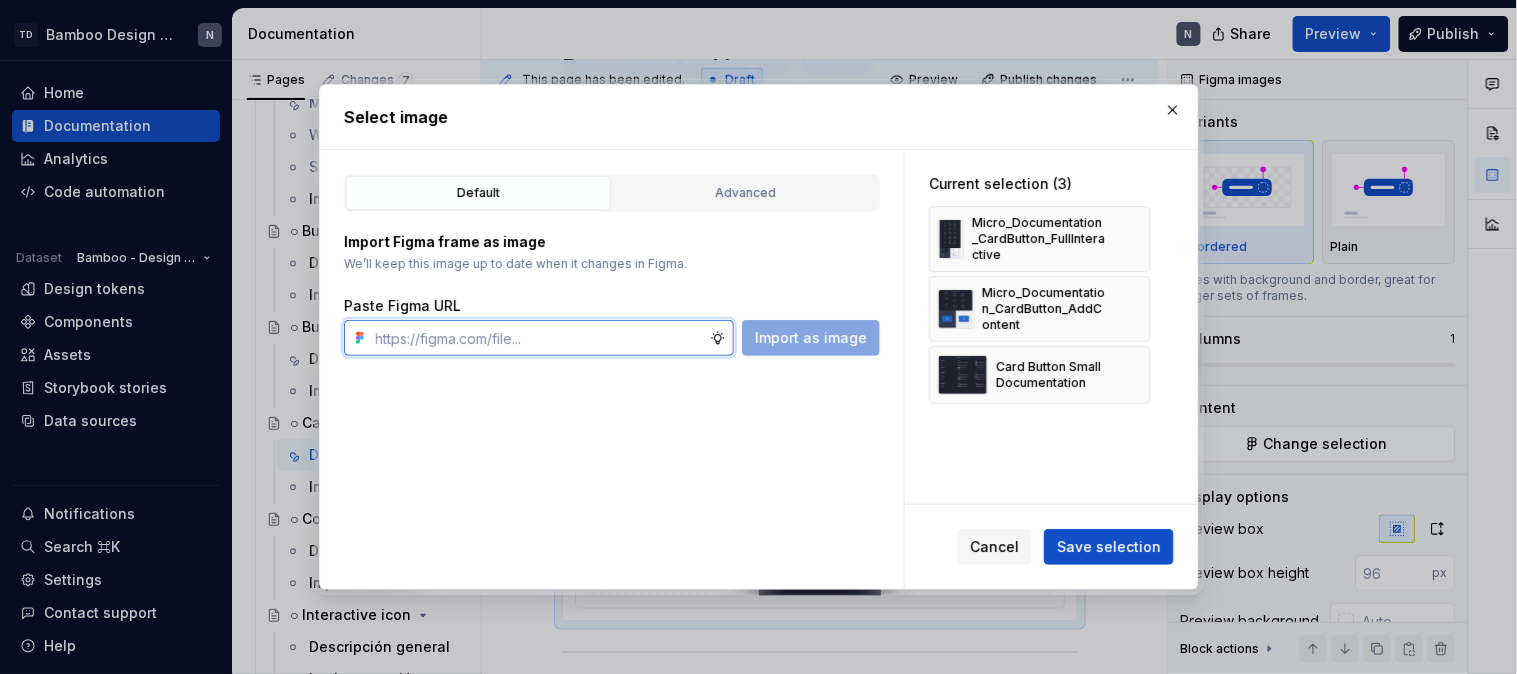 click at bounding box center [539, 338] 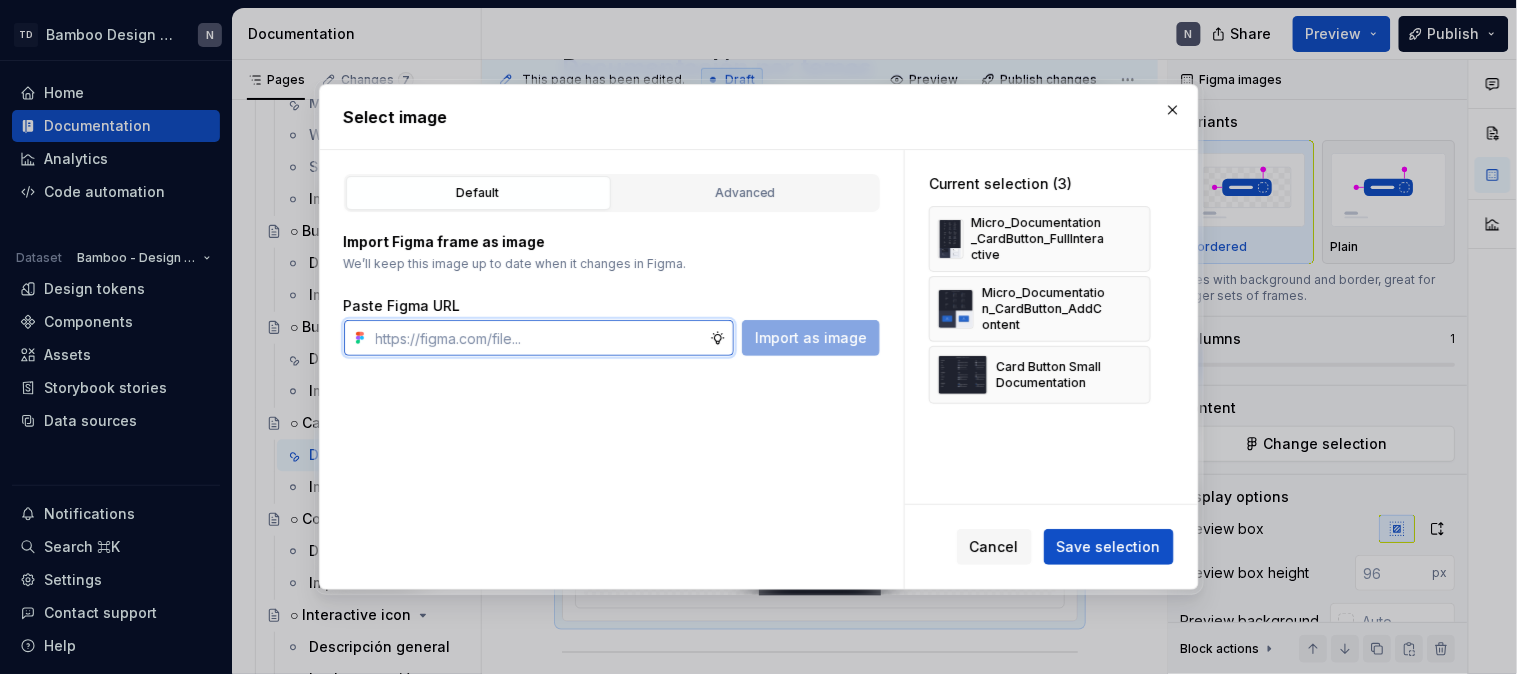 paste on "https://www.figma.com/design/LYk8AJb5RjQhRfPmRIdEQ9/Bamboo-Design-System---Documentation?node-id=16098-184919&t=rJr2UoI1dyk8iNWO-4" 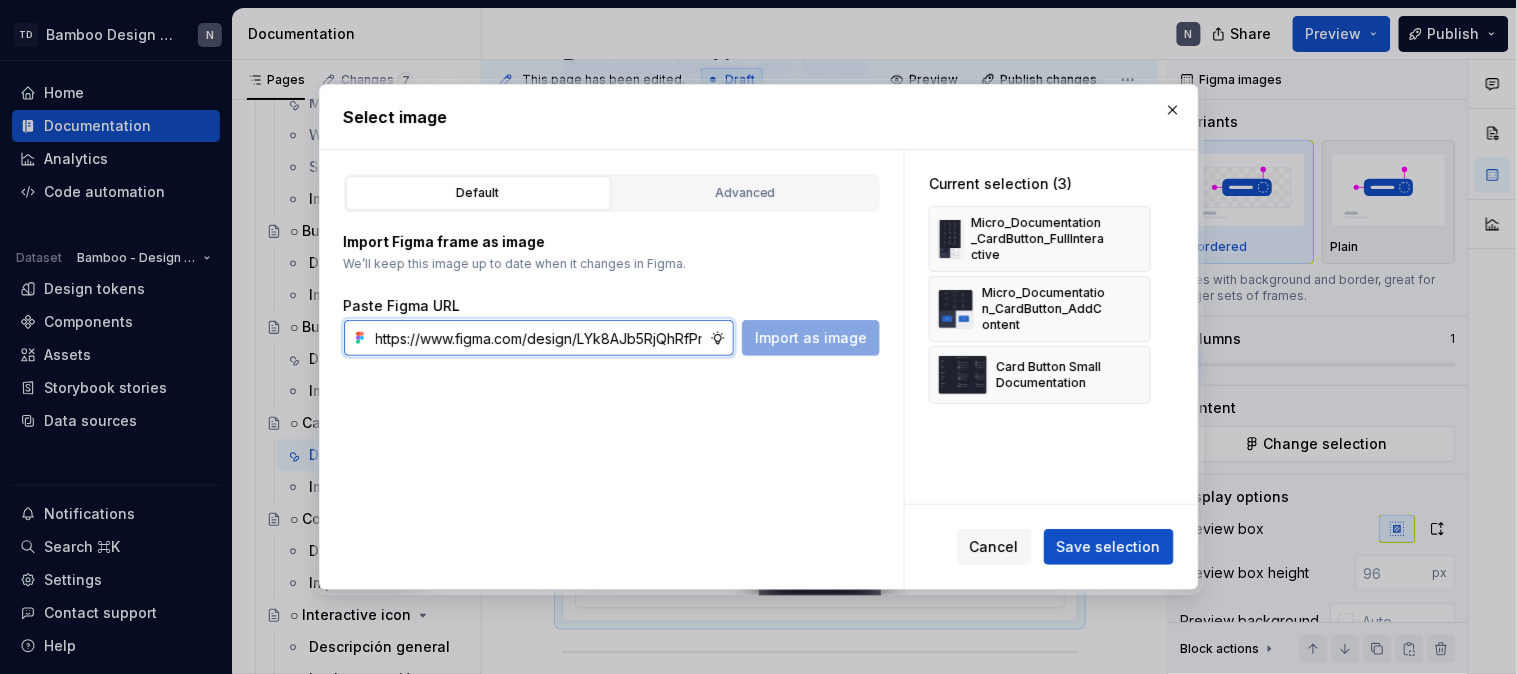 scroll, scrollTop: 0, scrollLeft: 675, axis: horizontal 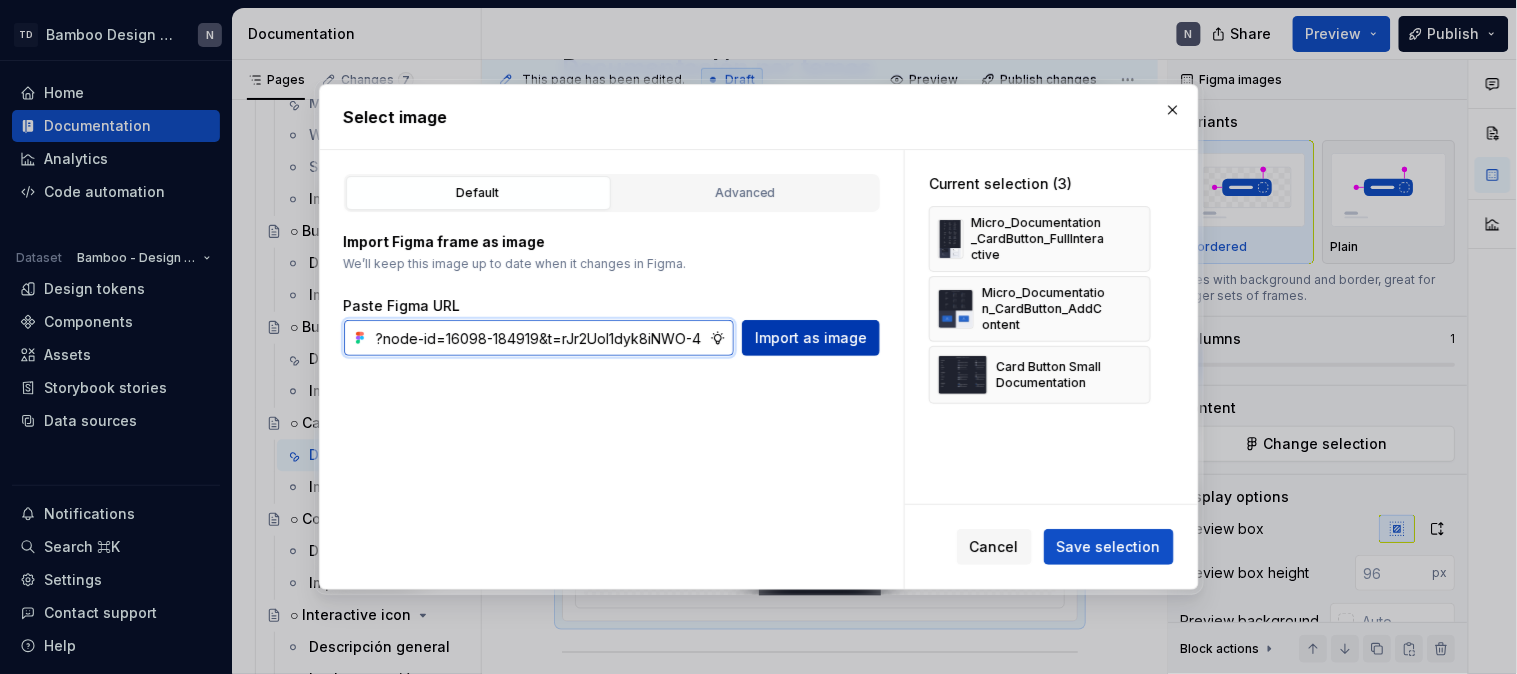 type on "https://www.figma.com/design/LYk8AJb5RjQhRfPmRIdEQ9/Bamboo-Design-System---Documentation?node-id=16098-184919&t=rJr2UoI1dyk8iNWO-4" 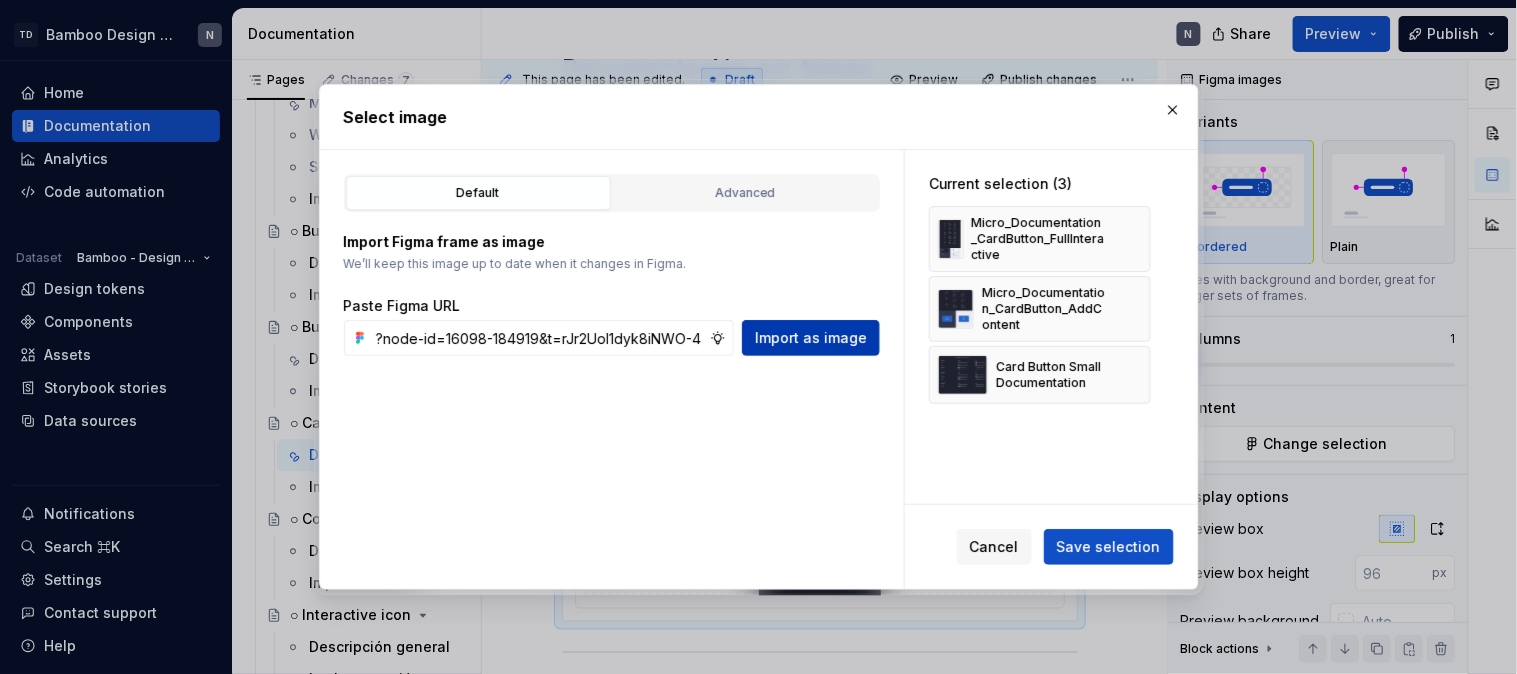 click on "Import as image" at bounding box center [811, 338] 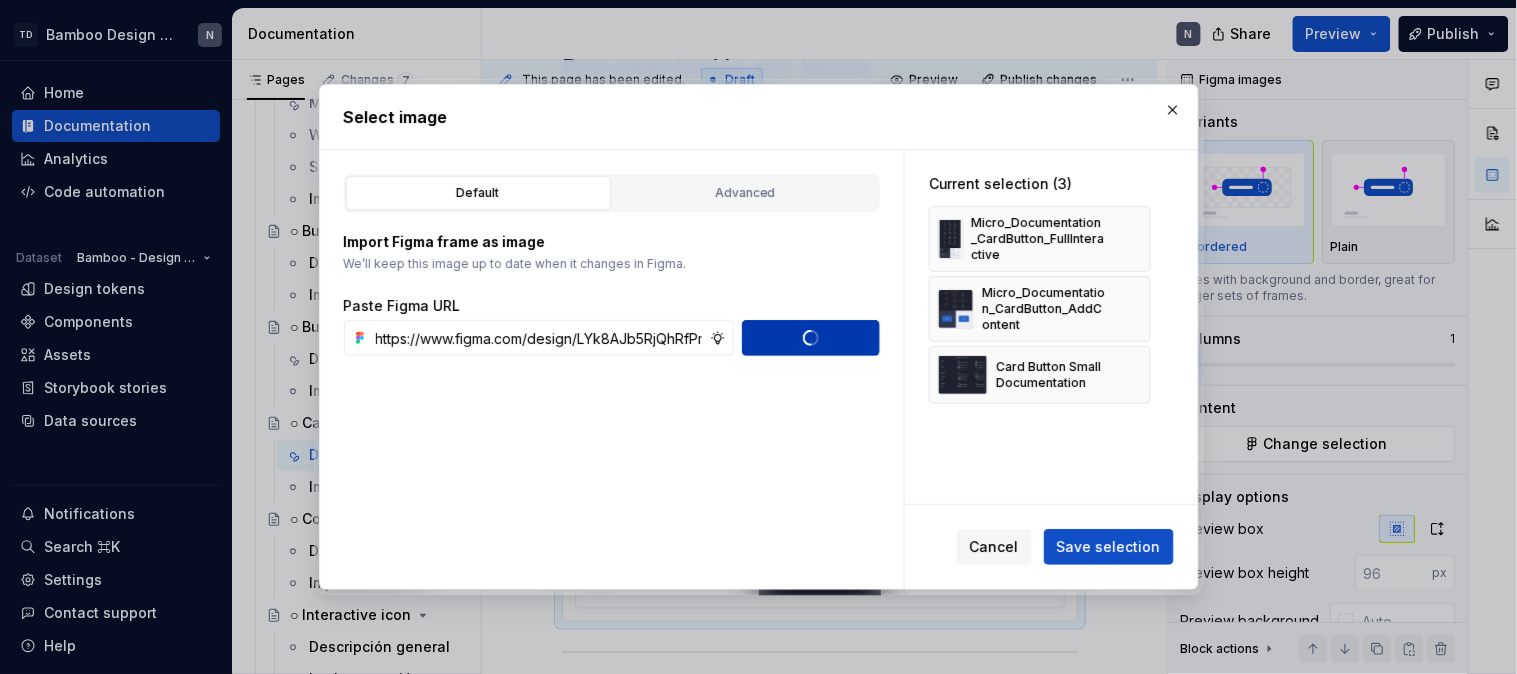 type 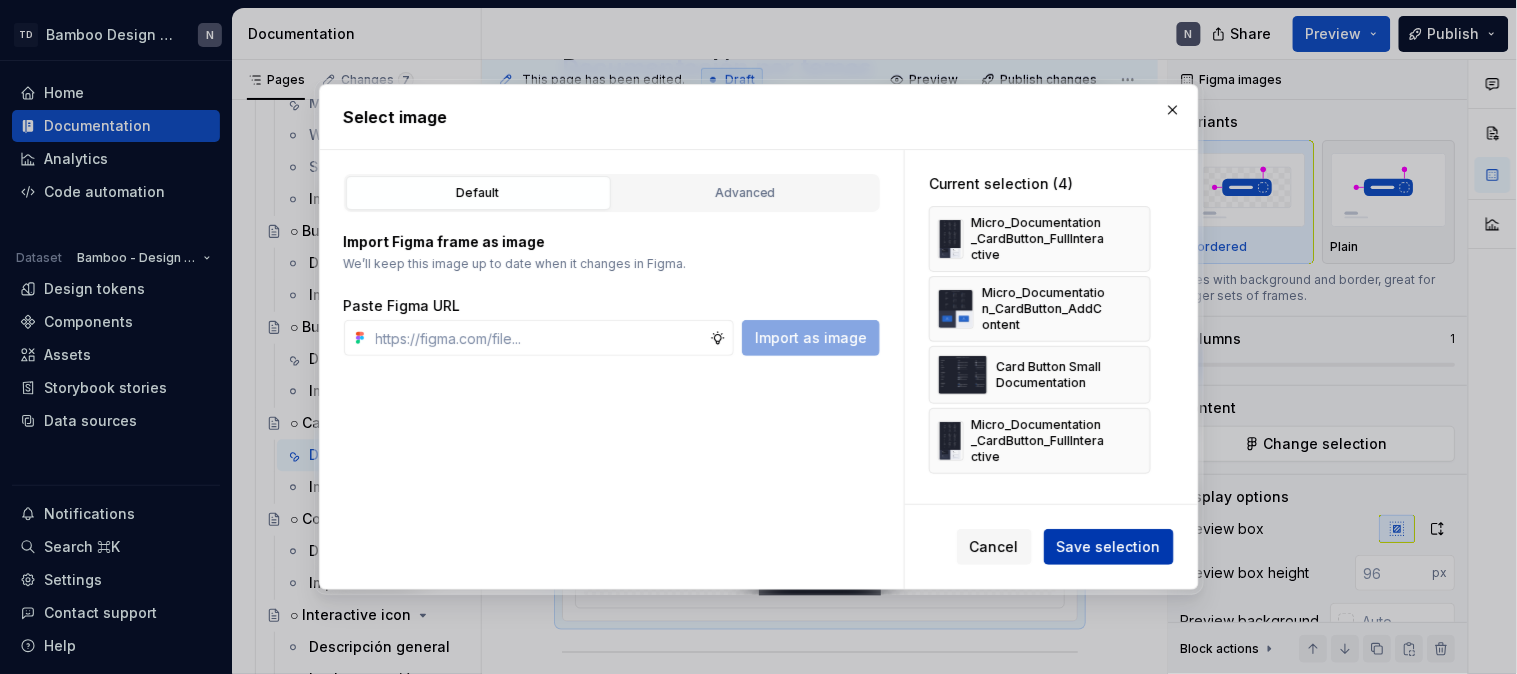 click on "Save selection" at bounding box center [1109, 547] 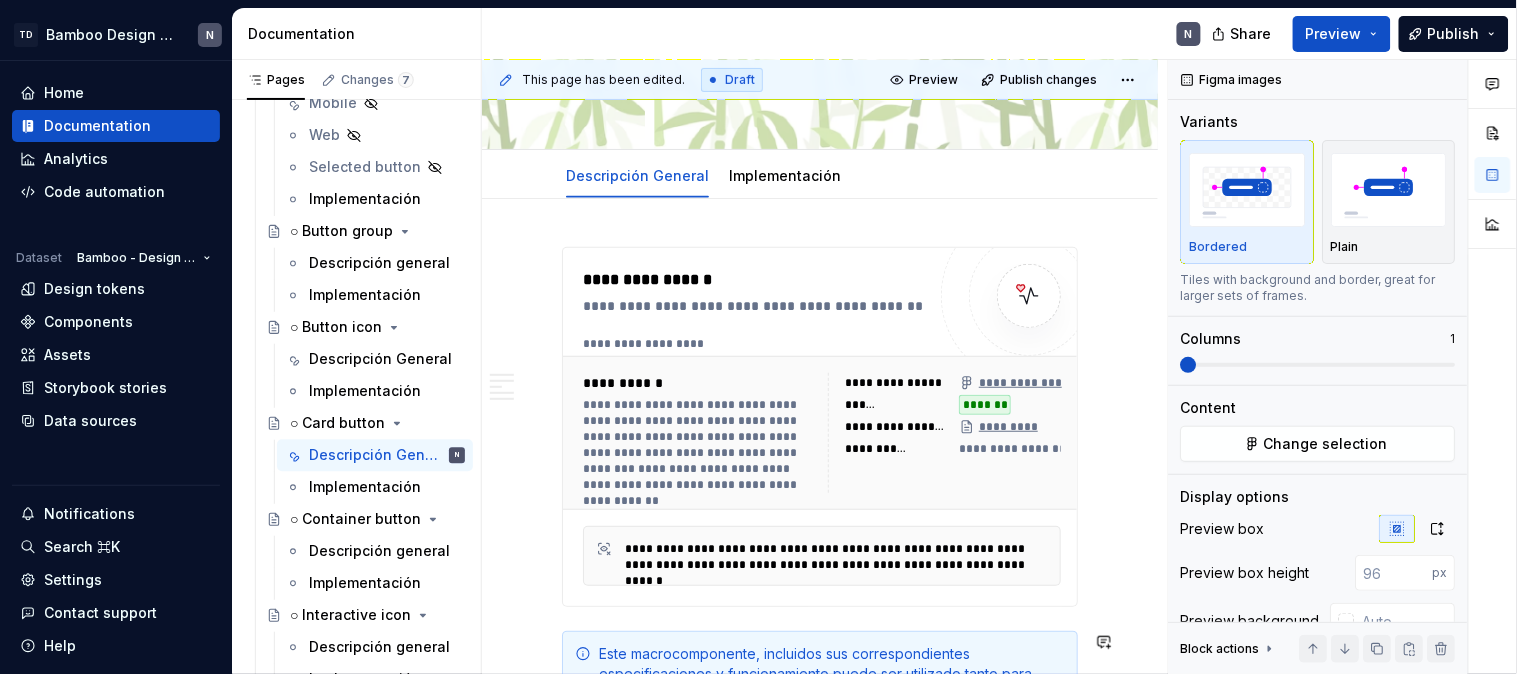scroll, scrollTop: 0, scrollLeft: 0, axis: both 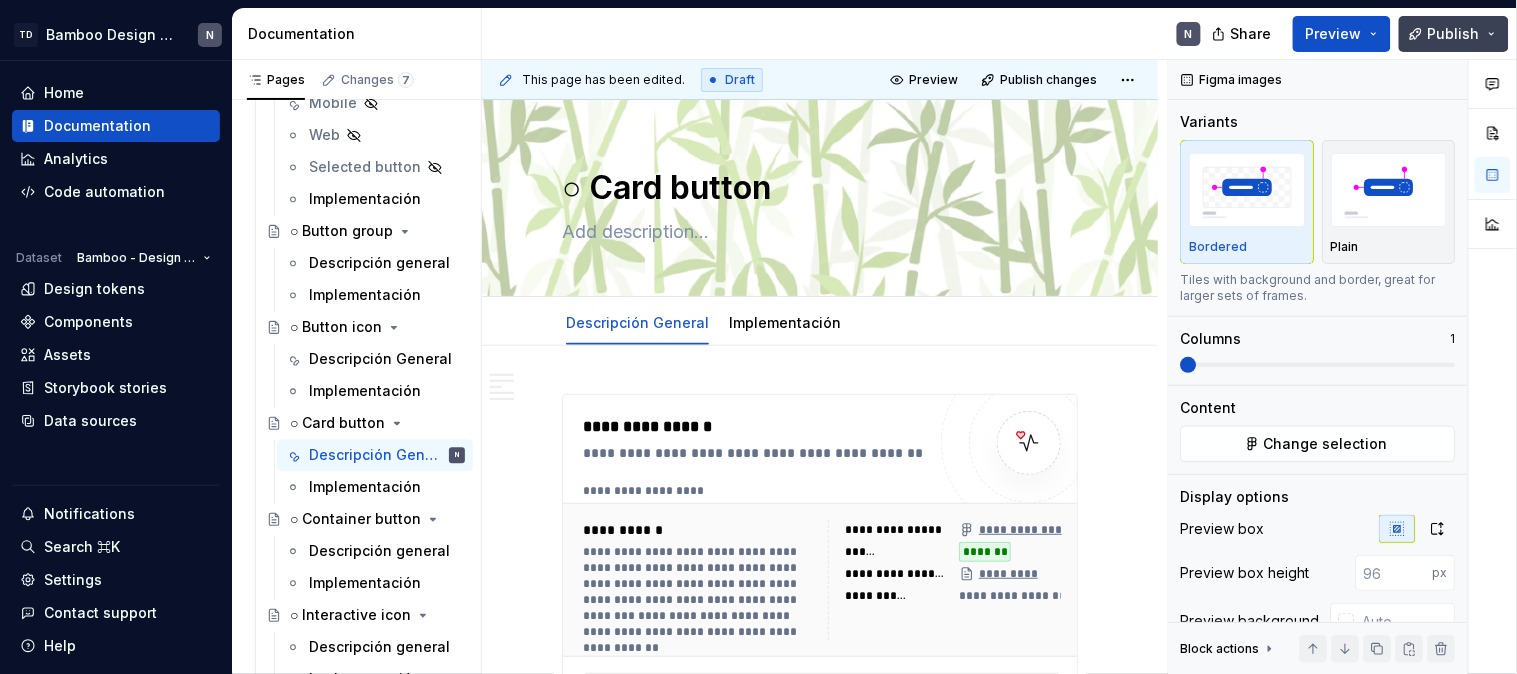 click on "Publish" at bounding box center [1454, 34] 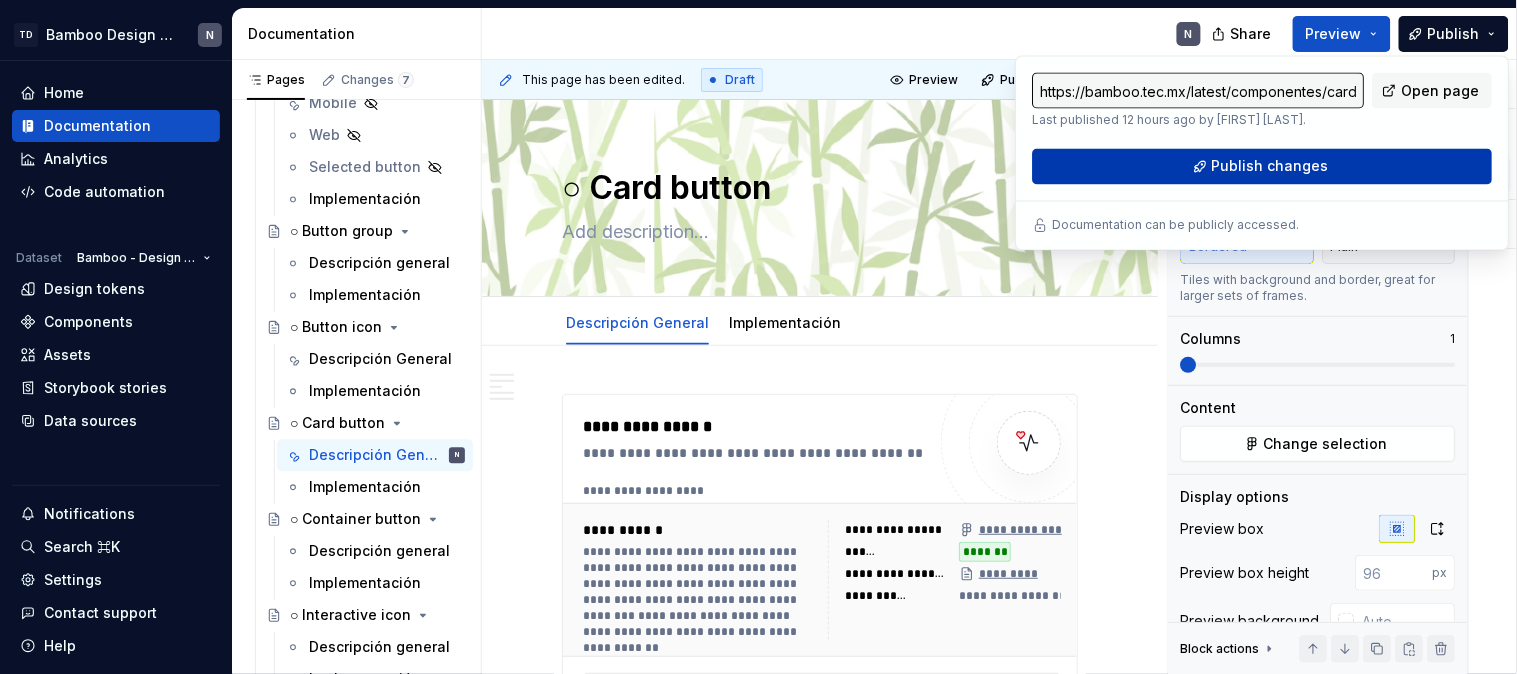 click on "Publish changes" at bounding box center (1263, 167) 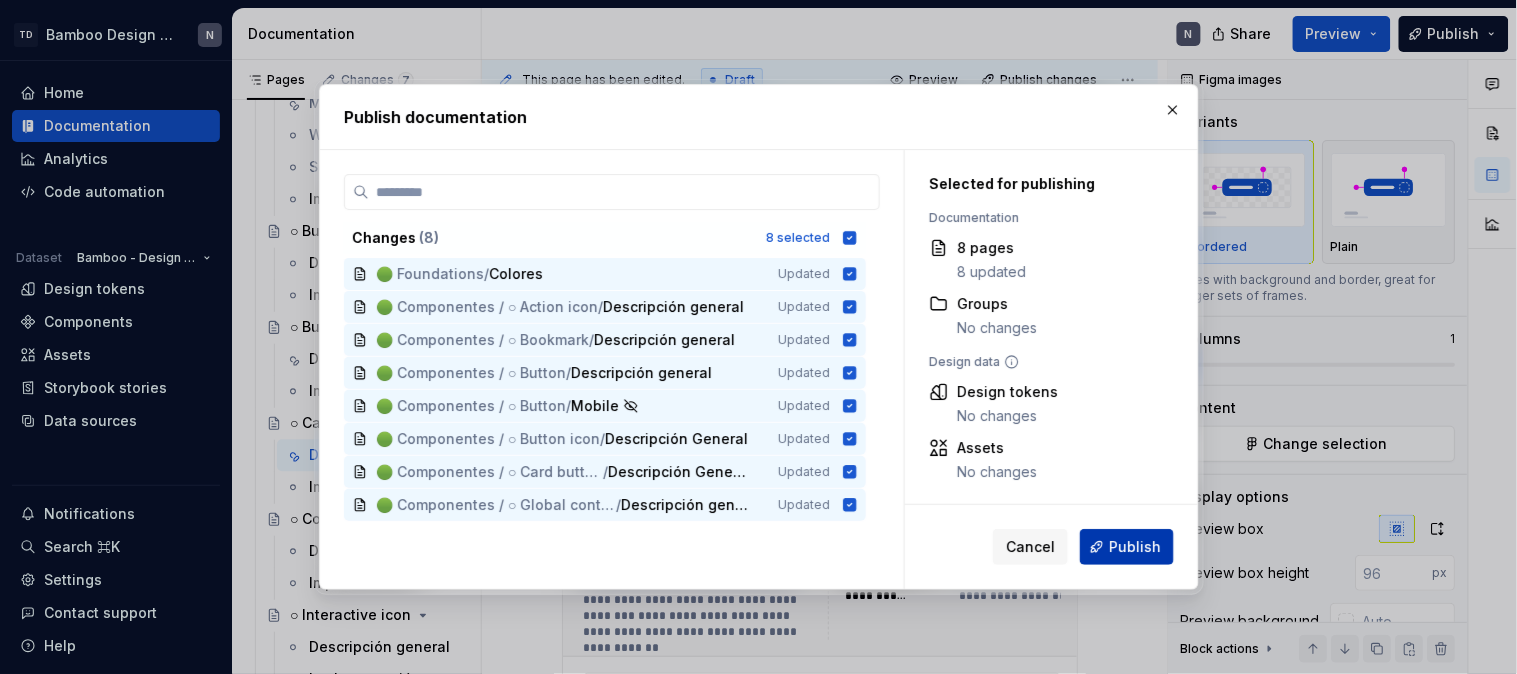 click on "Publish" at bounding box center (1127, 547) 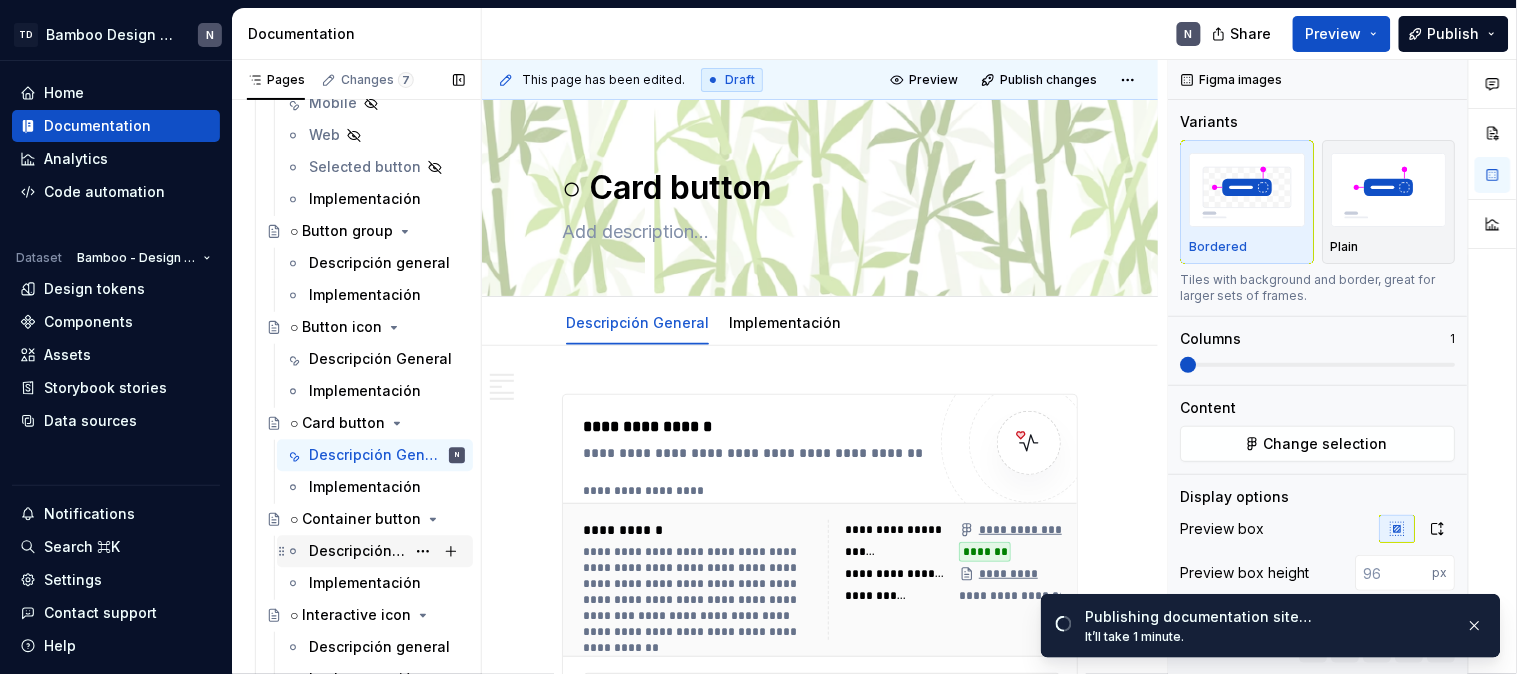 click on "Descripción general" at bounding box center (387, 552) 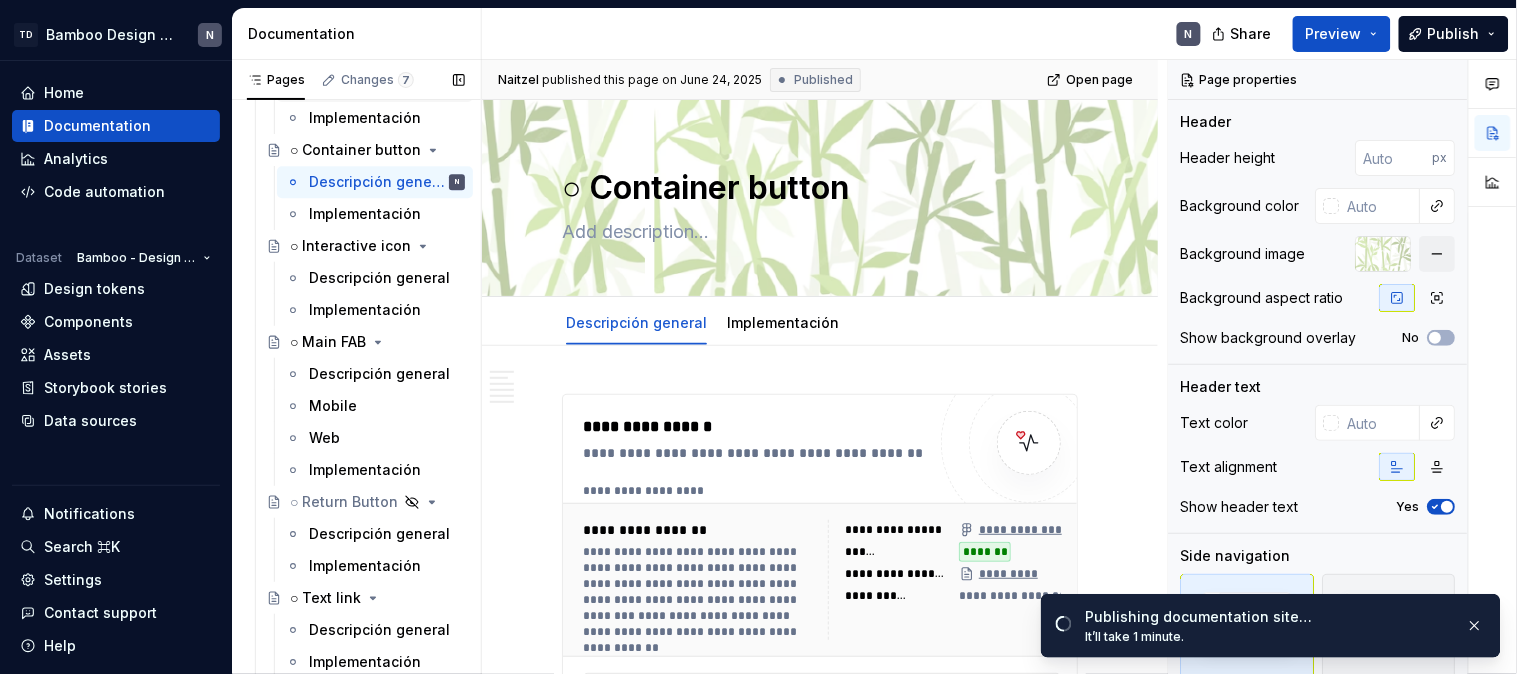 scroll, scrollTop: 3333, scrollLeft: 0, axis: vertical 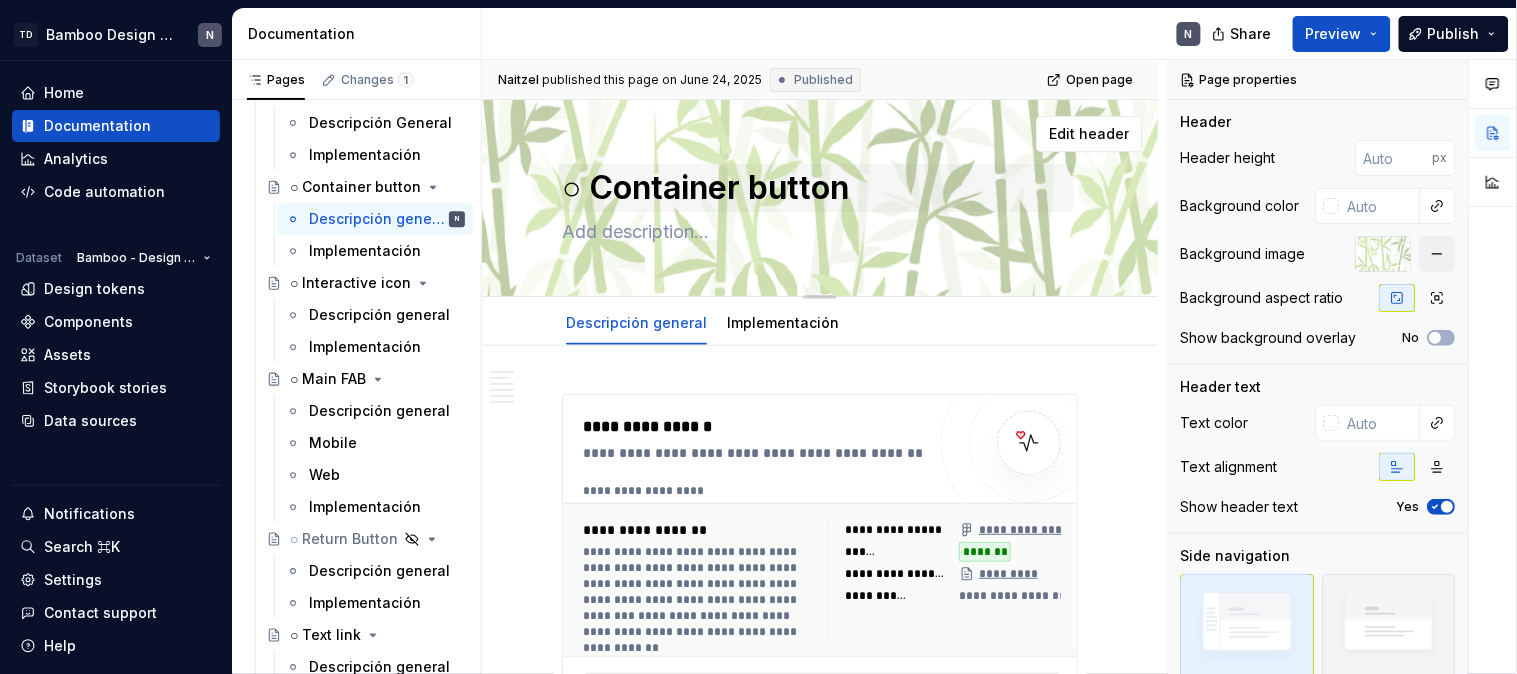 type on "*" 